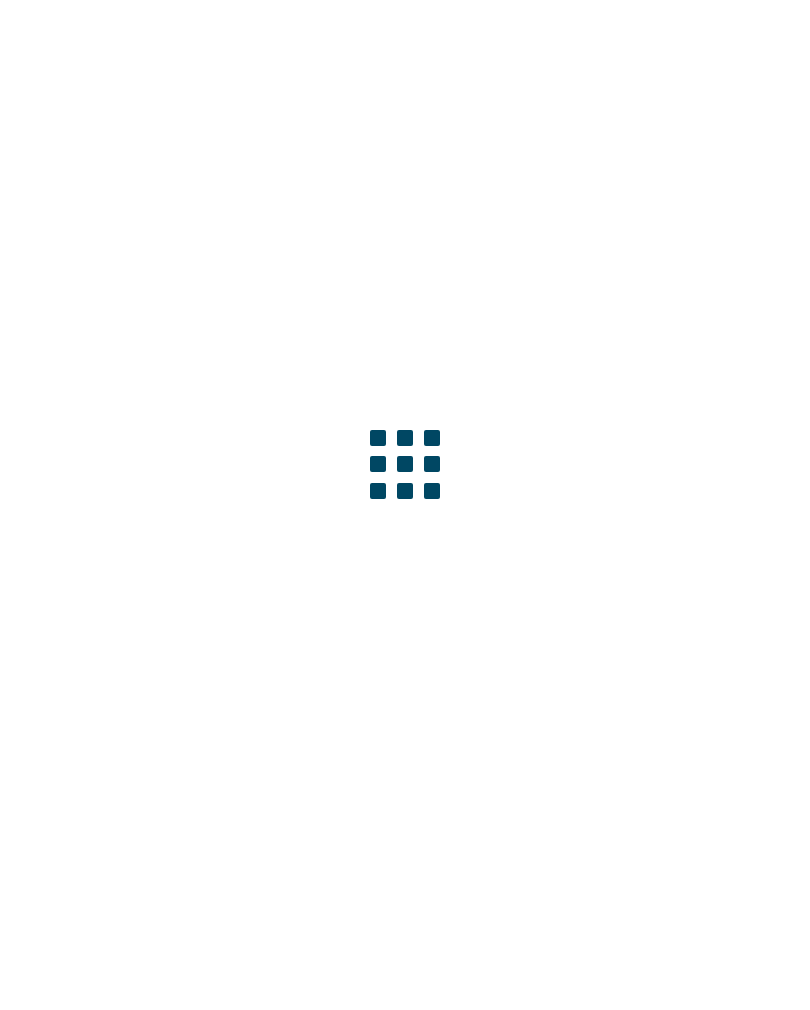 scroll, scrollTop: 0, scrollLeft: 0, axis: both 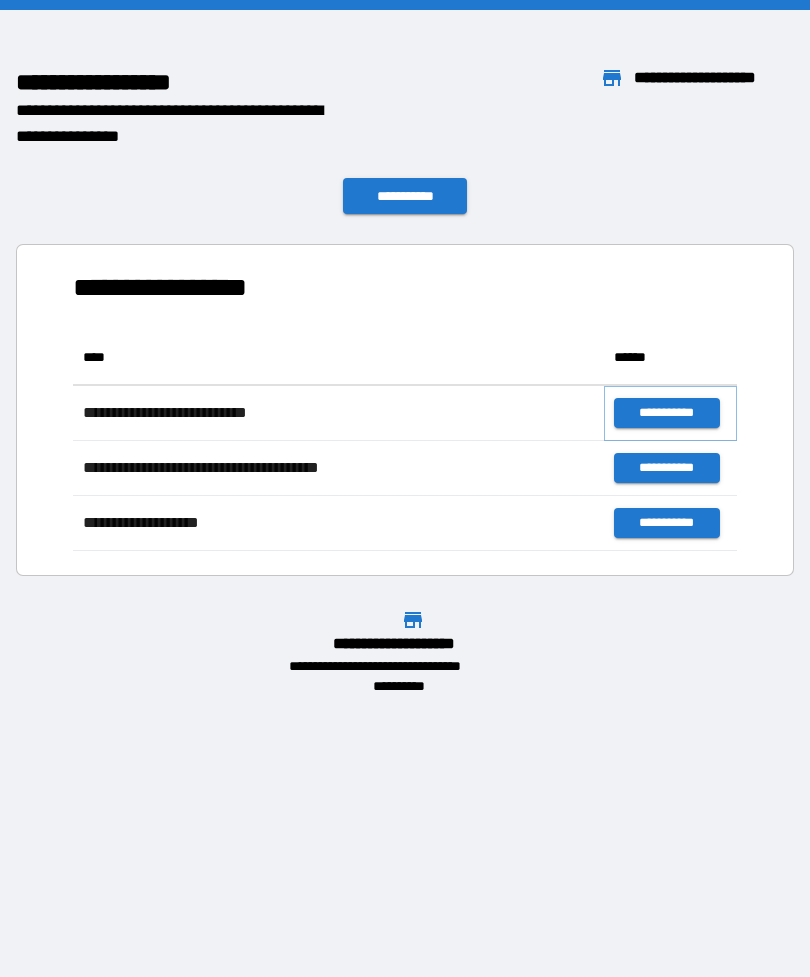 click on "**********" at bounding box center (666, 413) 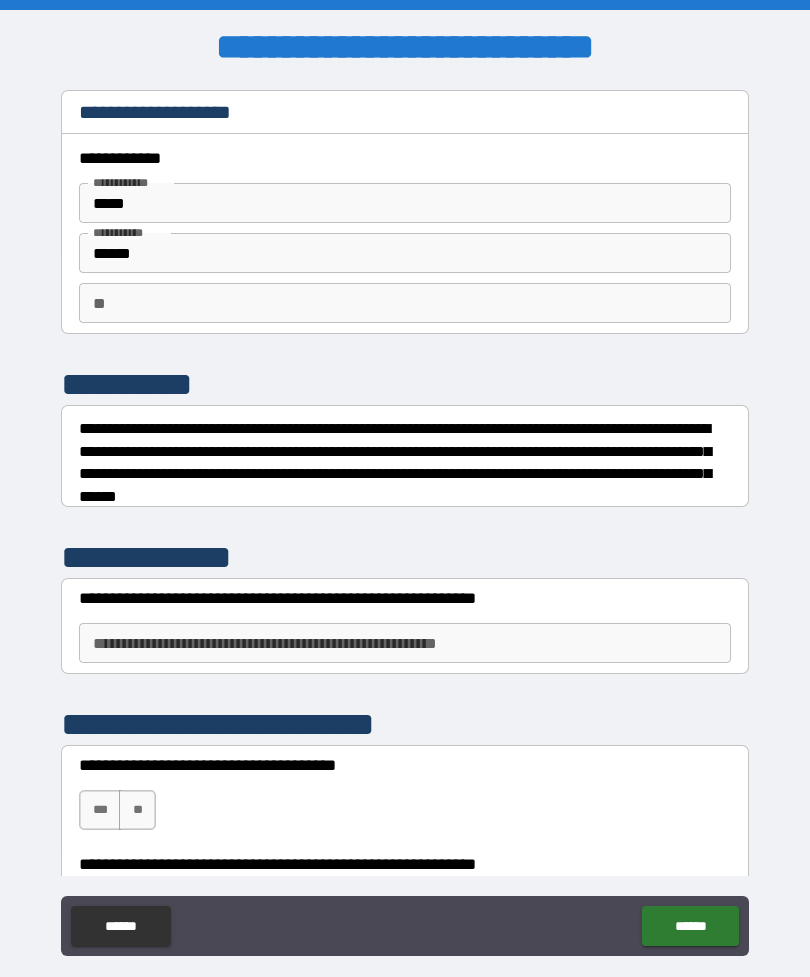 click on "**********" at bounding box center [405, 643] 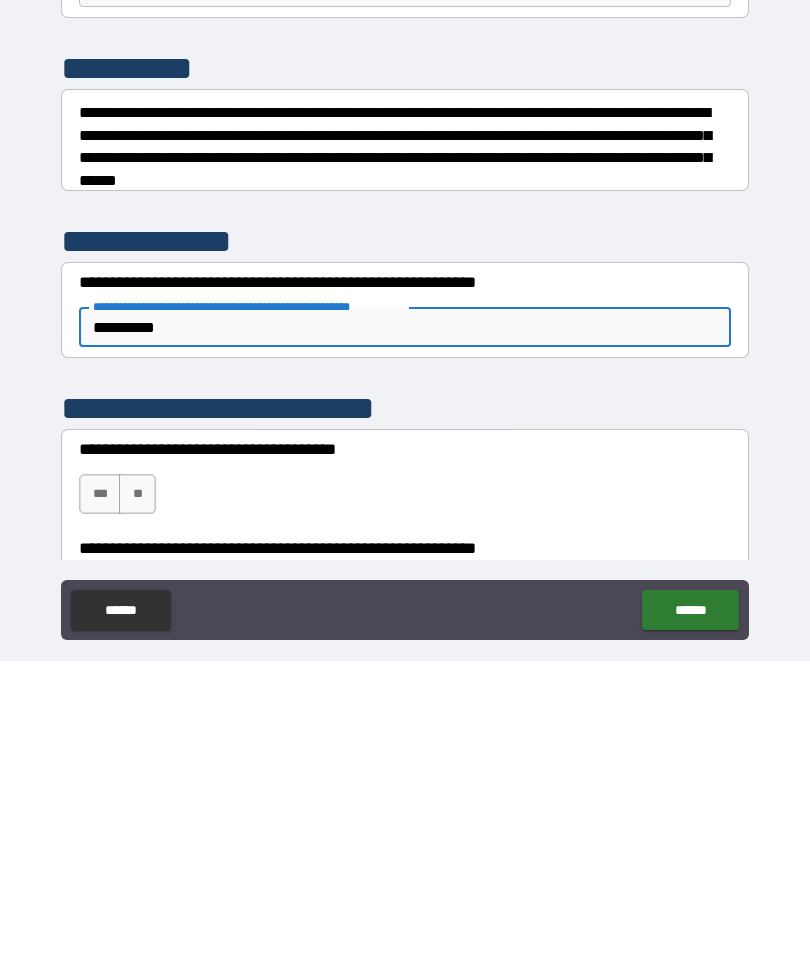 type on "**********" 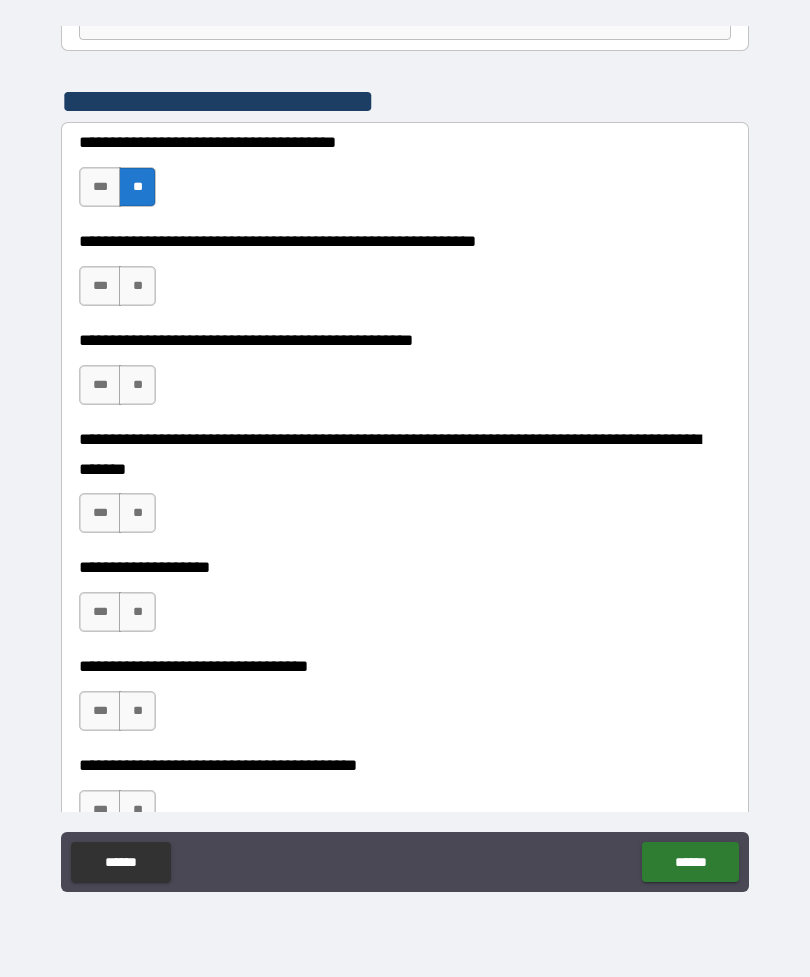 scroll, scrollTop: 561, scrollLeft: 0, axis: vertical 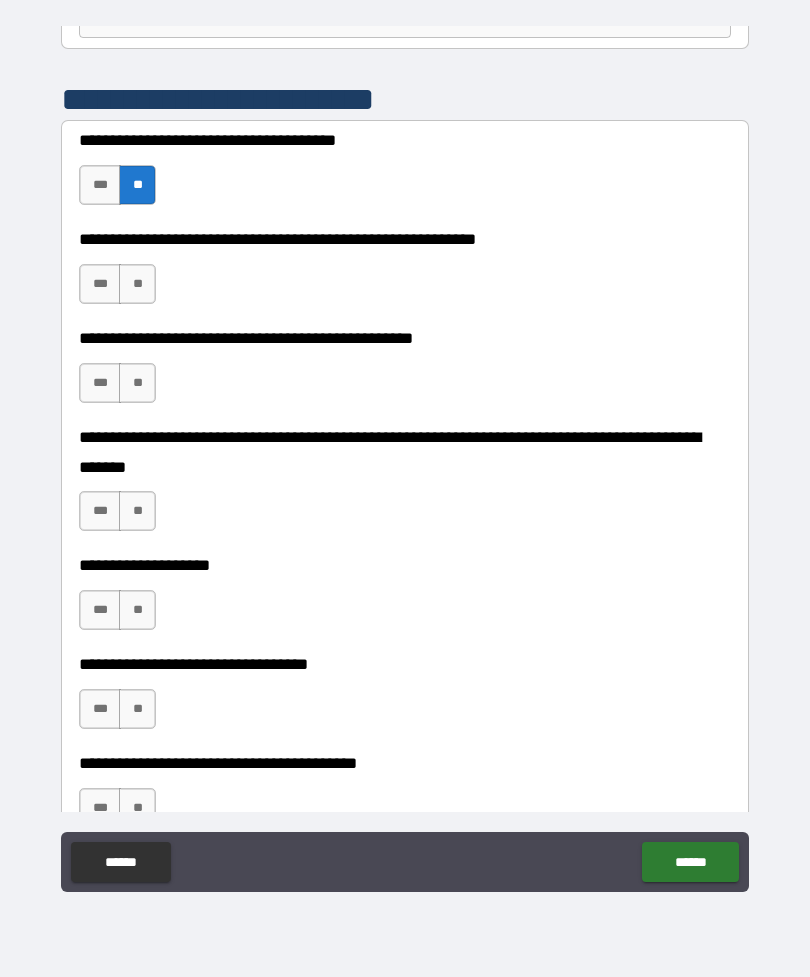 click on "**" at bounding box center (137, 284) 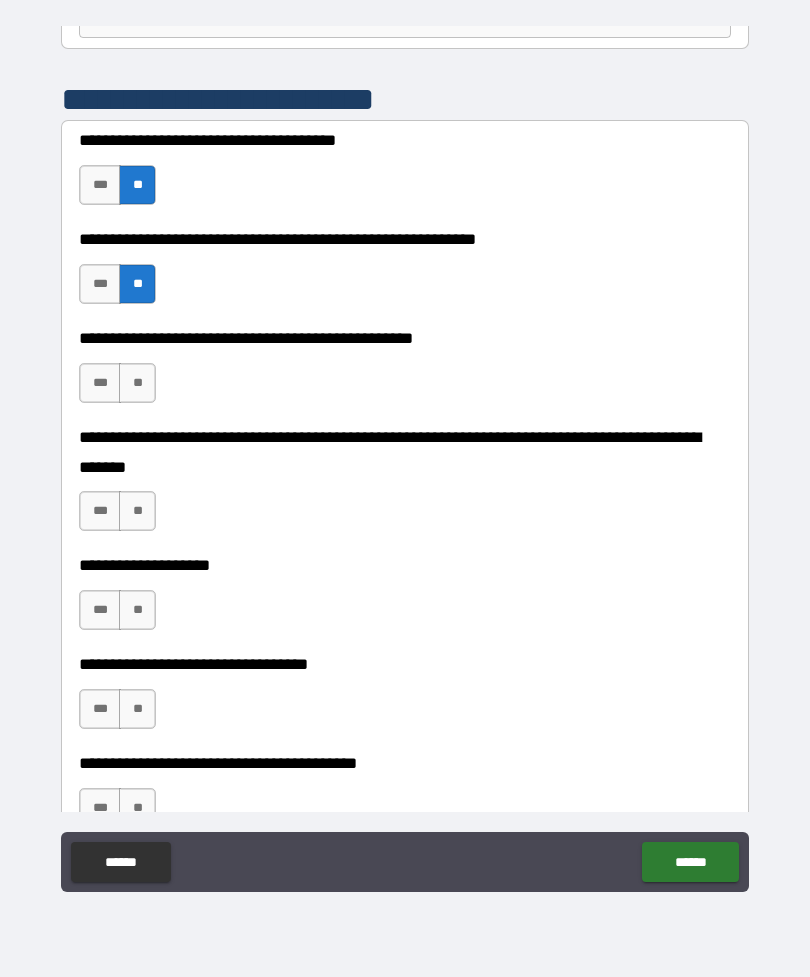 click on "**" at bounding box center [137, 383] 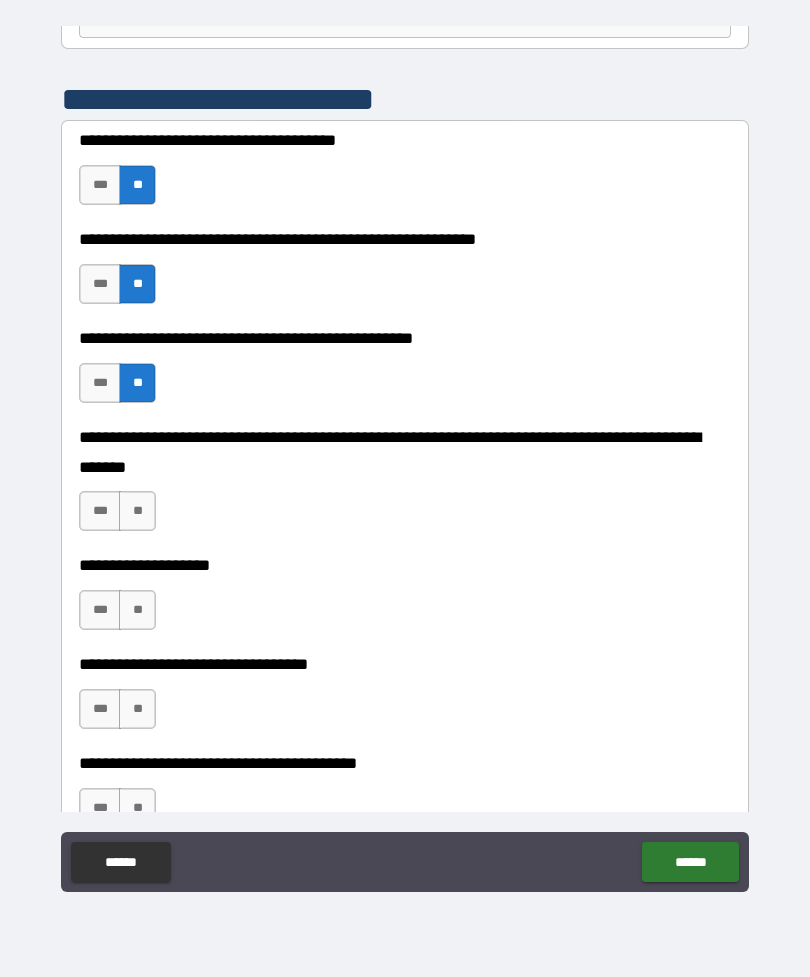 click on "**" at bounding box center [137, 511] 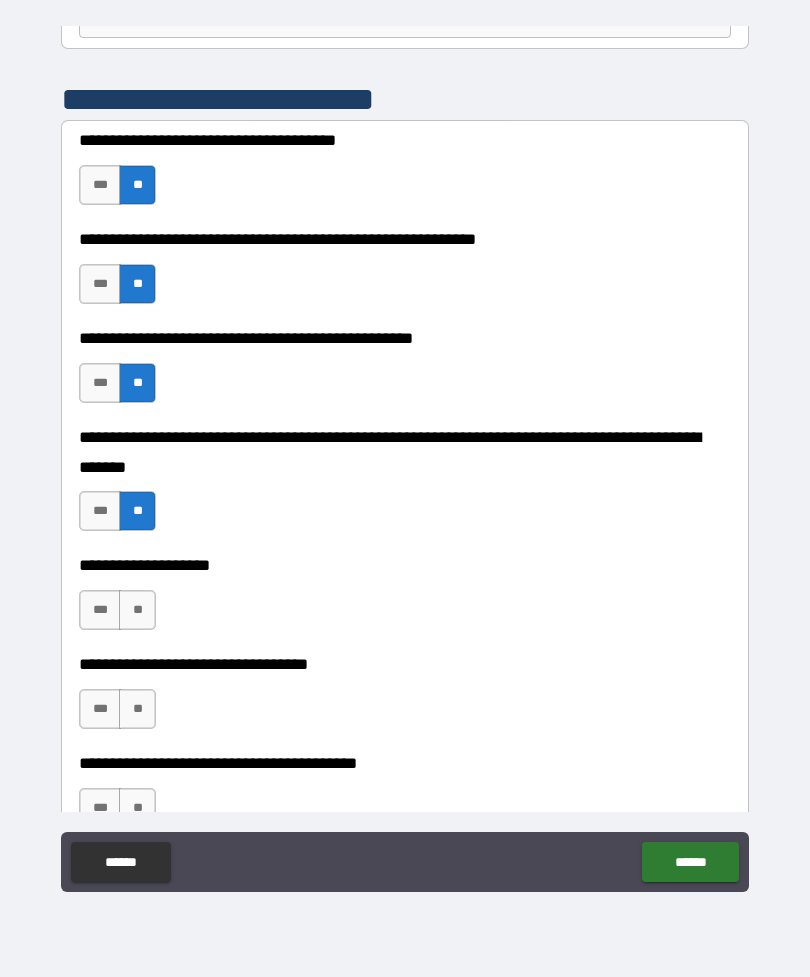 click on "**" at bounding box center [137, 610] 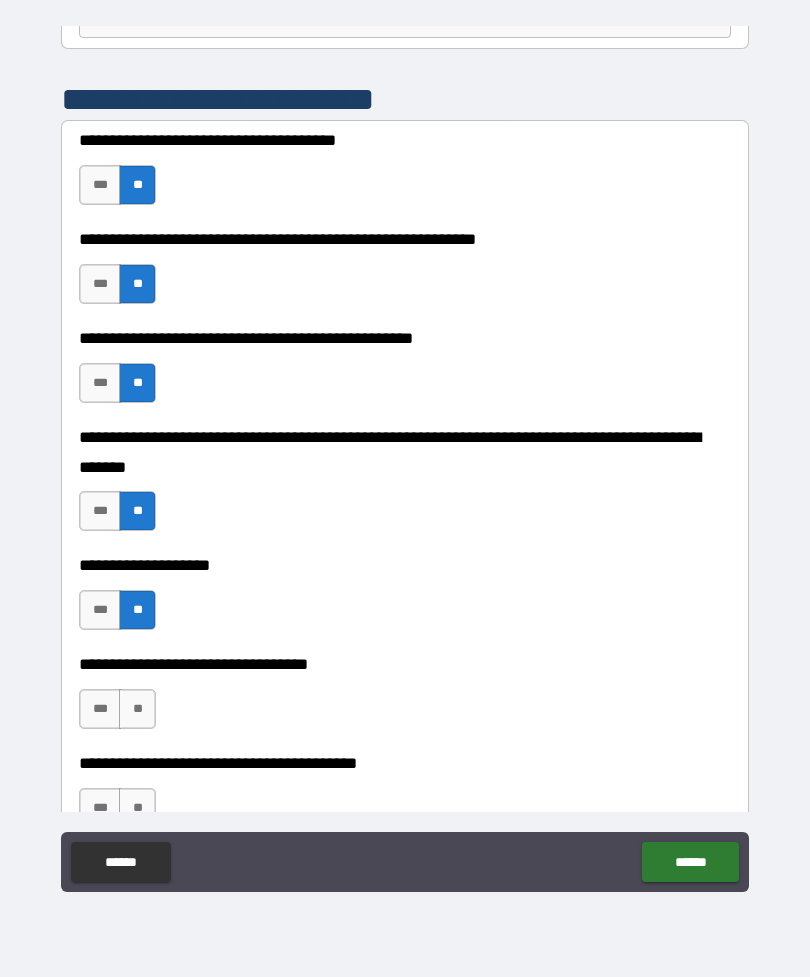click on "**" at bounding box center [137, 709] 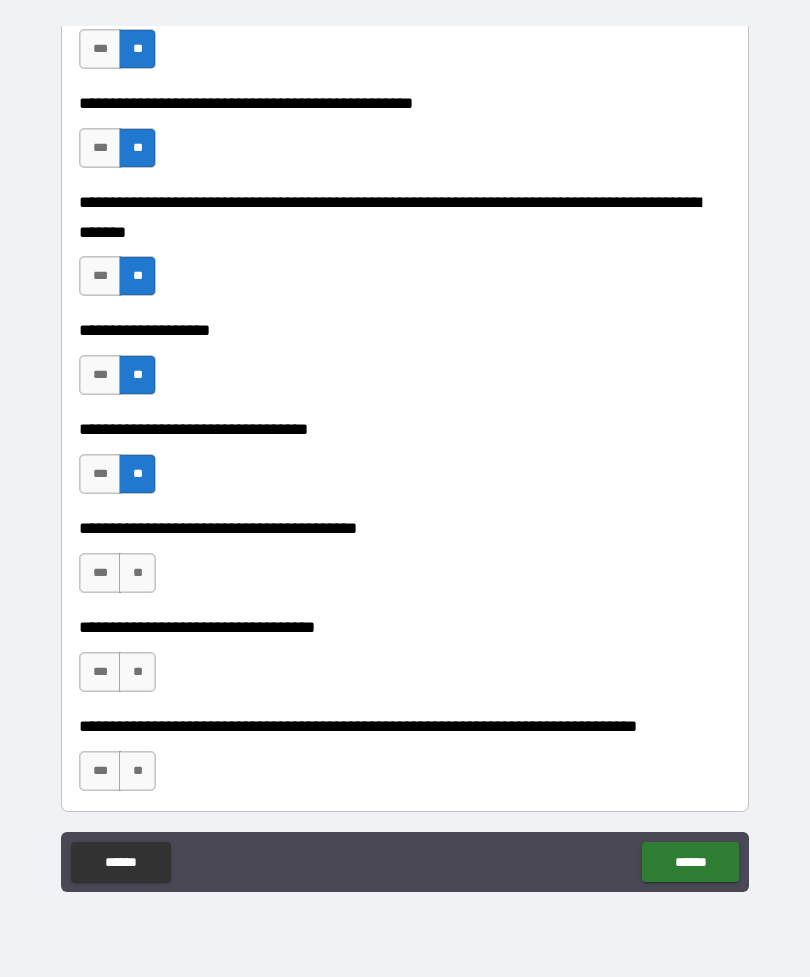 scroll, scrollTop: 809, scrollLeft: 0, axis: vertical 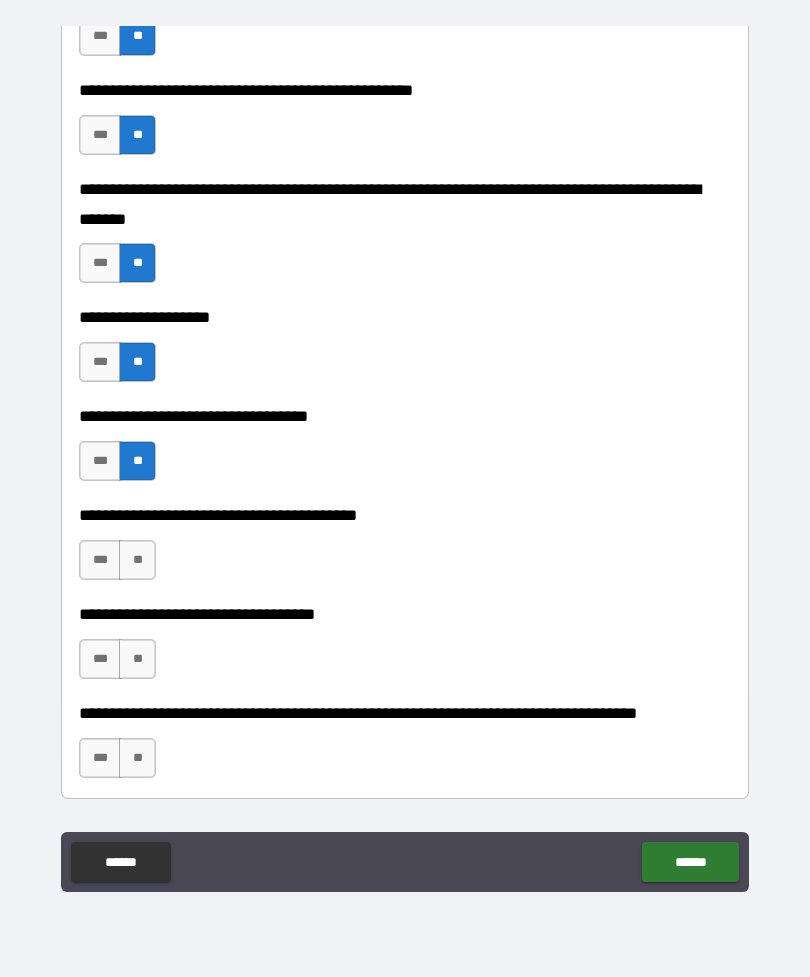 click on "**" at bounding box center (137, 560) 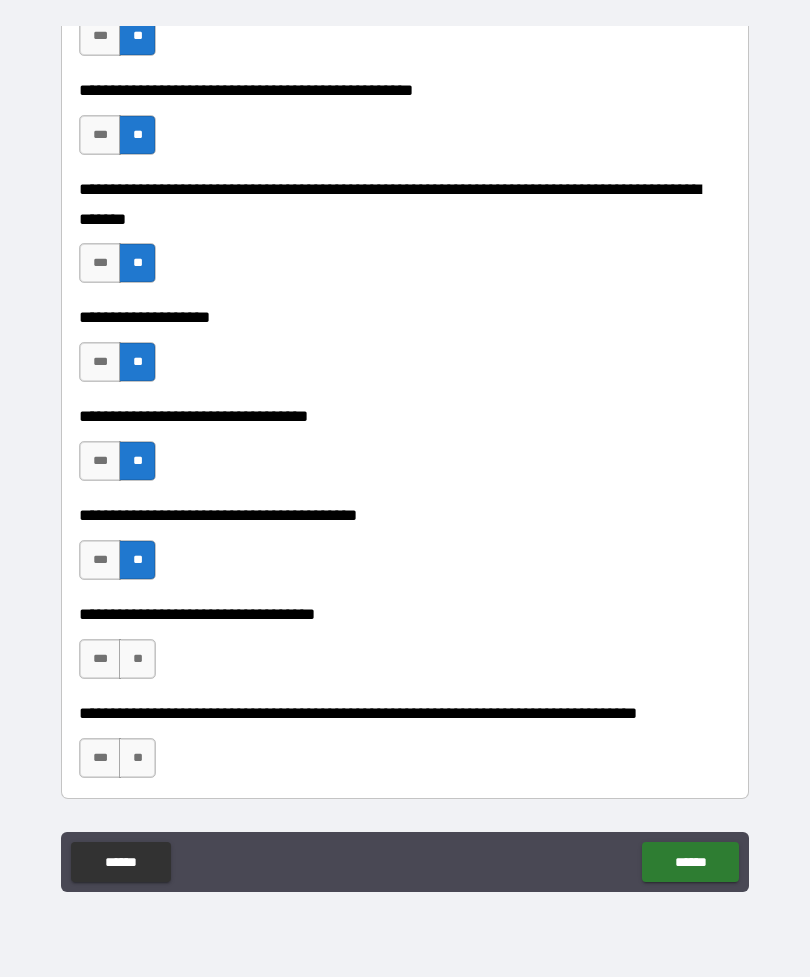 click on "***" at bounding box center (100, 659) 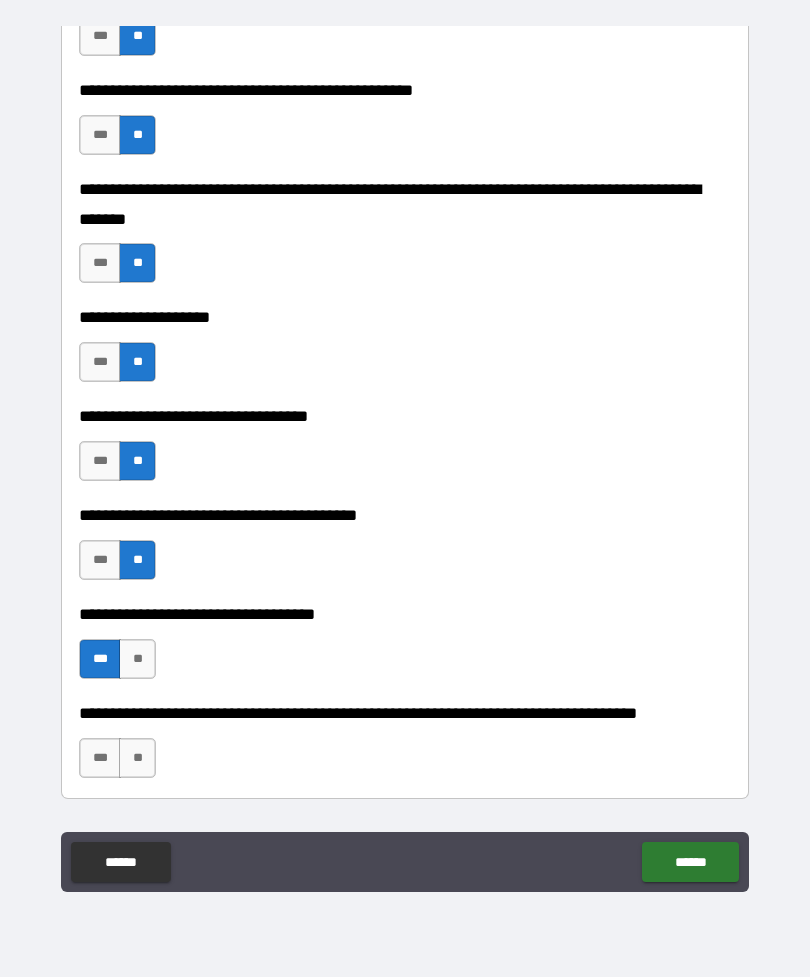 click on "**" at bounding box center [137, 758] 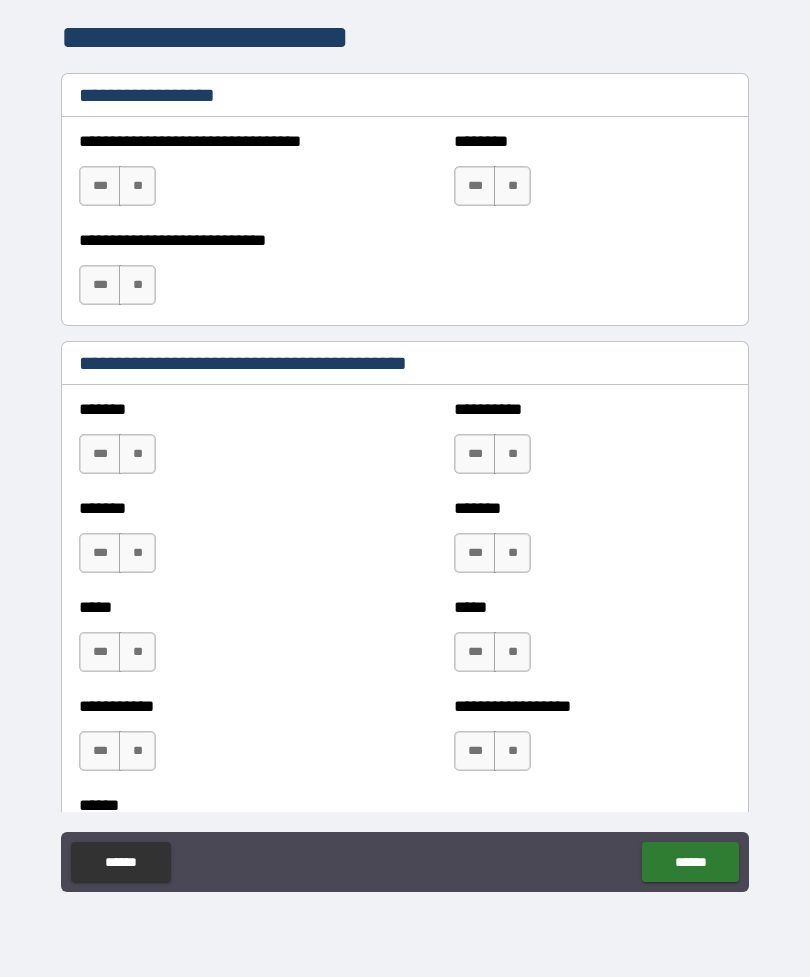 scroll, scrollTop: 1621, scrollLeft: 0, axis: vertical 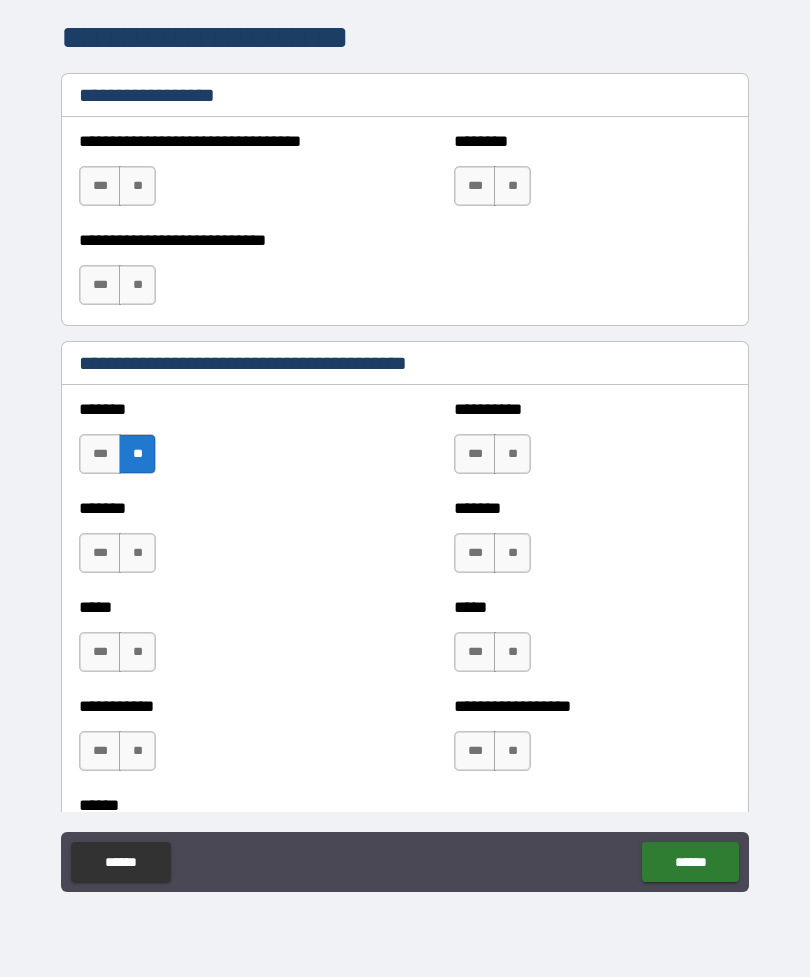 click on "**" at bounding box center [137, 553] 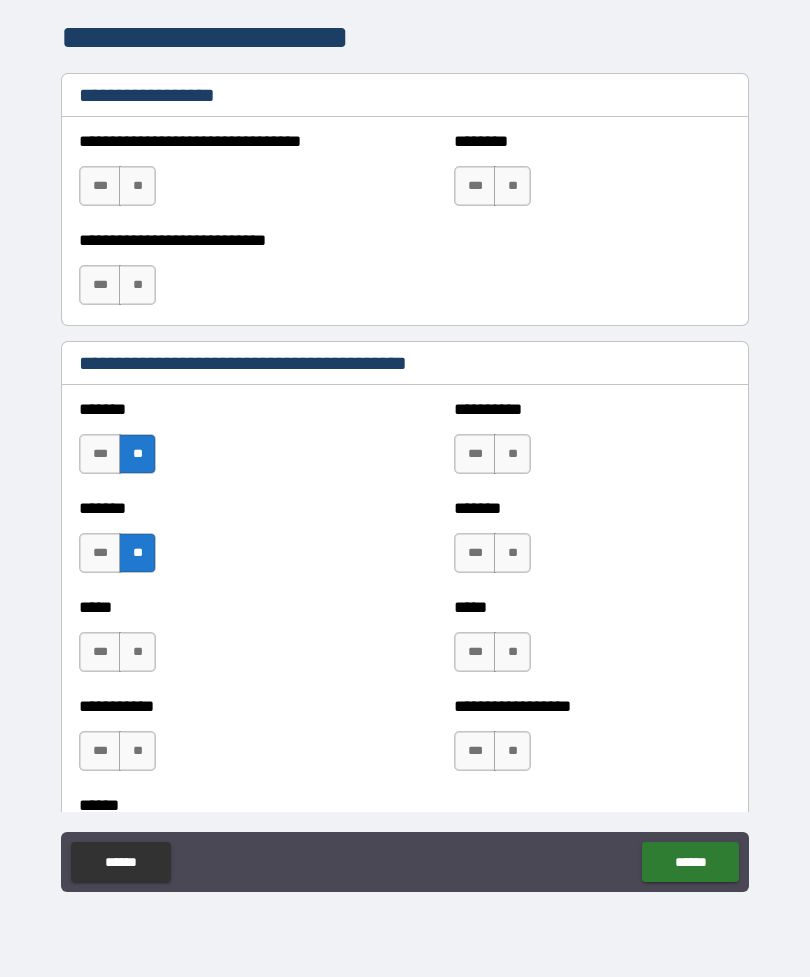click on "**" at bounding box center (137, 652) 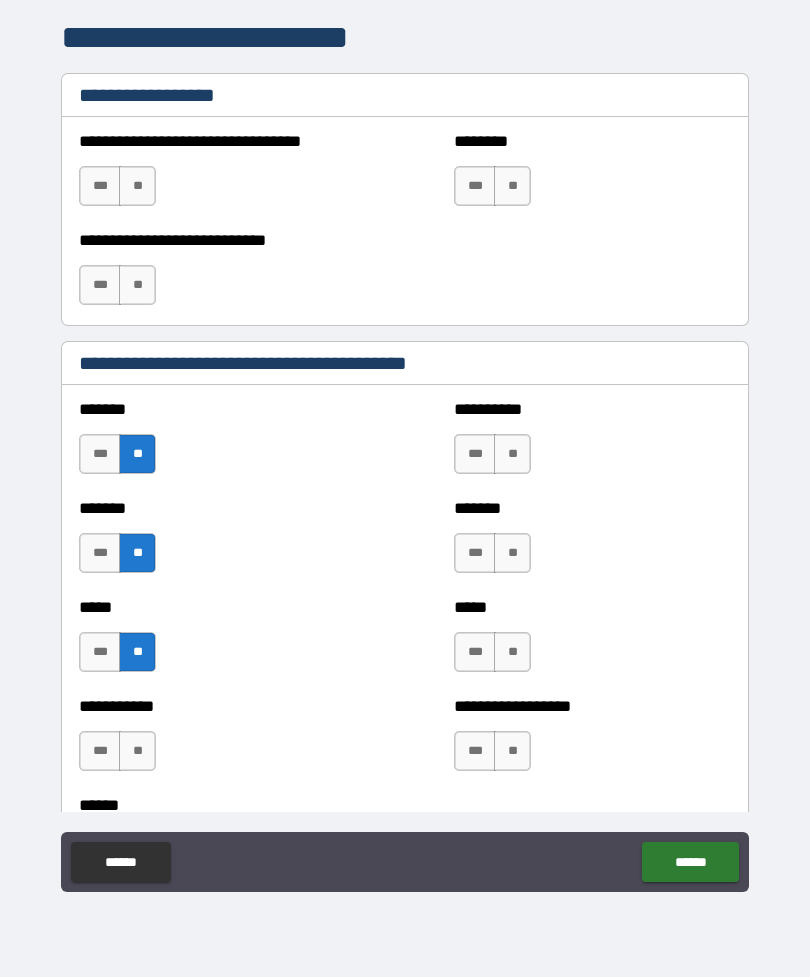 click on "**" at bounding box center [137, 751] 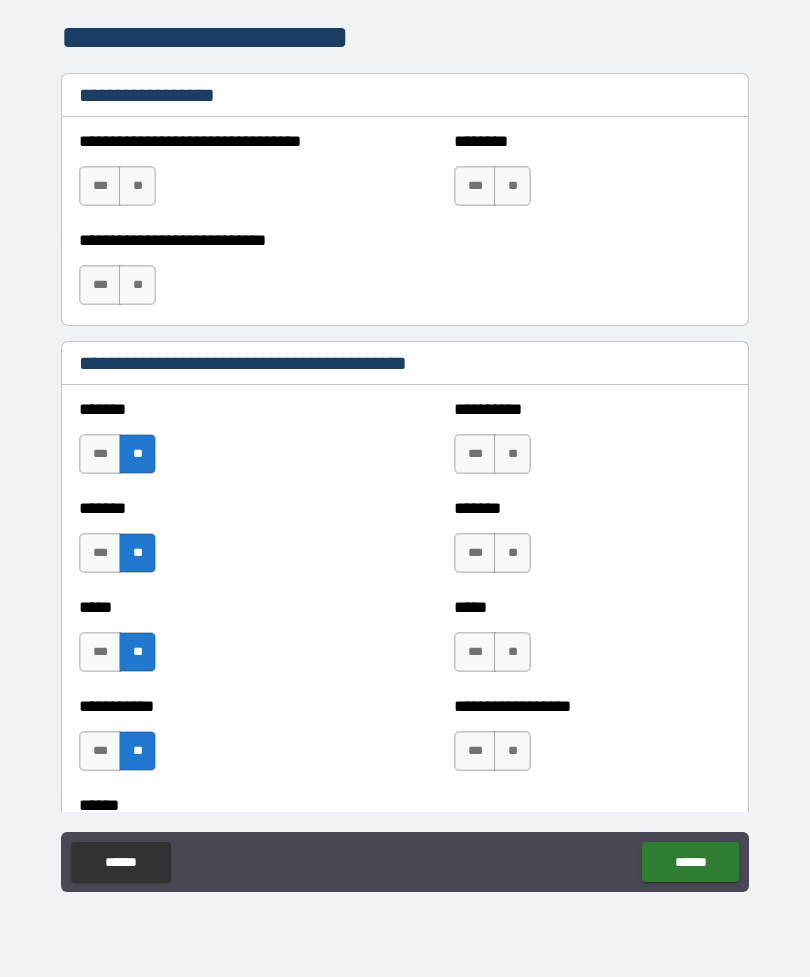 click on "**" at bounding box center (512, 454) 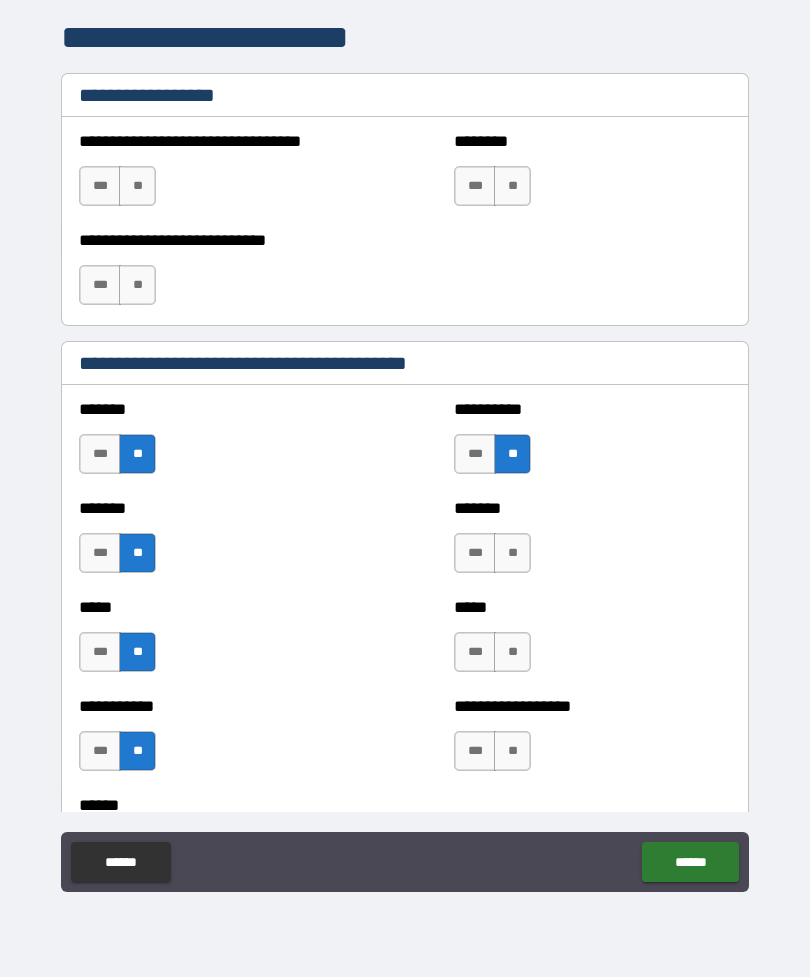 click on "**" at bounding box center (512, 553) 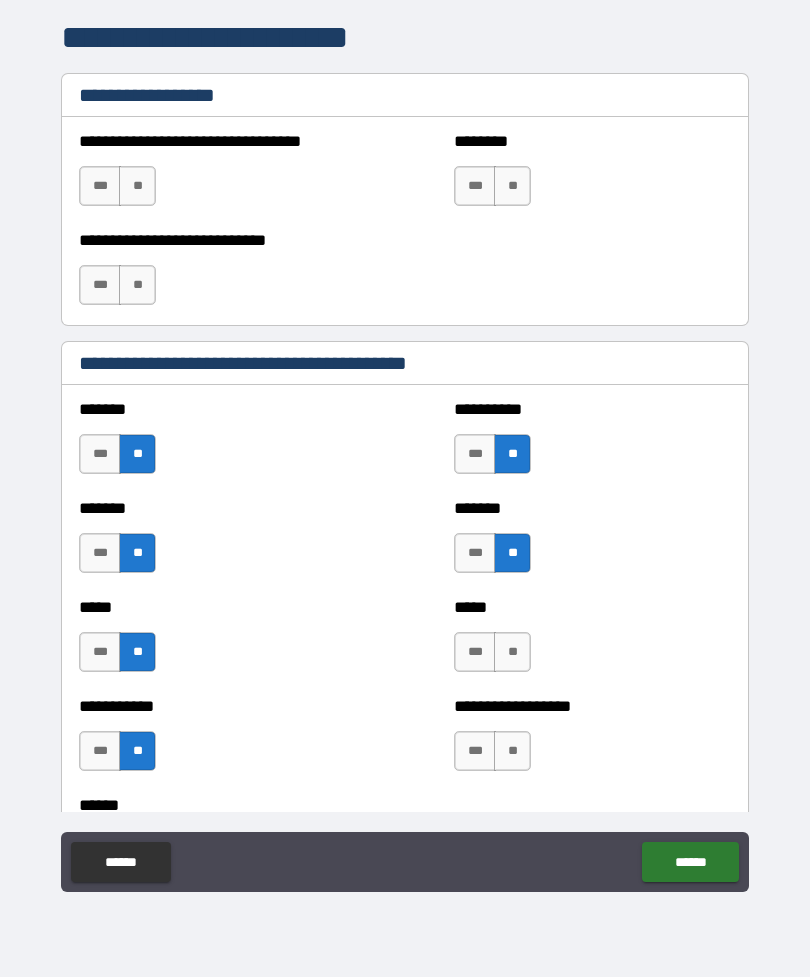 click on "**" at bounding box center (512, 652) 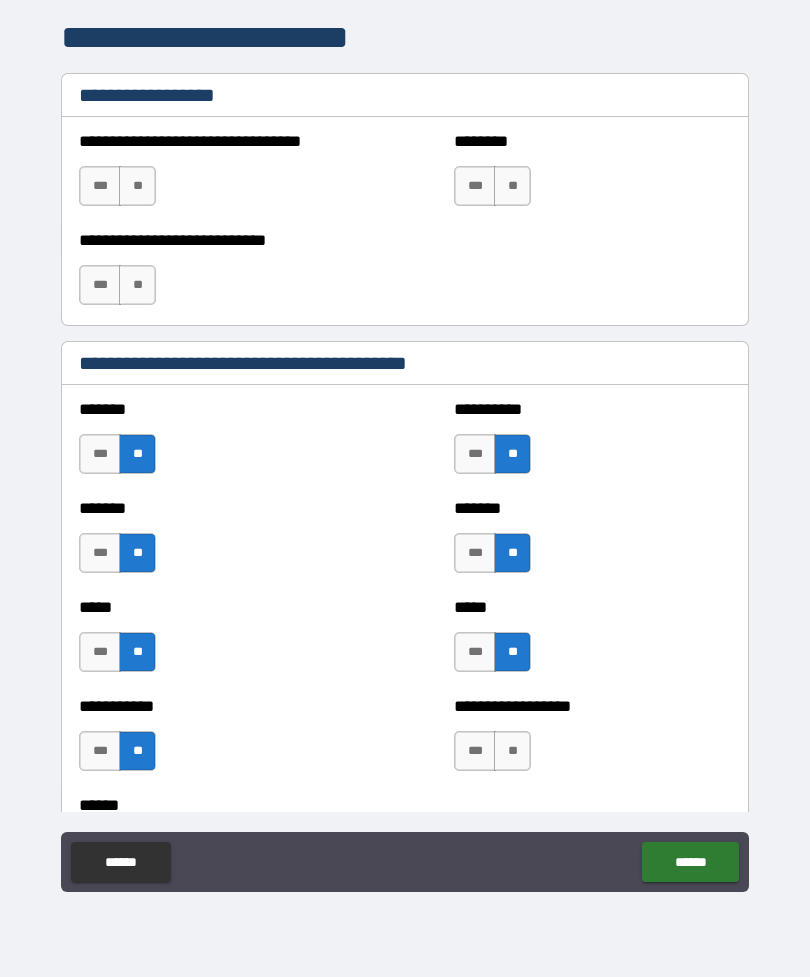click on "**" at bounding box center [512, 751] 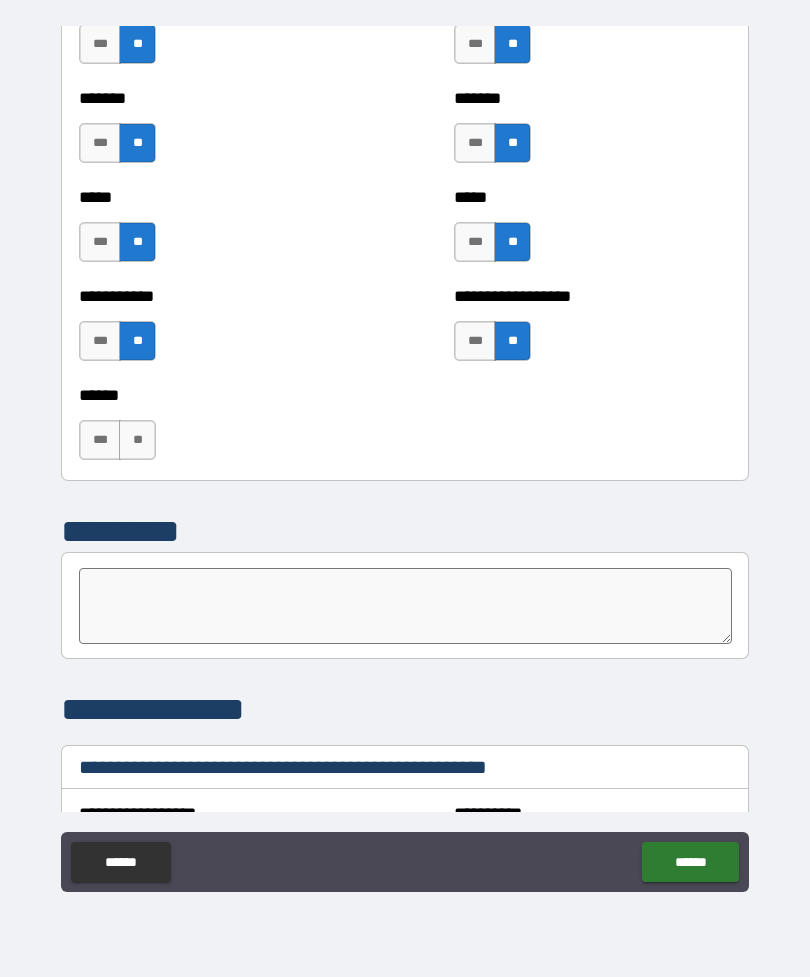 scroll, scrollTop: 2037, scrollLeft: 0, axis: vertical 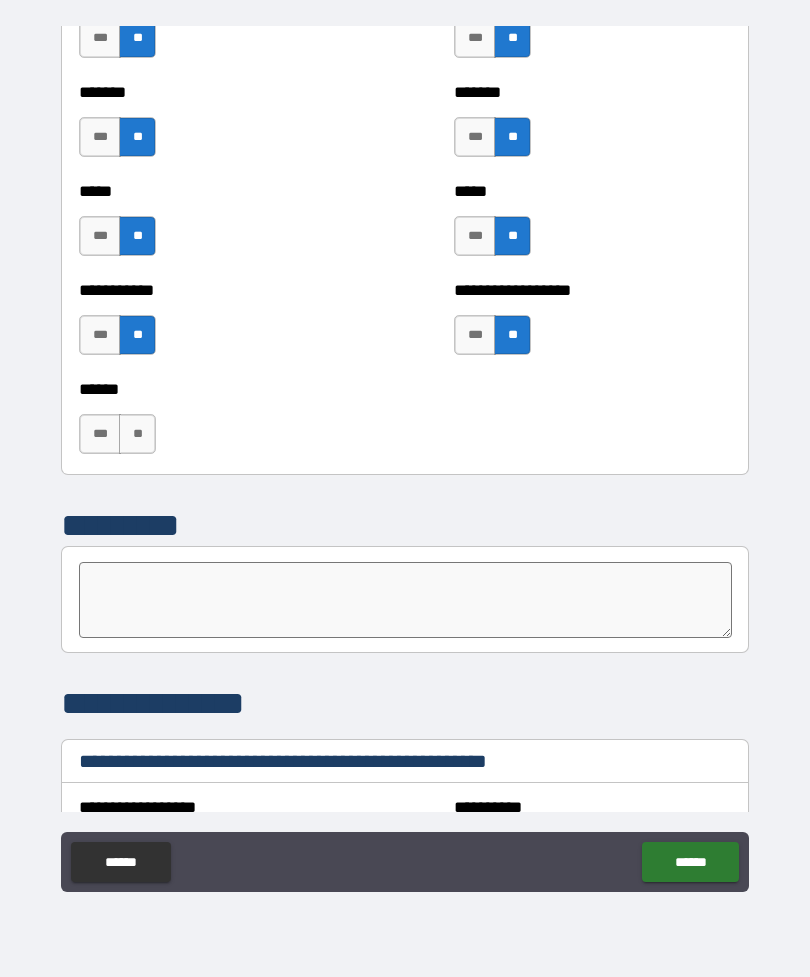 click on "**" at bounding box center (137, 434) 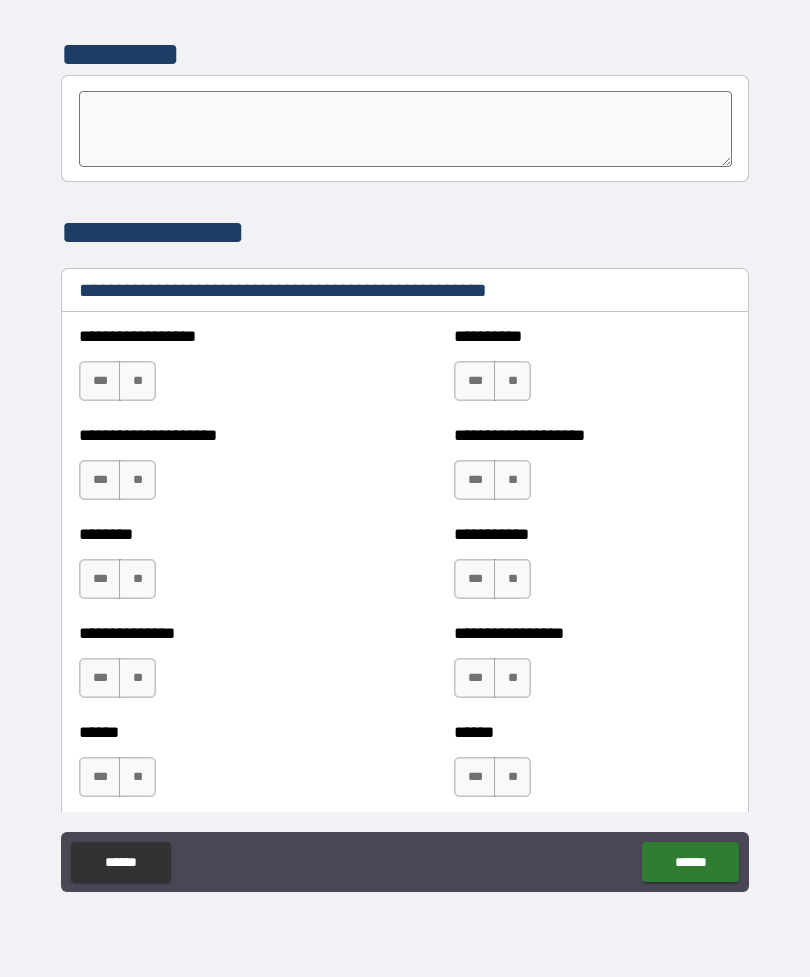 scroll, scrollTop: 2509, scrollLeft: 0, axis: vertical 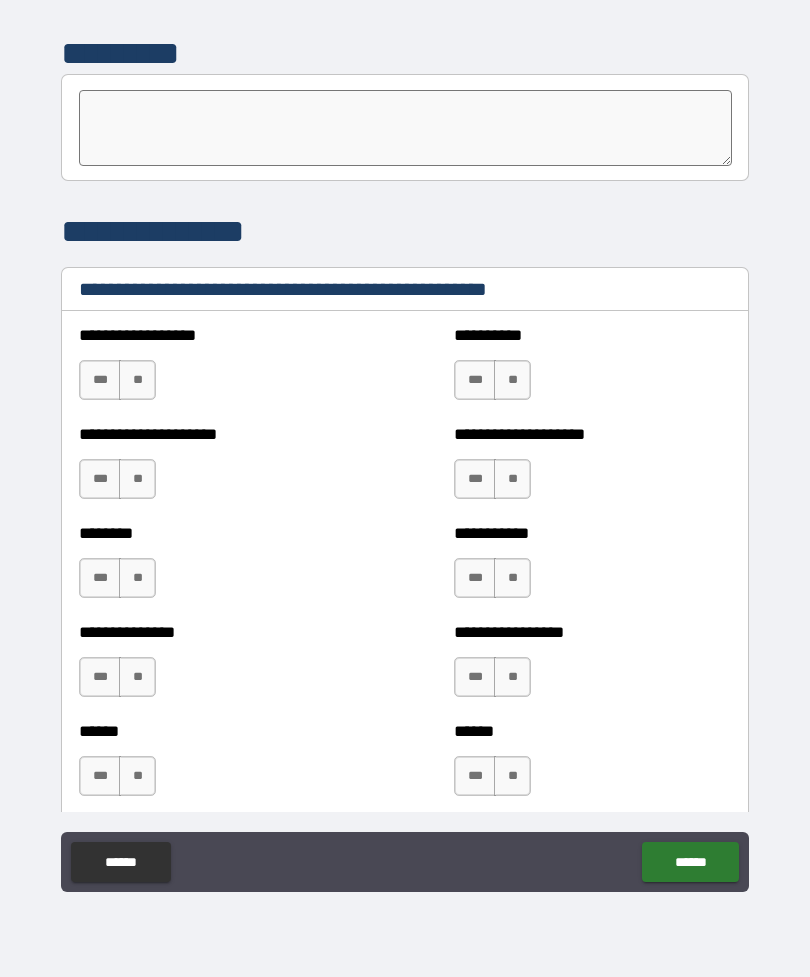 click on "**" at bounding box center [137, 380] 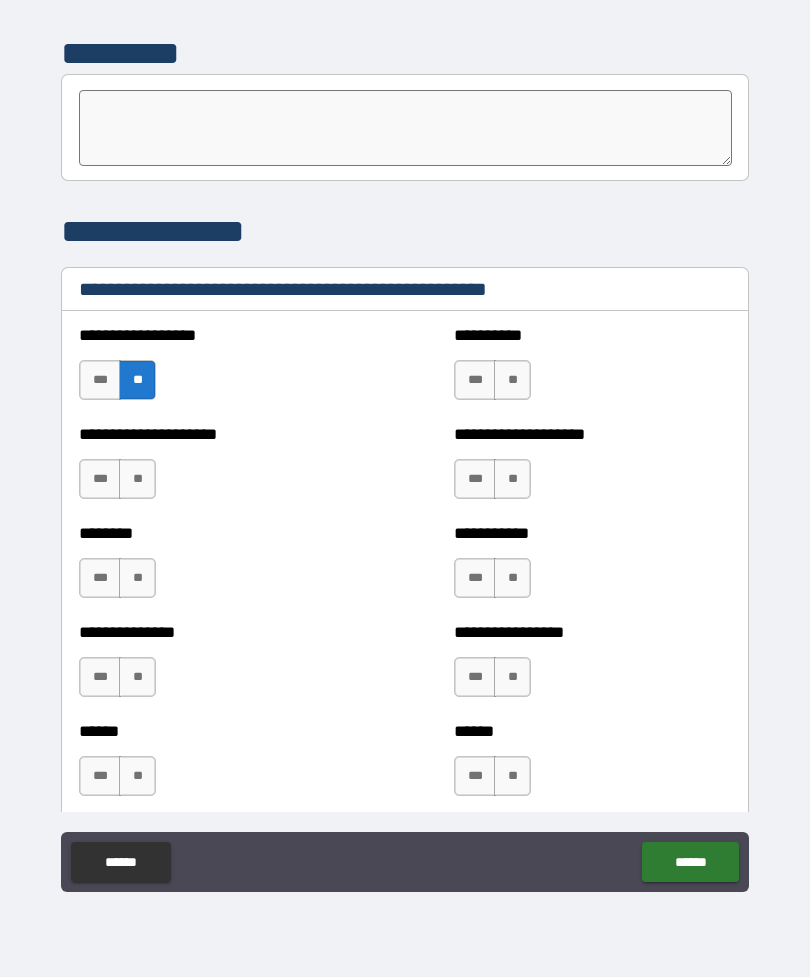 click on "**" at bounding box center (137, 479) 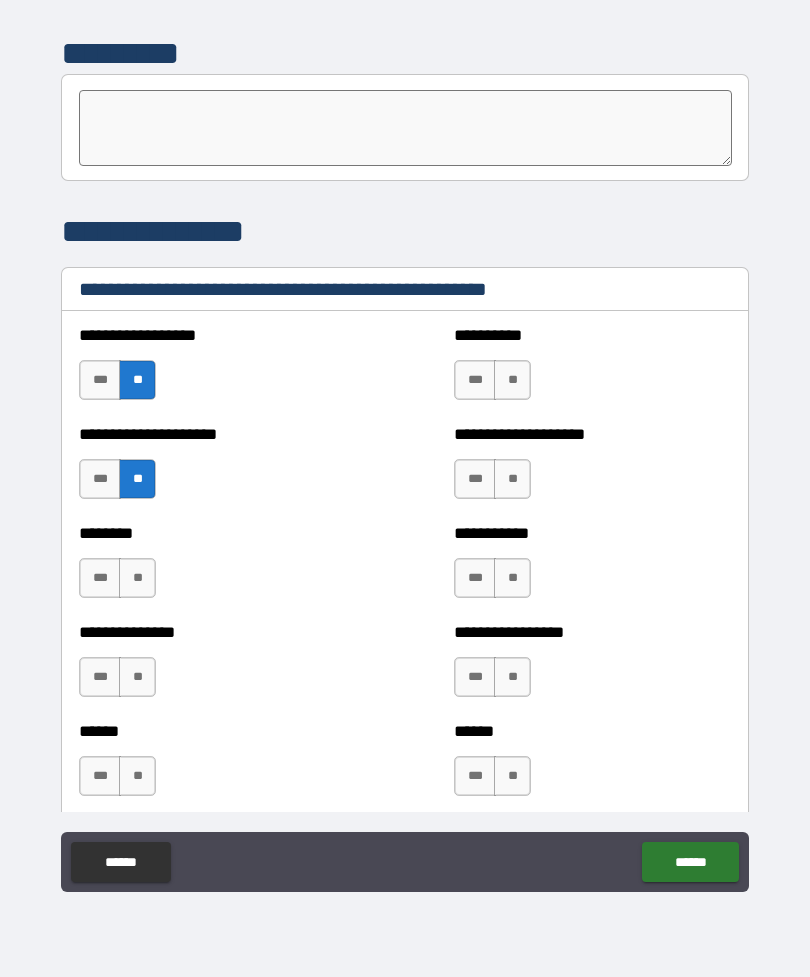 click on "**" at bounding box center (137, 578) 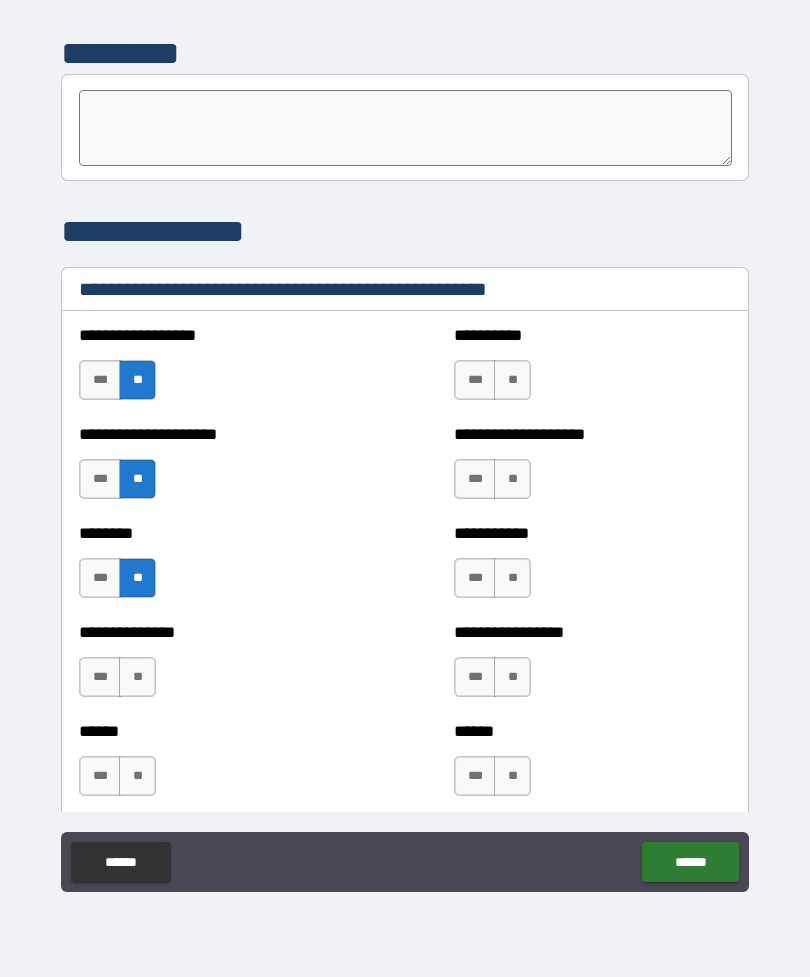 click on "**" at bounding box center [137, 677] 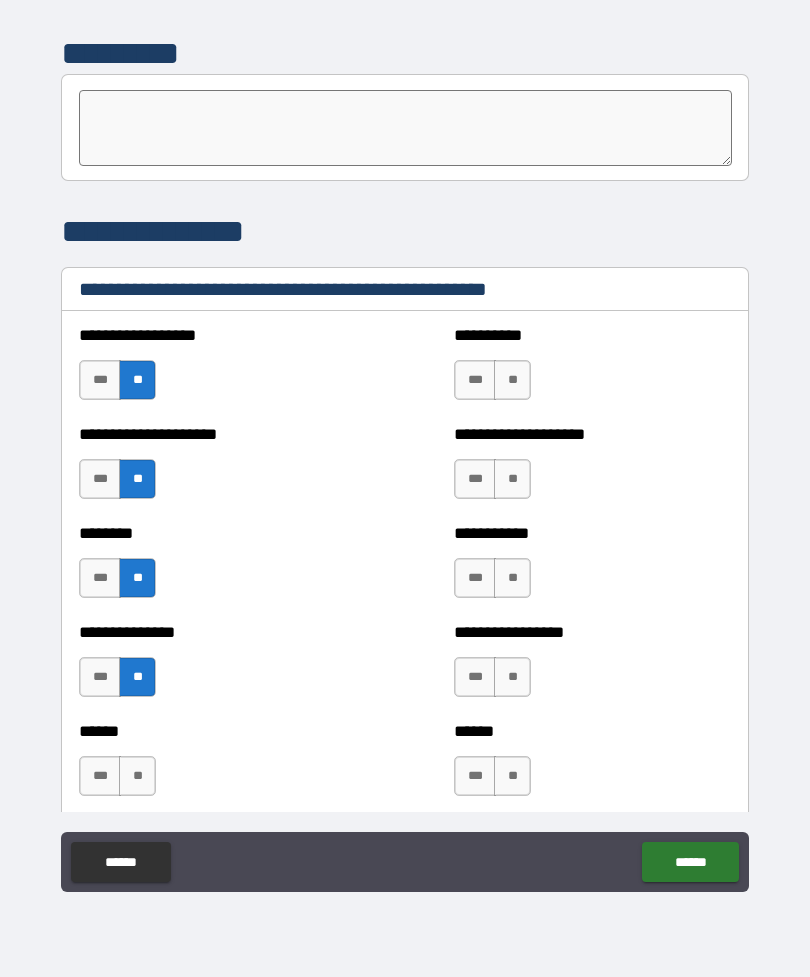click on "**" at bounding box center (137, 776) 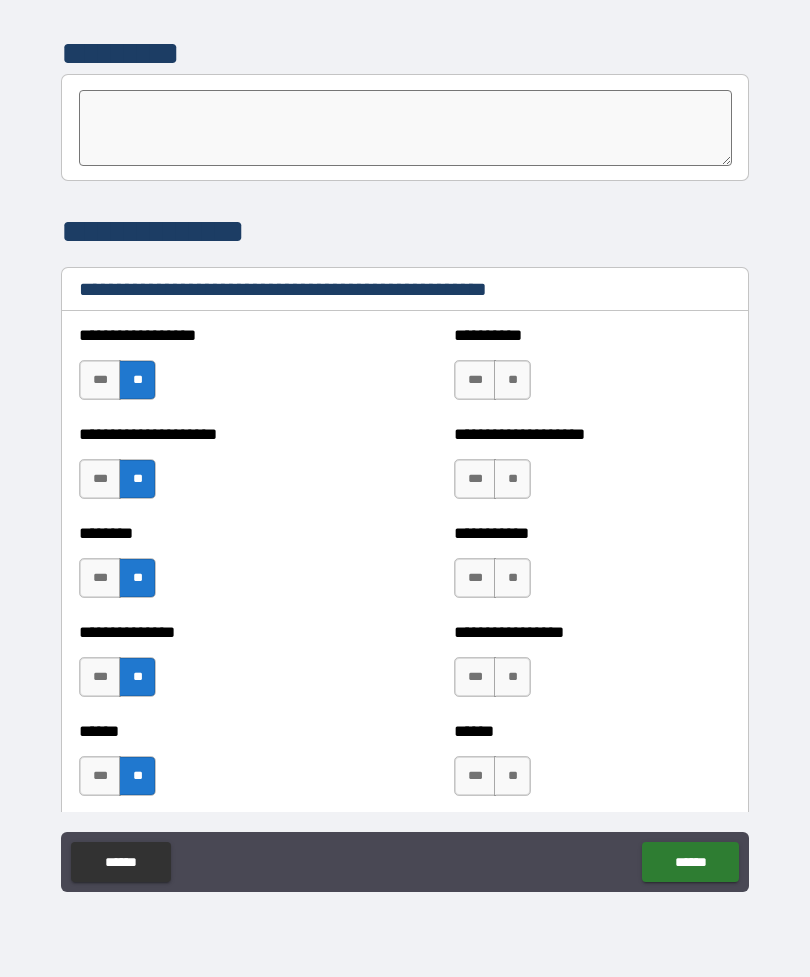 click on "**" at bounding box center (512, 380) 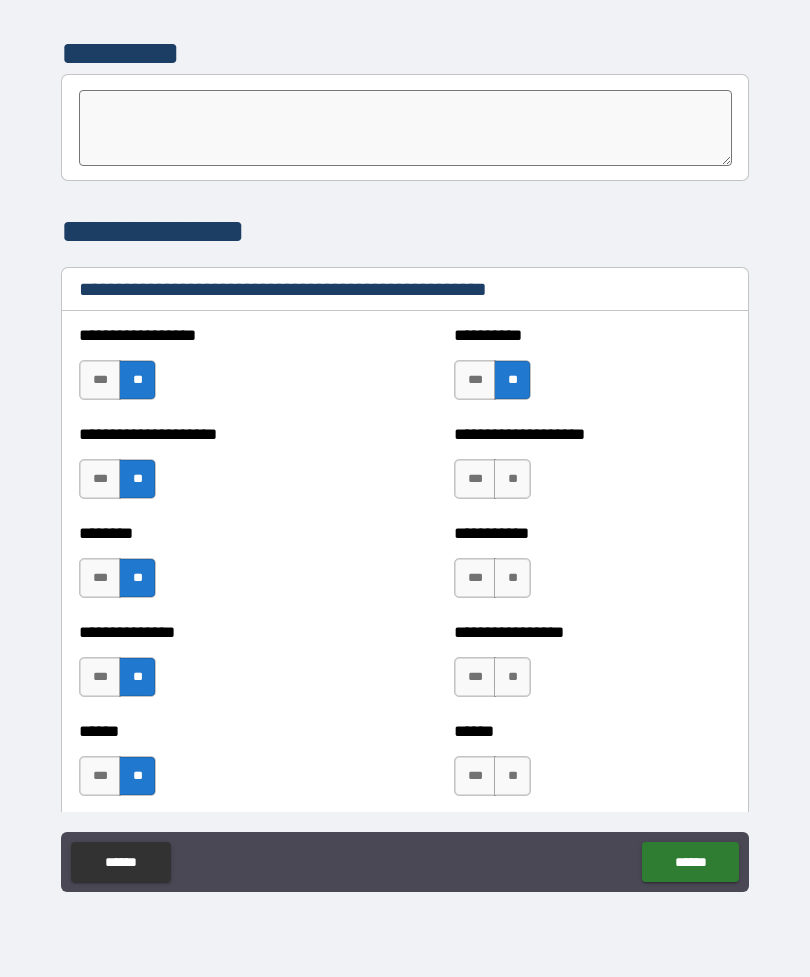 click on "**" at bounding box center (512, 479) 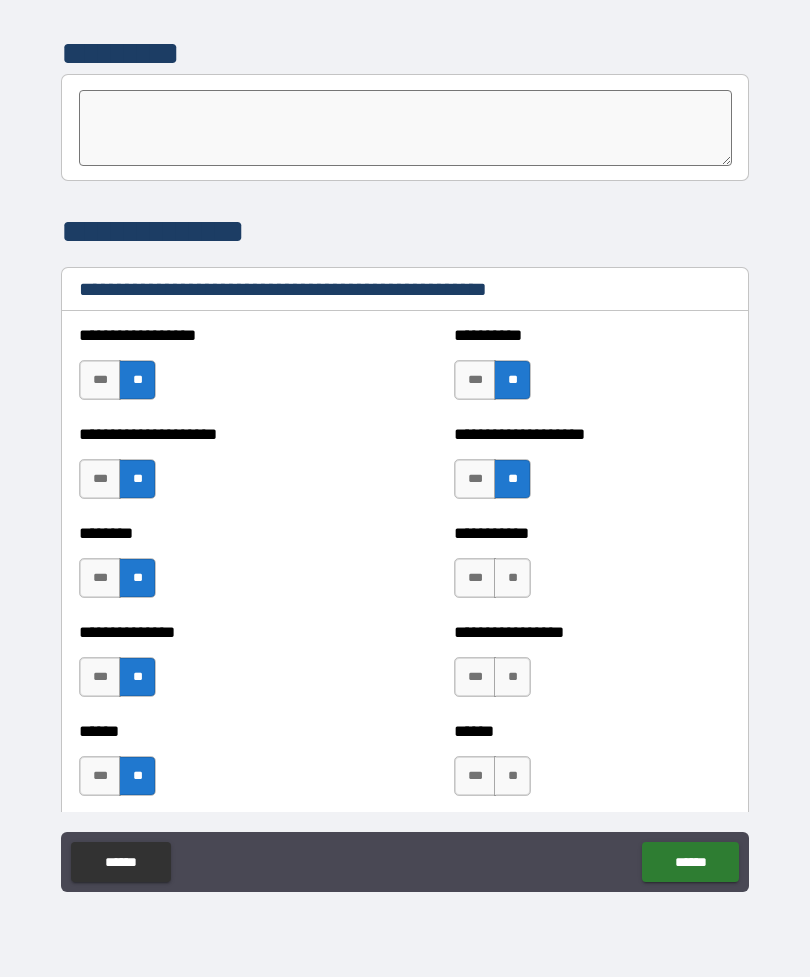 click on "**" at bounding box center (512, 578) 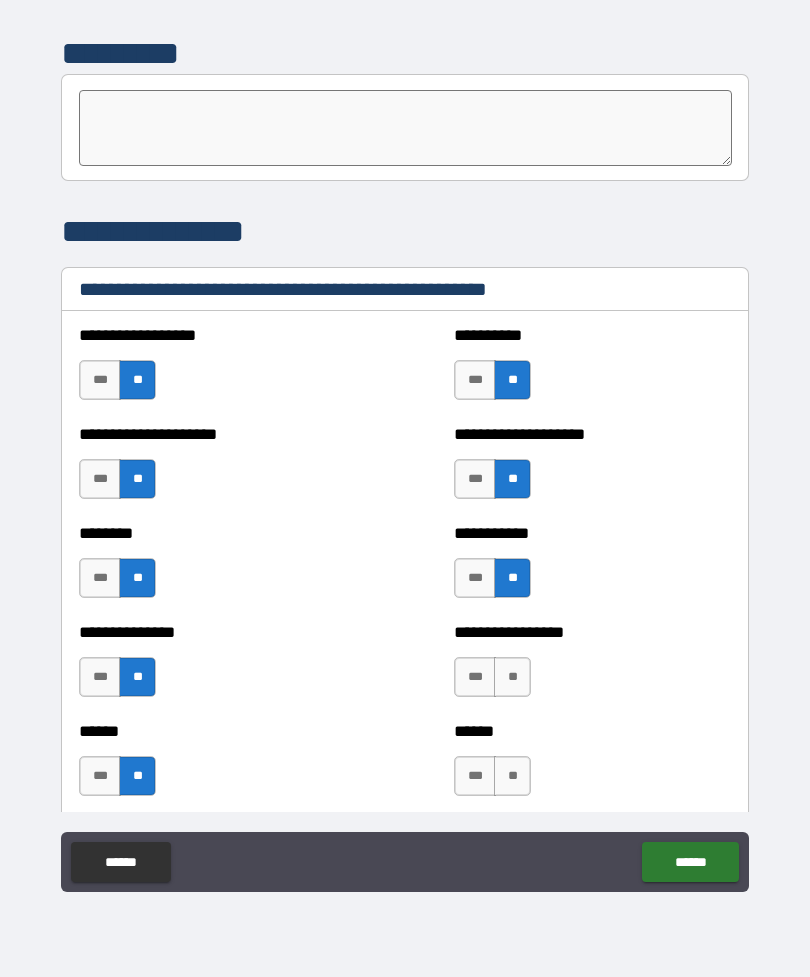 click on "**" at bounding box center [512, 677] 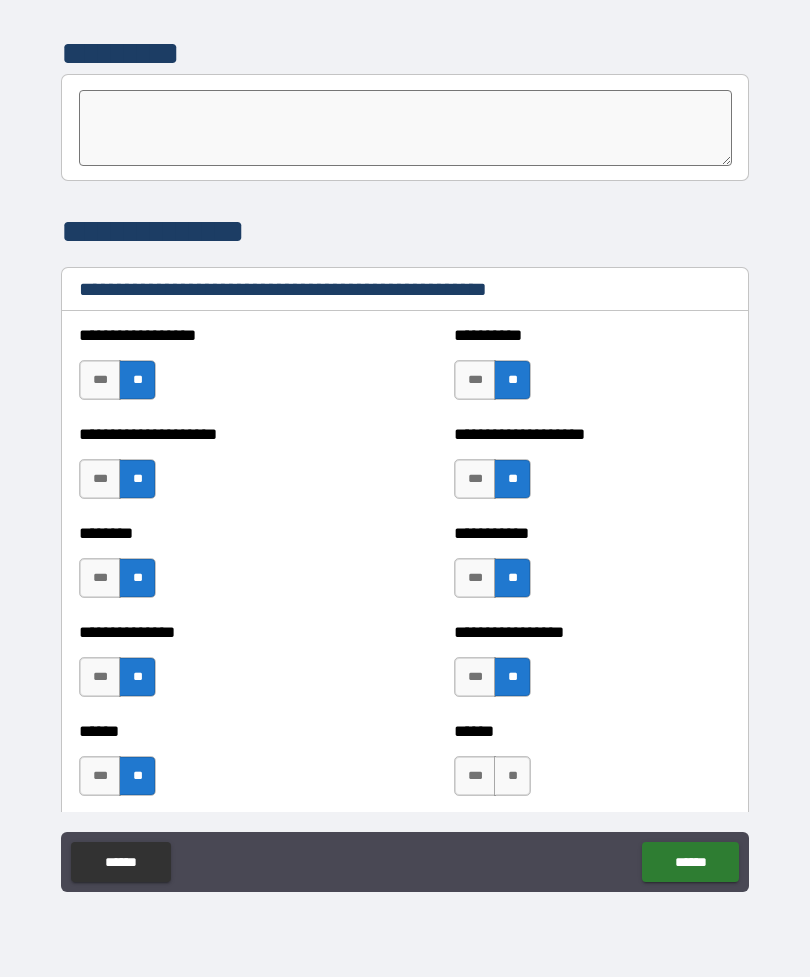 click on "**" at bounding box center (512, 776) 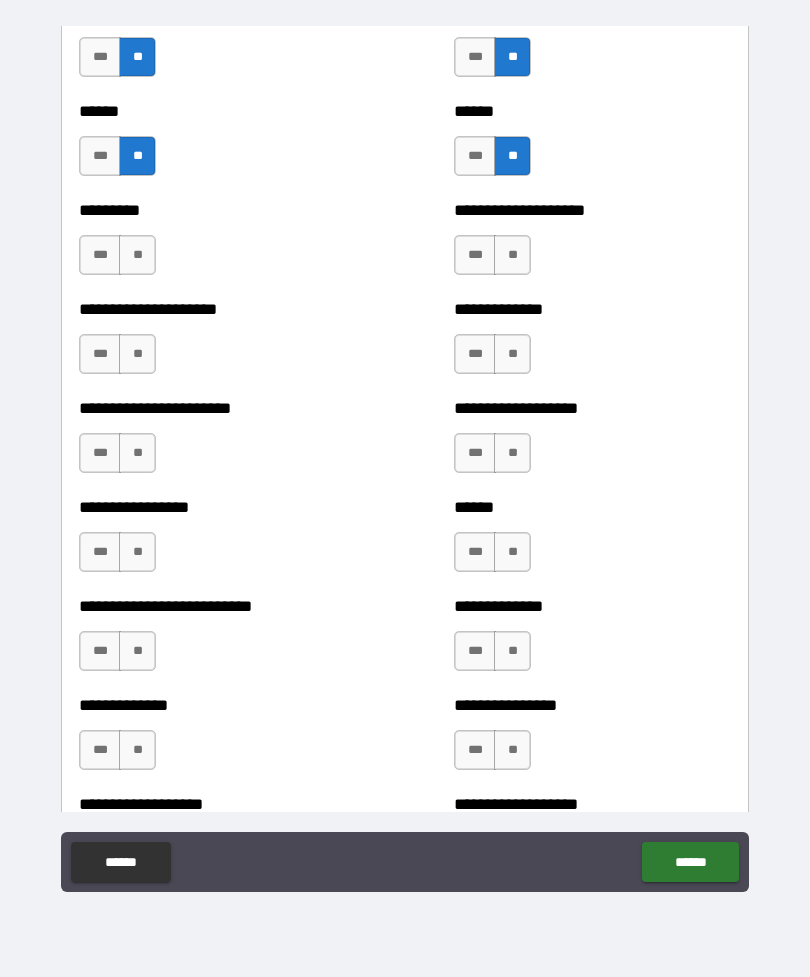 scroll, scrollTop: 3132, scrollLeft: 0, axis: vertical 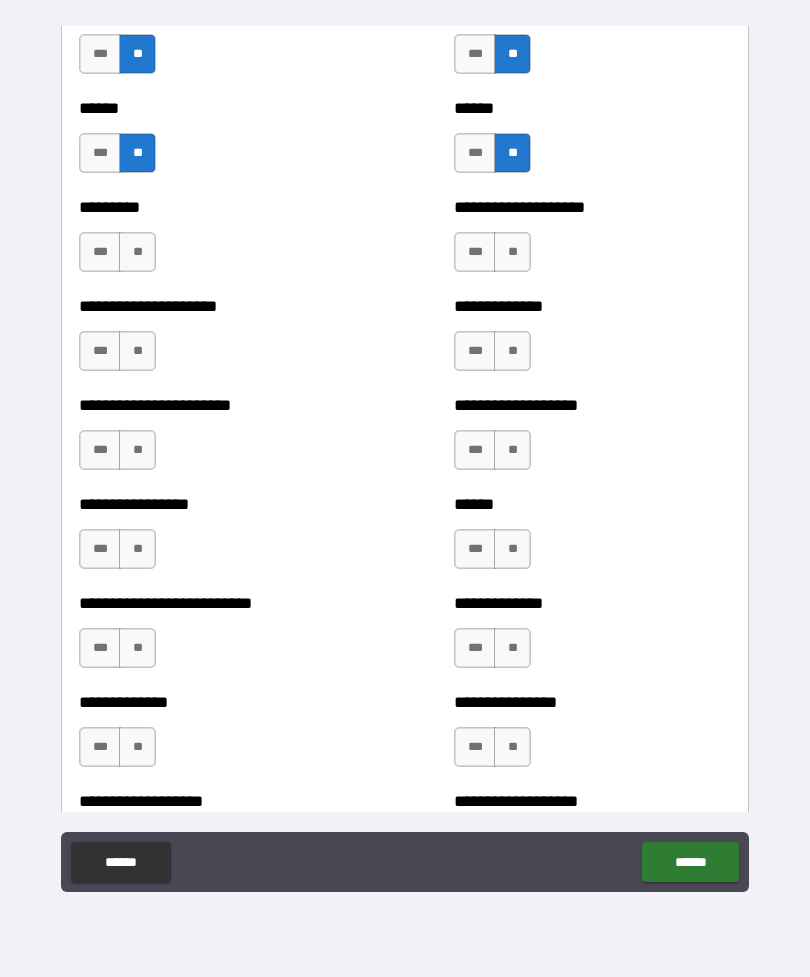 click on "**" at bounding box center (512, 252) 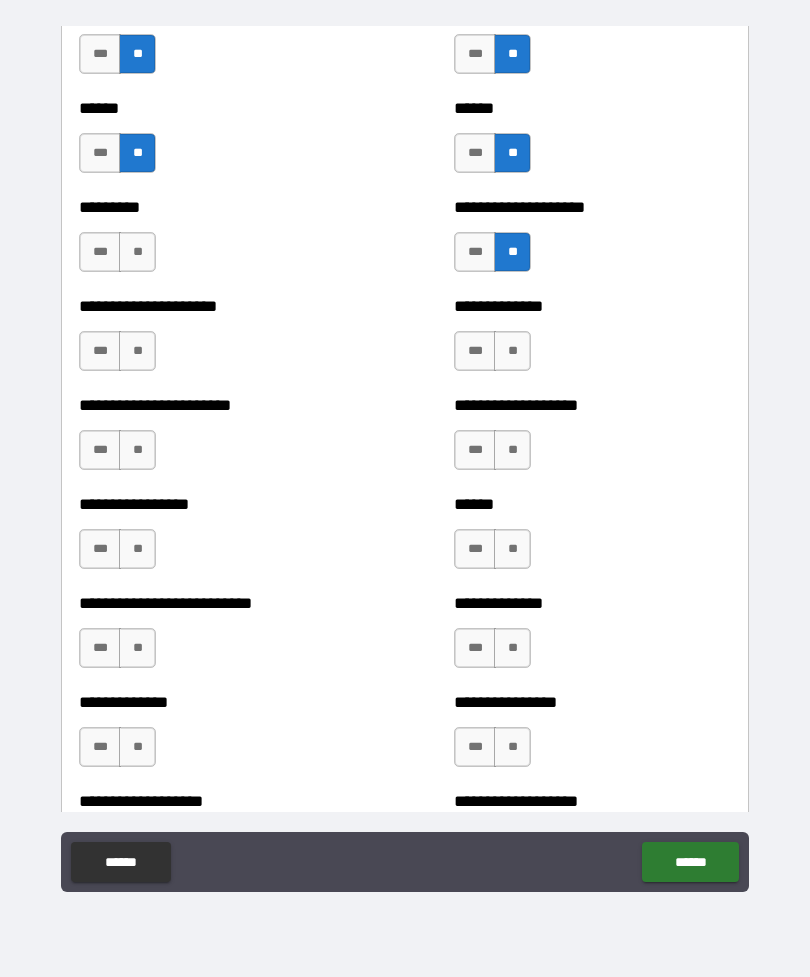 click on "**" at bounding box center [512, 351] 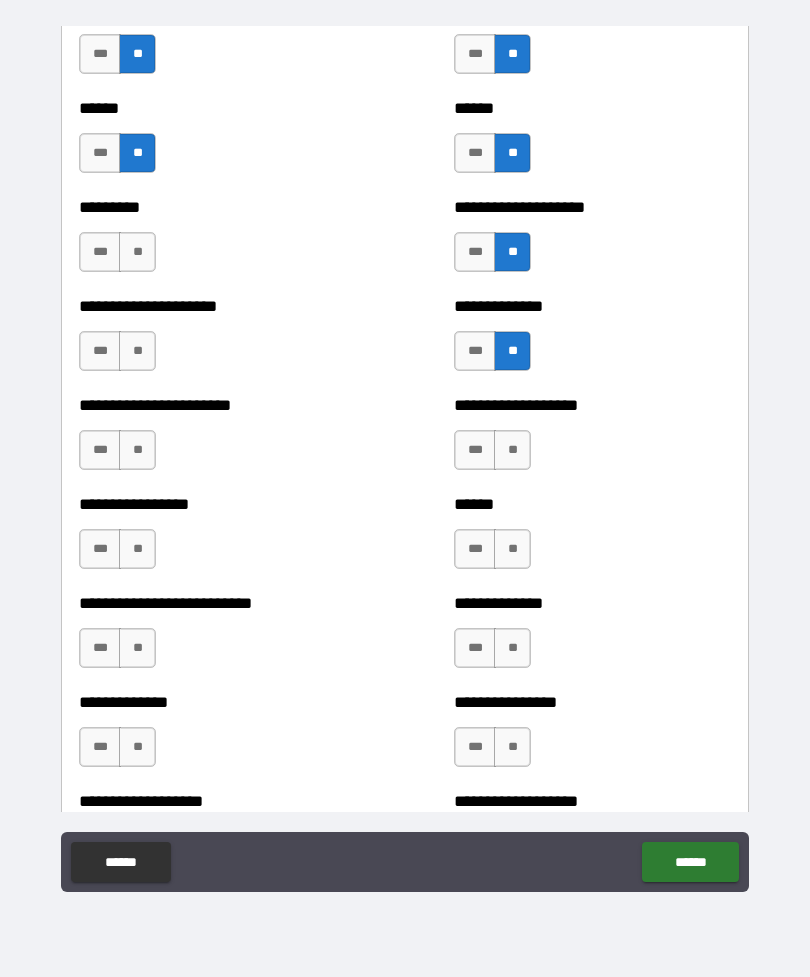 click on "**" at bounding box center [137, 252] 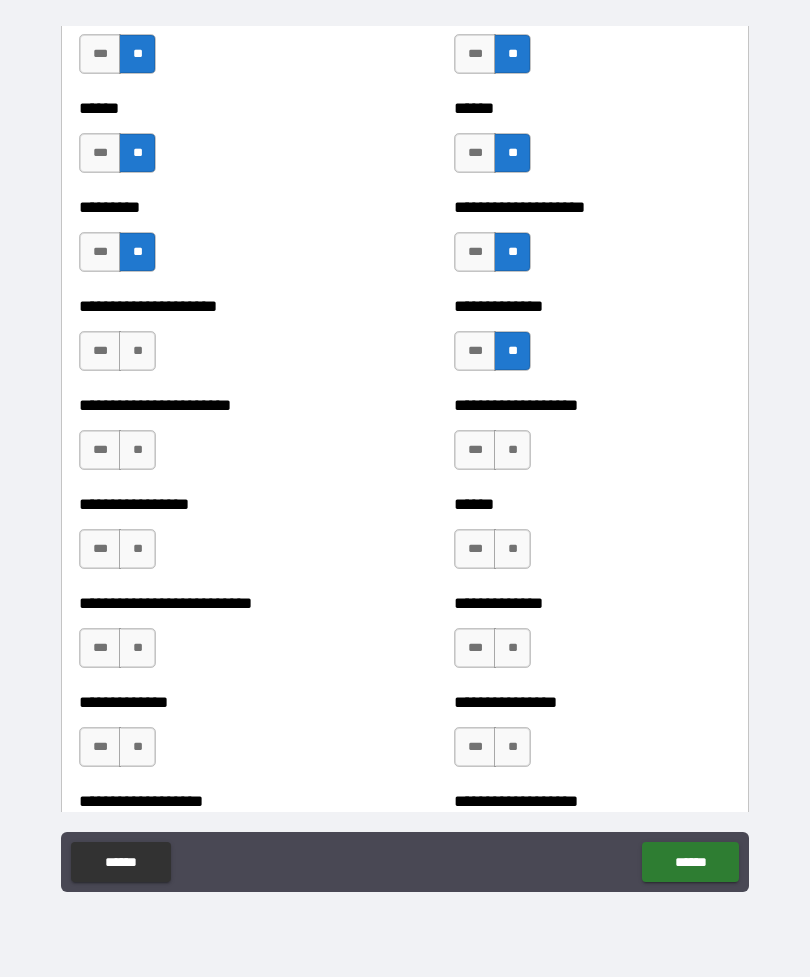 click on "**" at bounding box center (137, 351) 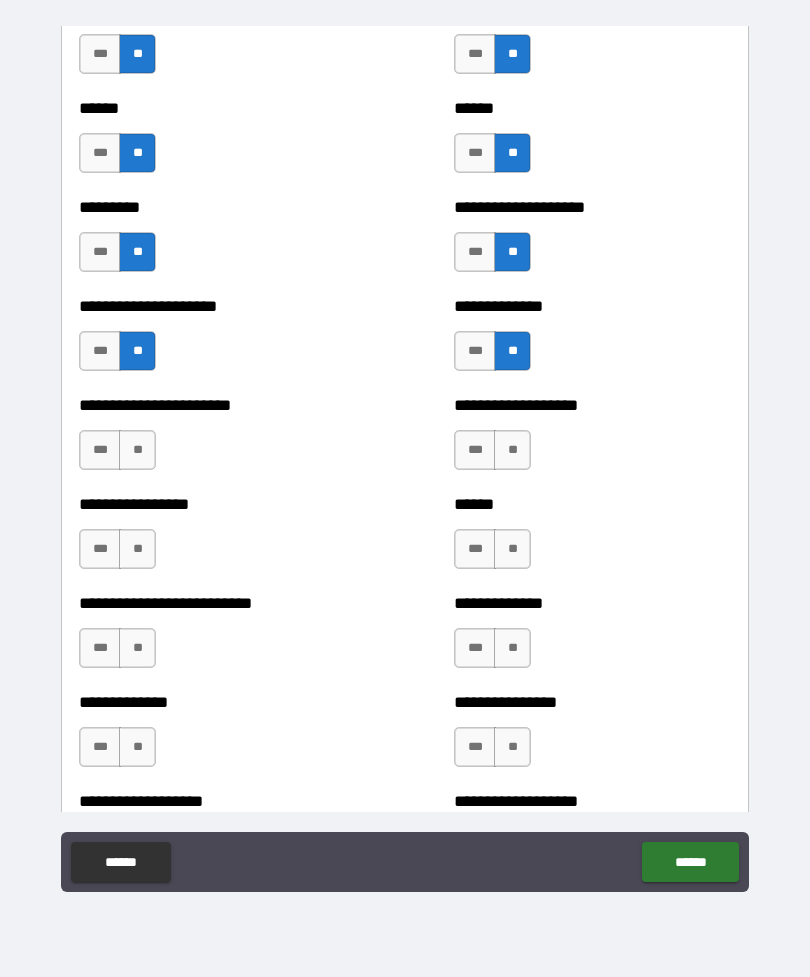 click on "**" at bounding box center (137, 450) 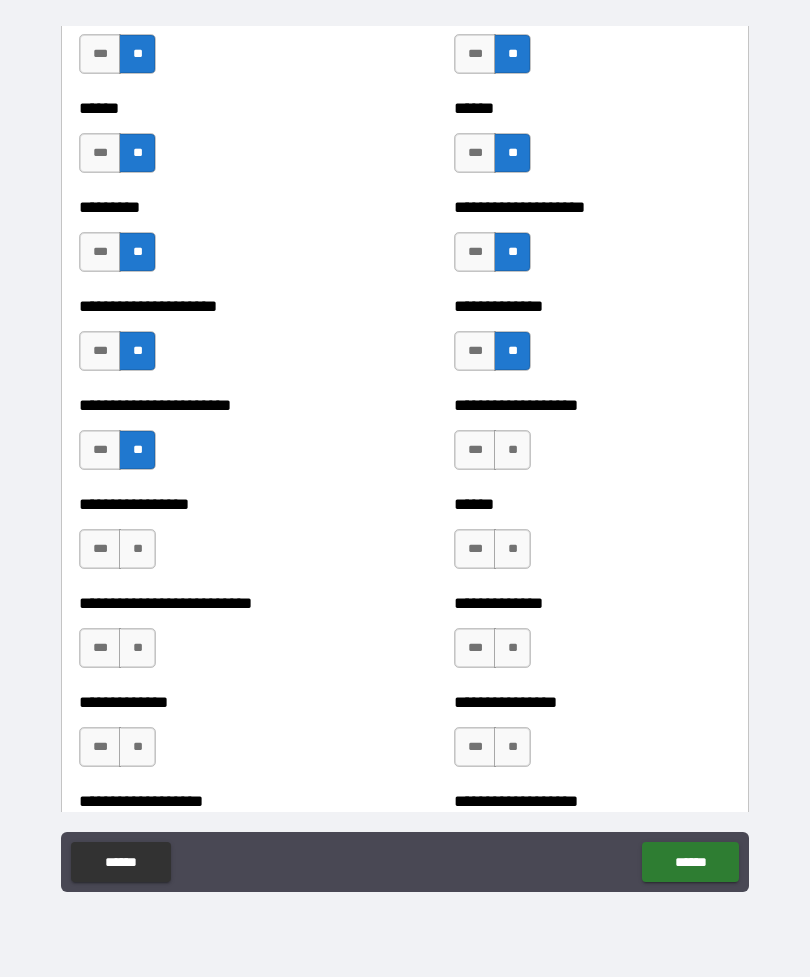 click on "**" at bounding box center [512, 450] 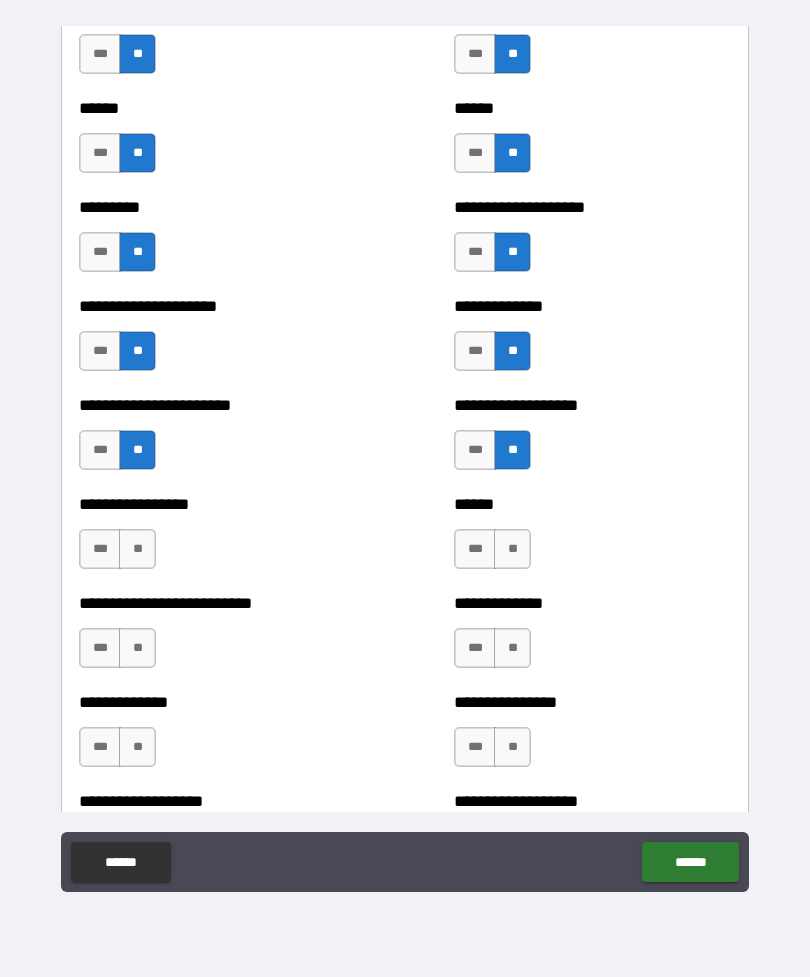 click on "**" at bounding box center (512, 549) 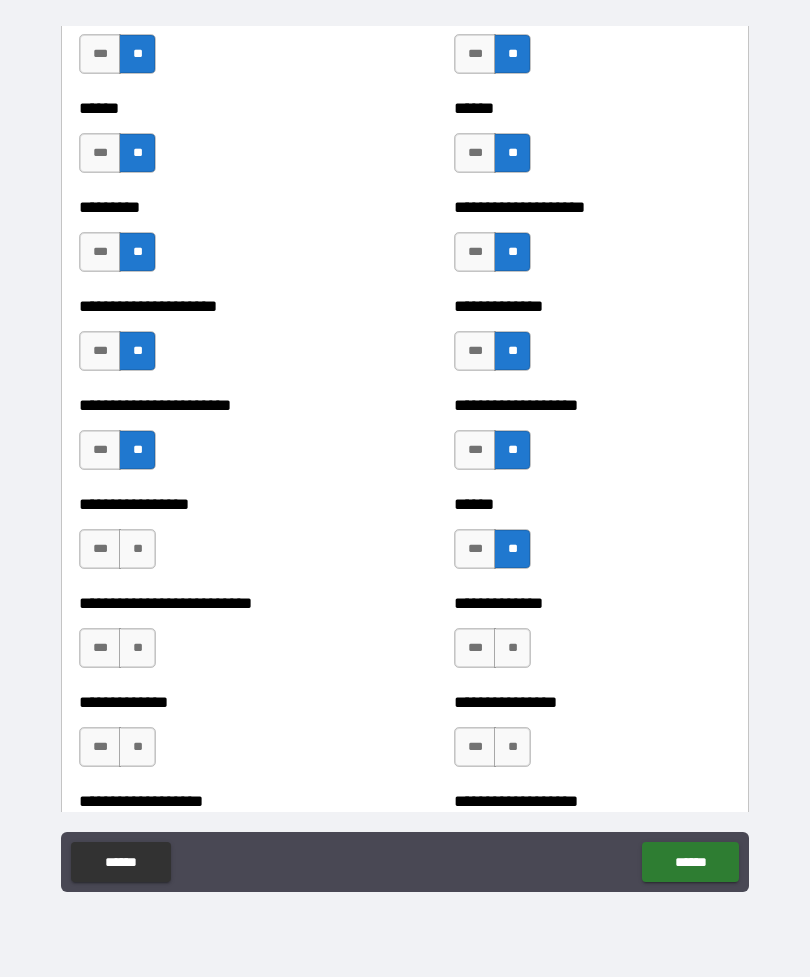 click on "**" at bounding box center [137, 549] 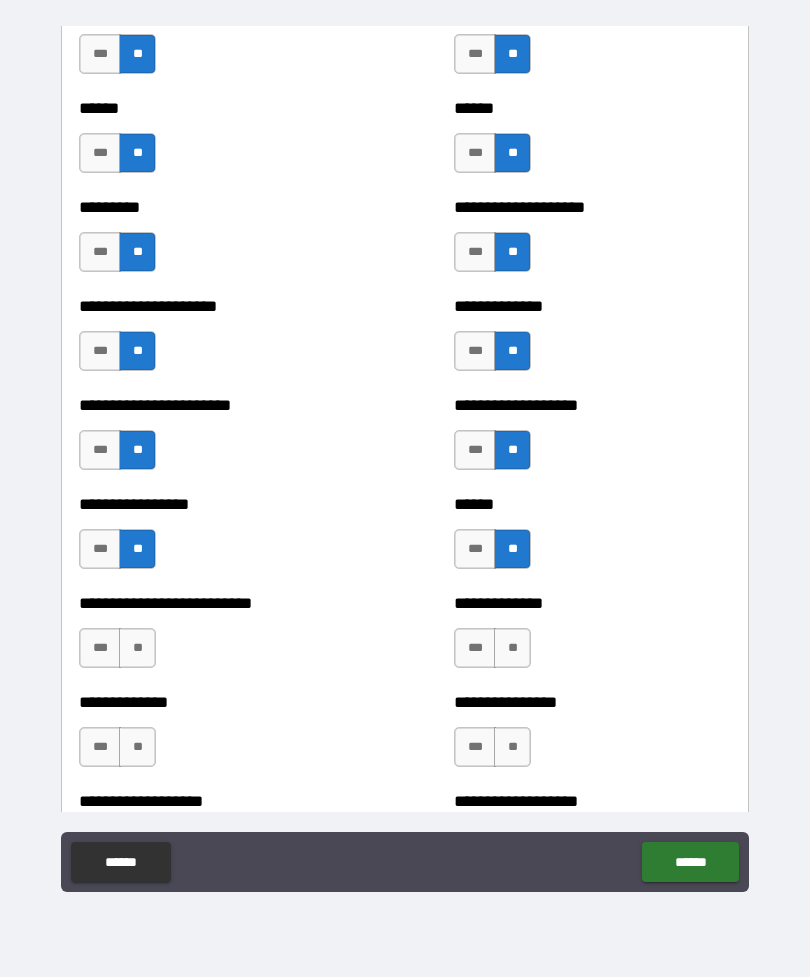 click on "**" at bounding box center [137, 648] 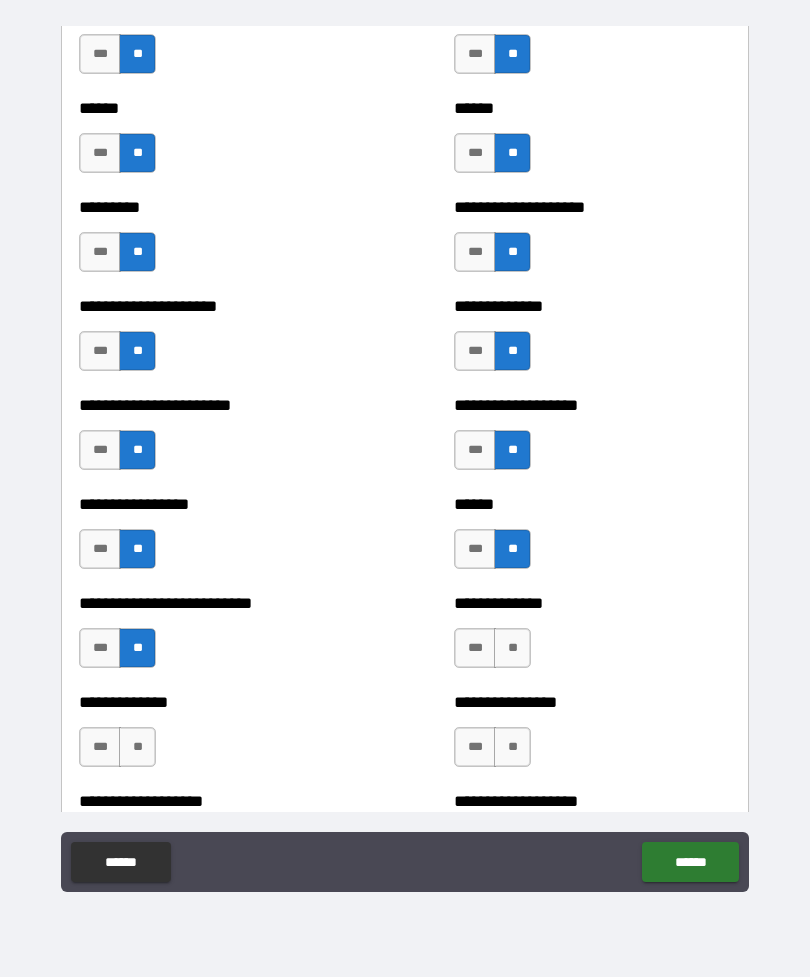click on "**" at bounding box center [512, 648] 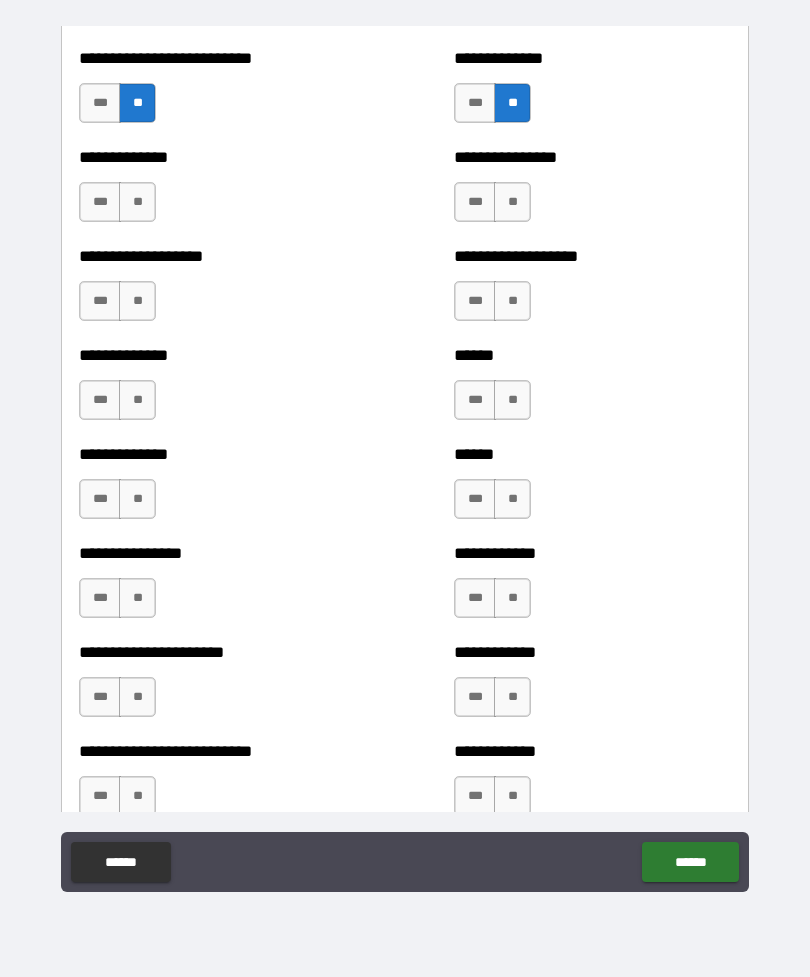 scroll, scrollTop: 3666, scrollLeft: 0, axis: vertical 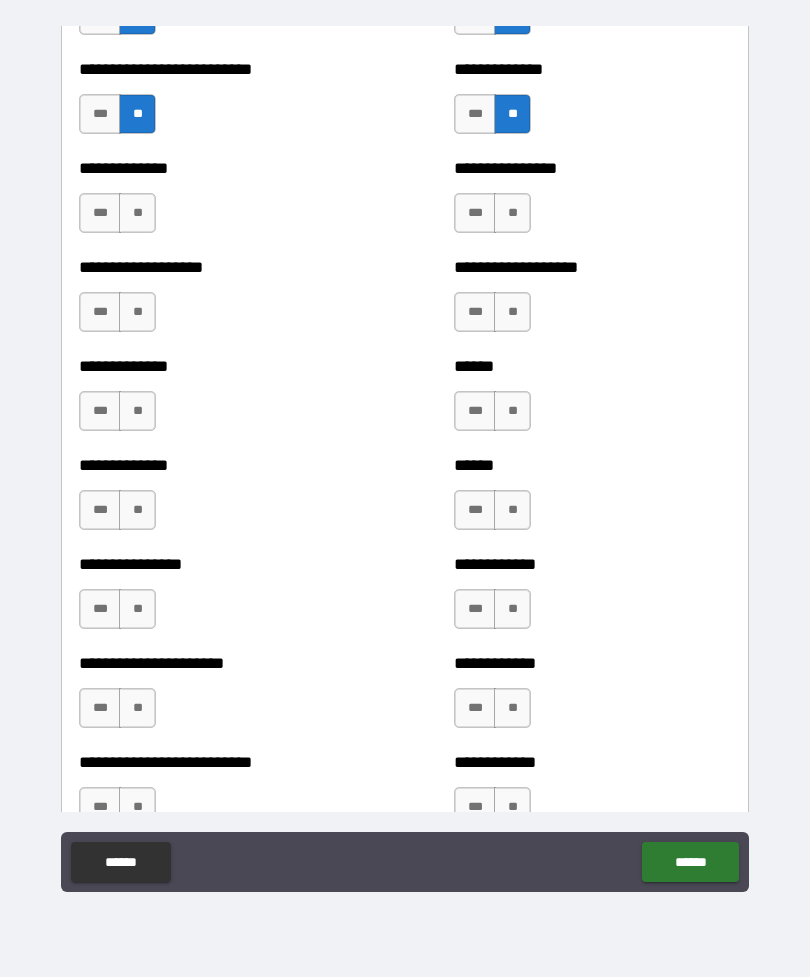 click on "**" at bounding box center [137, 213] 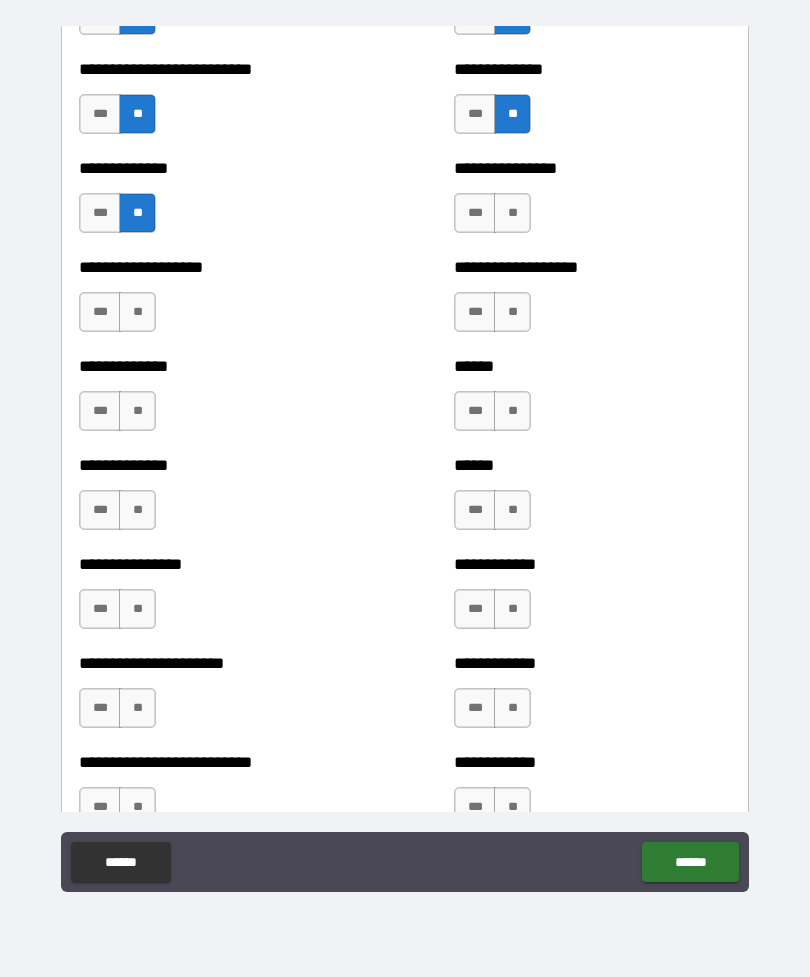 click on "**" at bounding box center [512, 213] 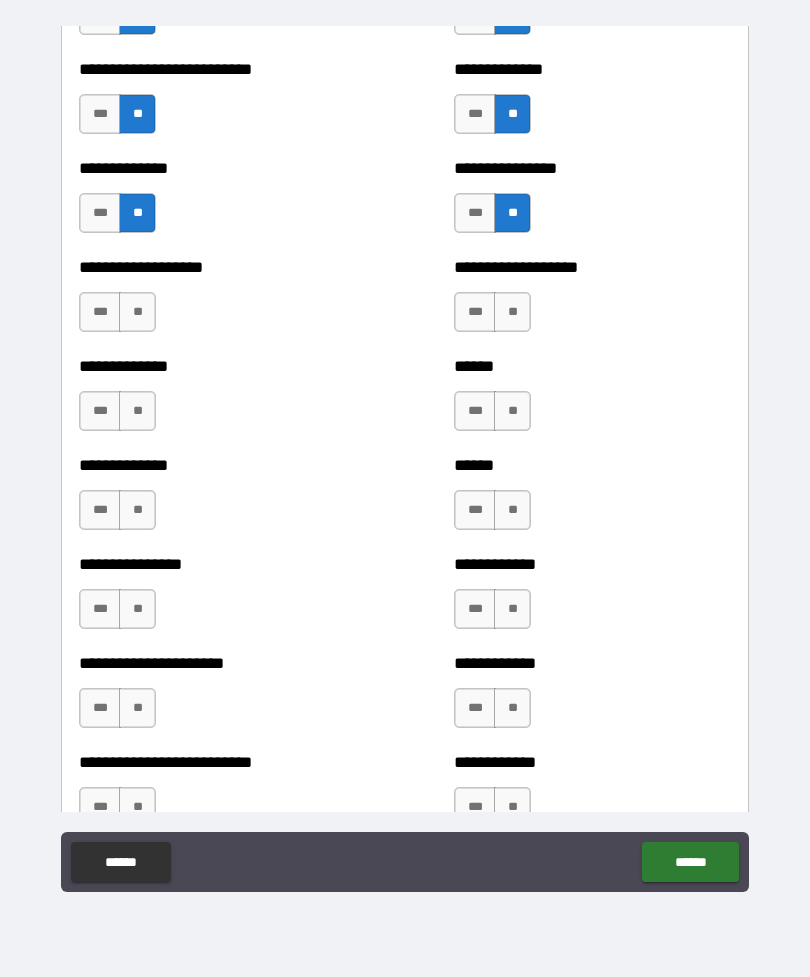 click on "**" at bounding box center (512, 312) 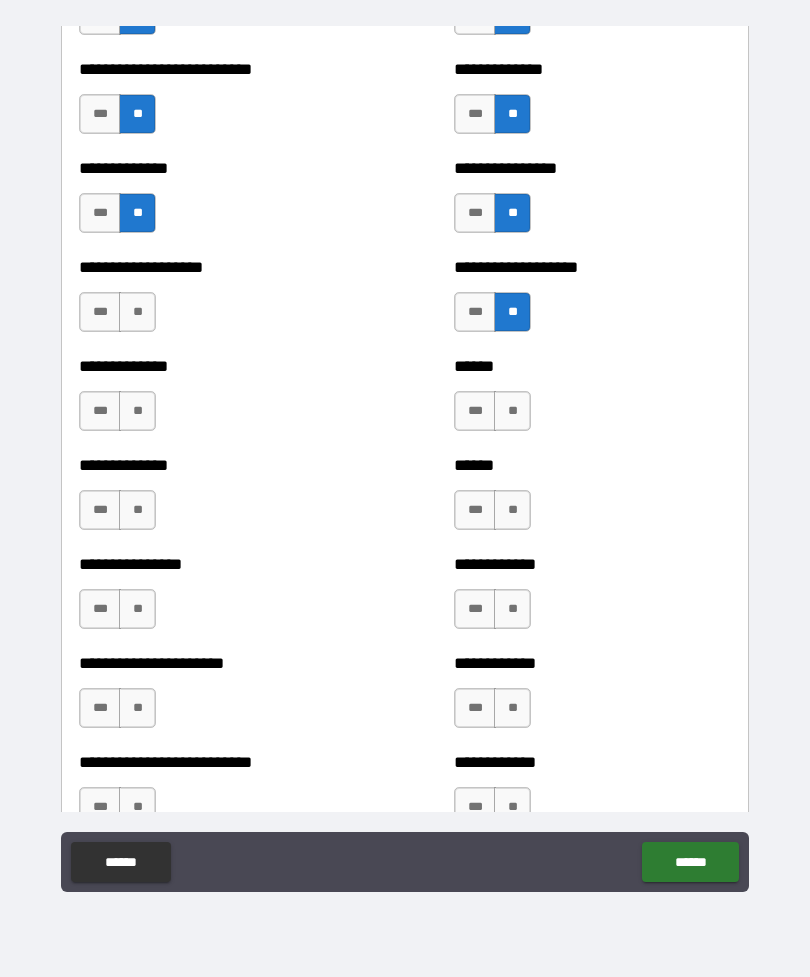 click on "**" at bounding box center (137, 312) 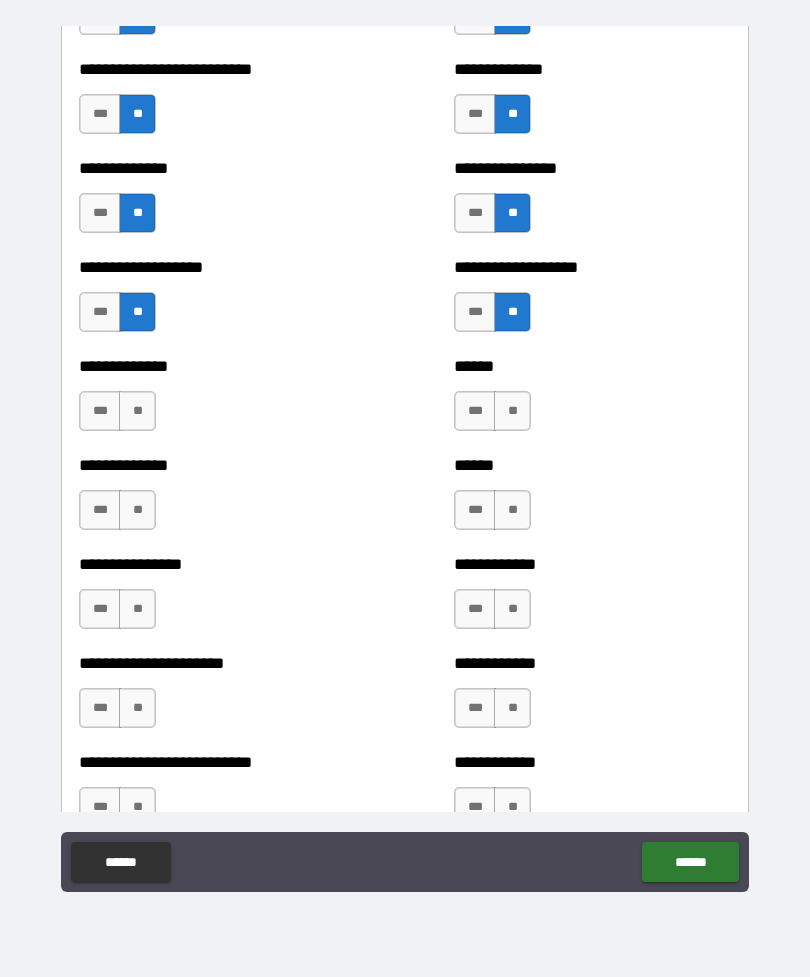 click on "**" at bounding box center [137, 411] 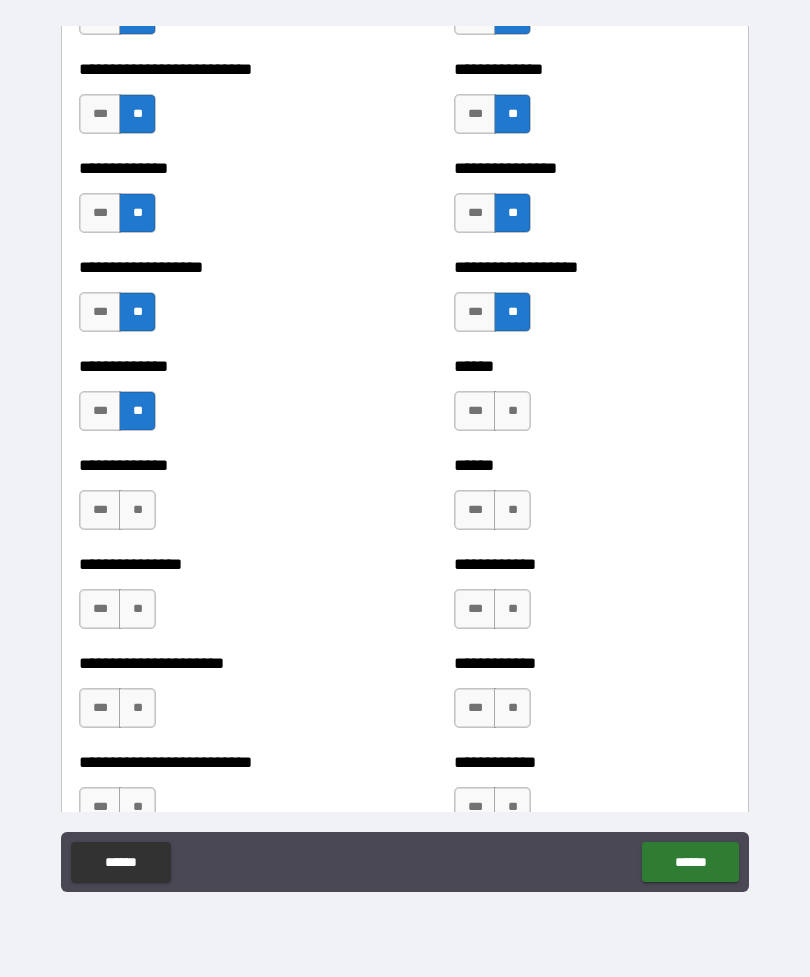 click on "**" at bounding box center [512, 411] 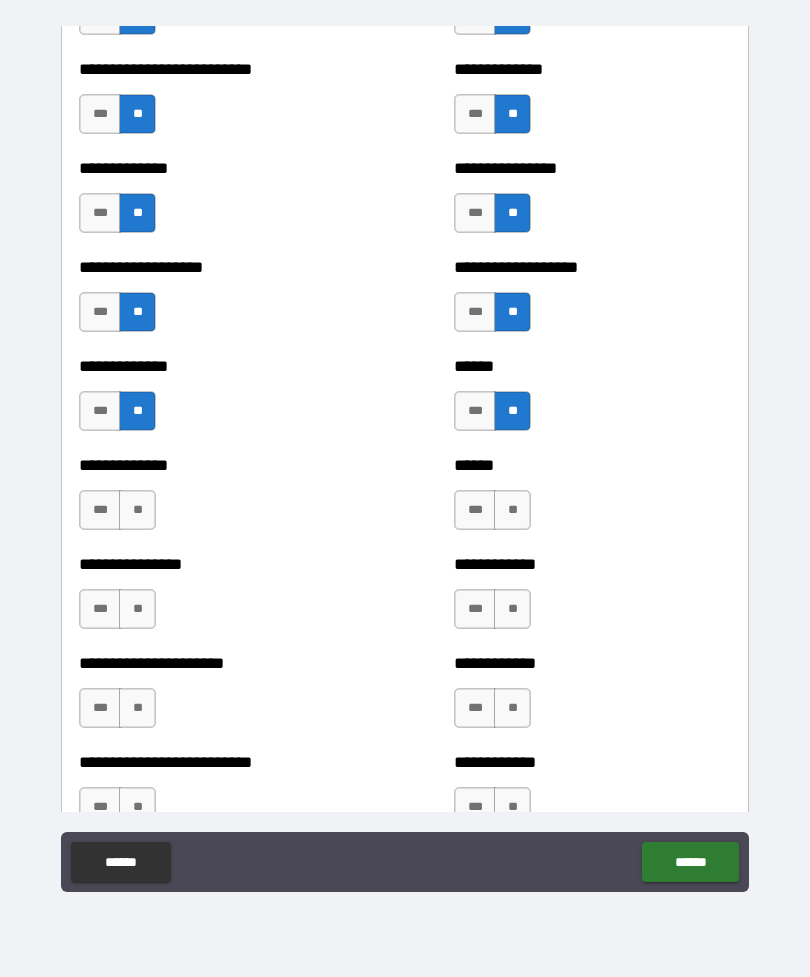 click on "**" at bounding box center (512, 510) 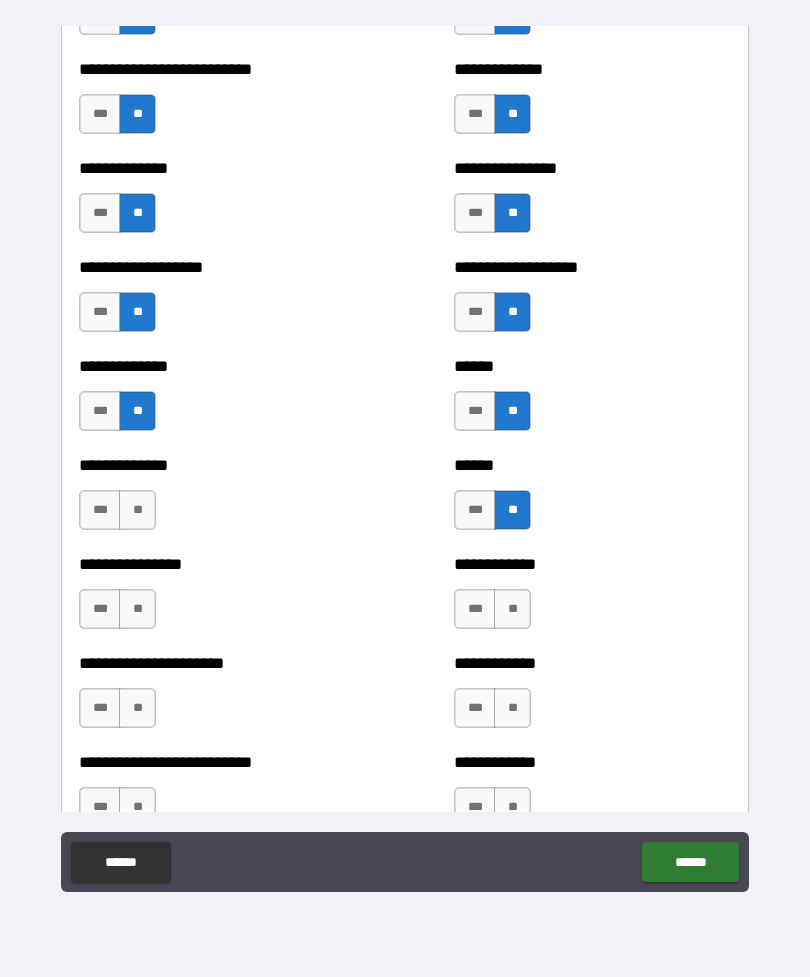 click on "**" at bounding box center [137, 510] 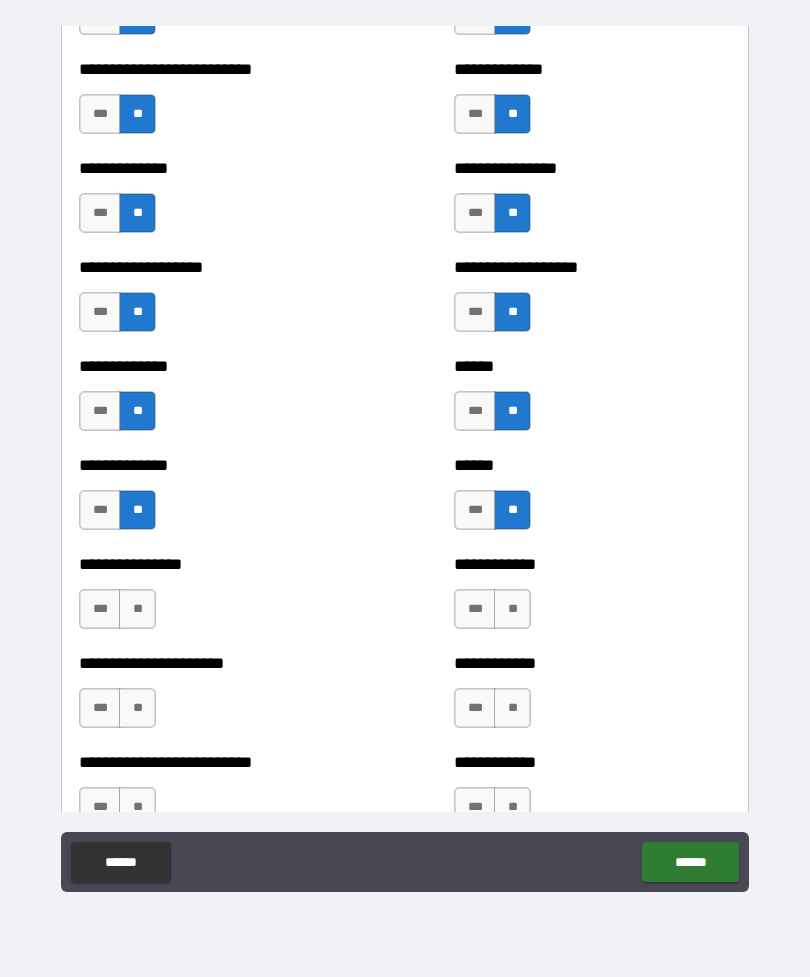 click on "**" at bounding box center [137, 609] 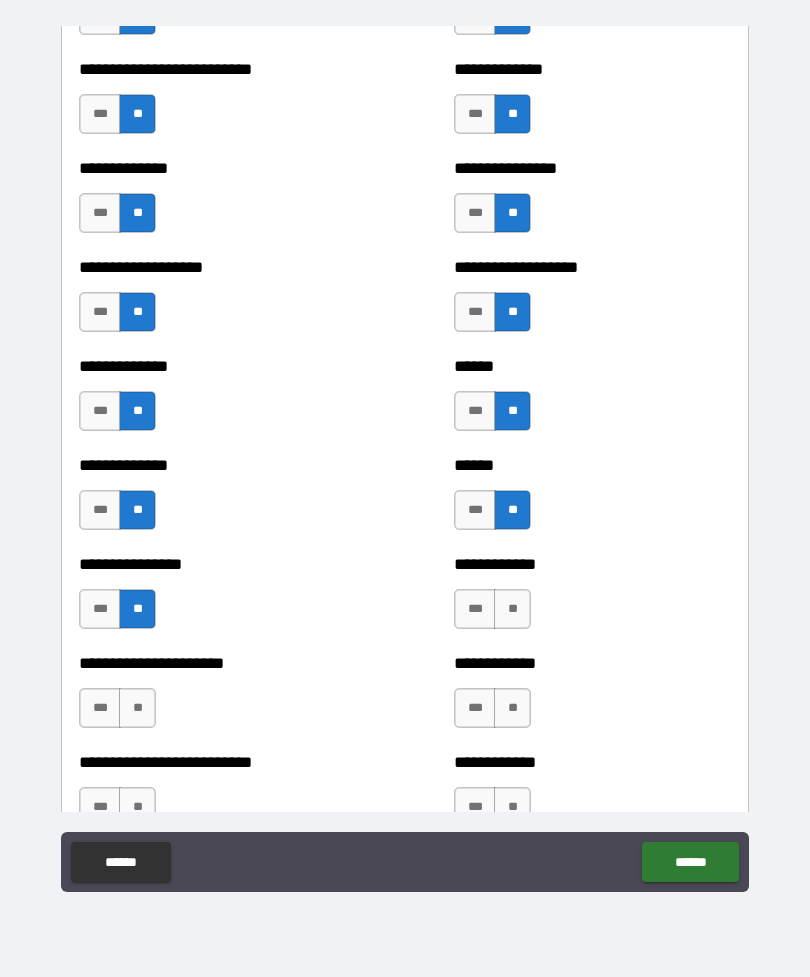 click on "**" at bounding box center [512, 609] 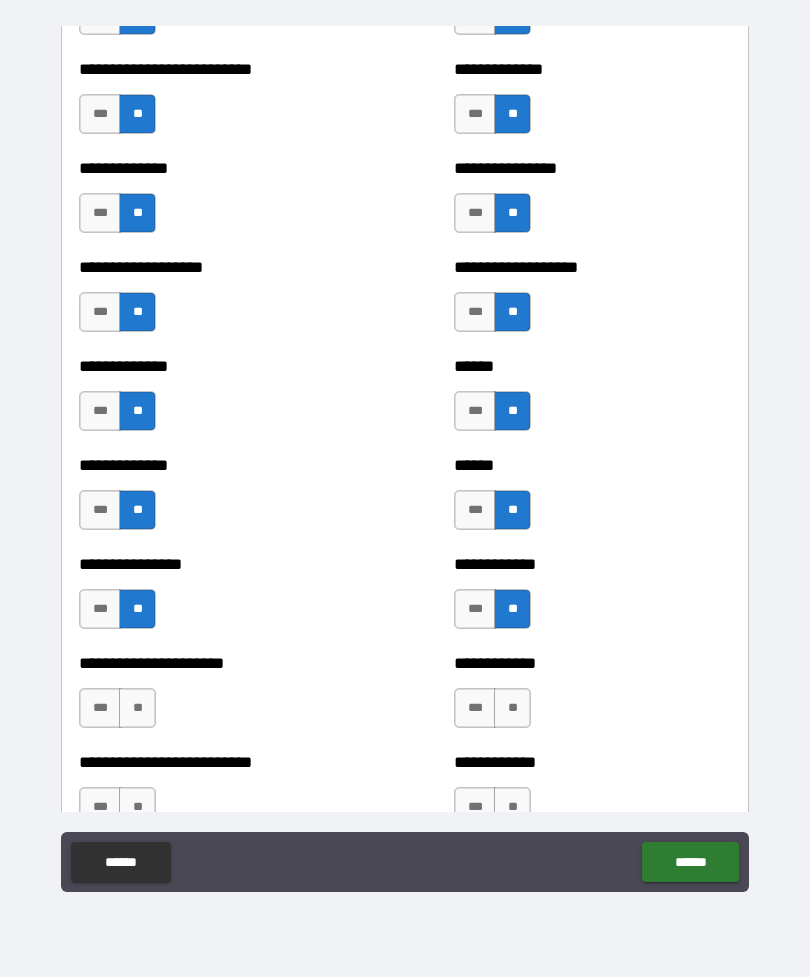 click on "**" at bounding box center (137, 708) 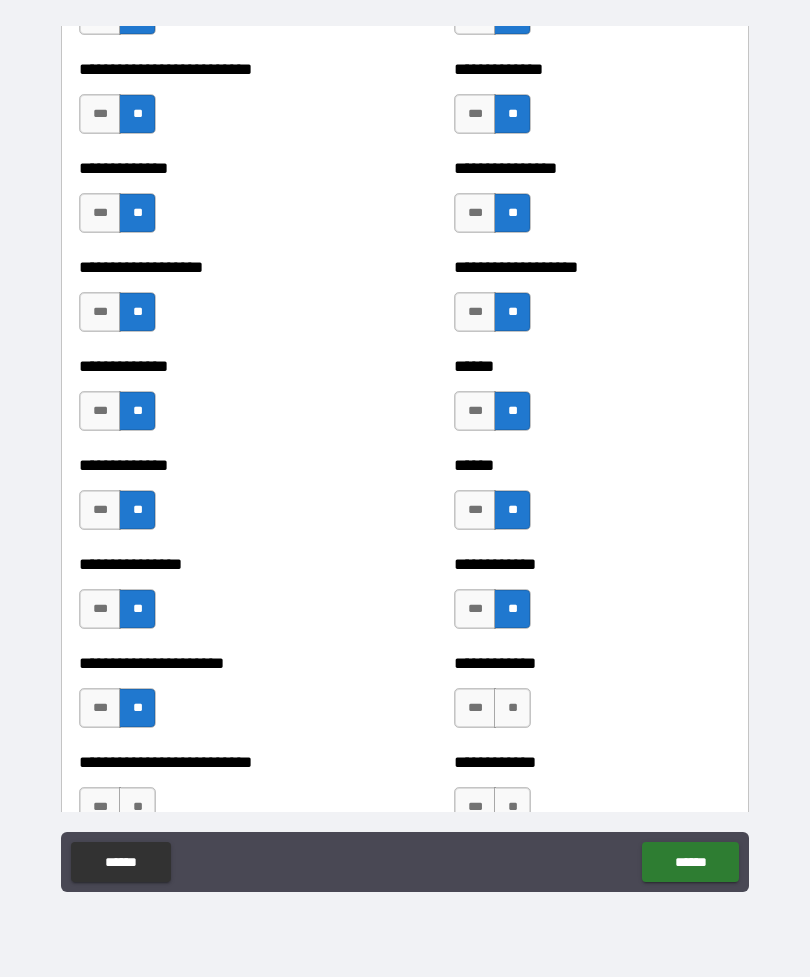 click on "**" at bounding box center (512, 708) 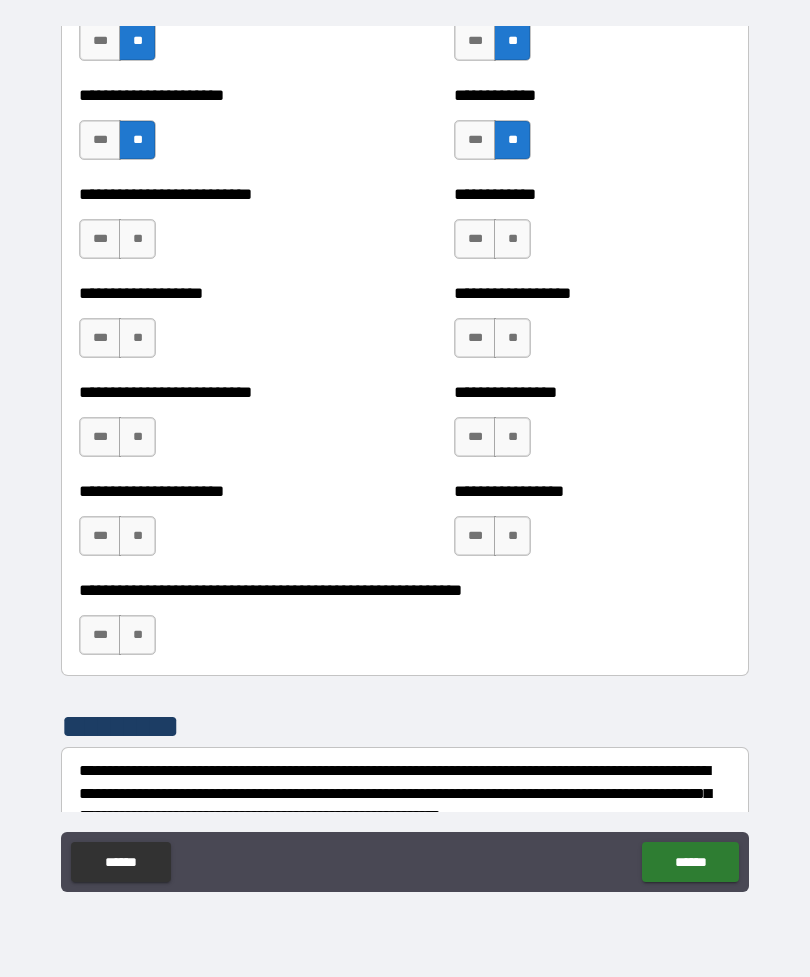 scroll, scrollTop: 4231, scrollLeft: 0, axis: vertical 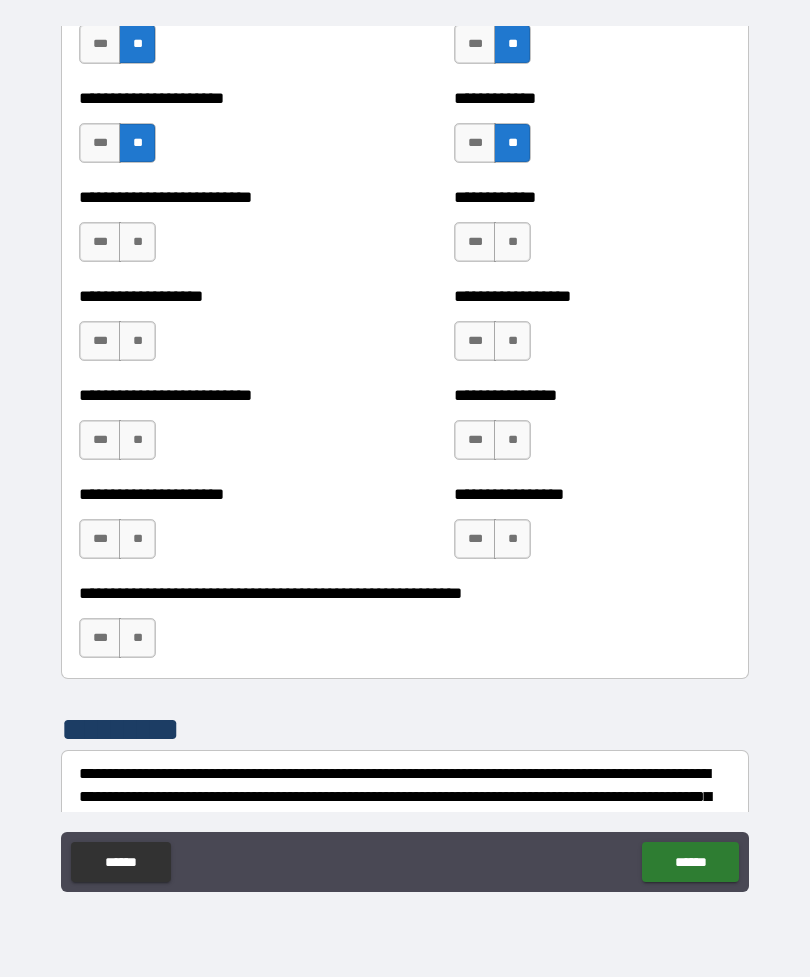 click on "**" at bounding box center [137, 242] 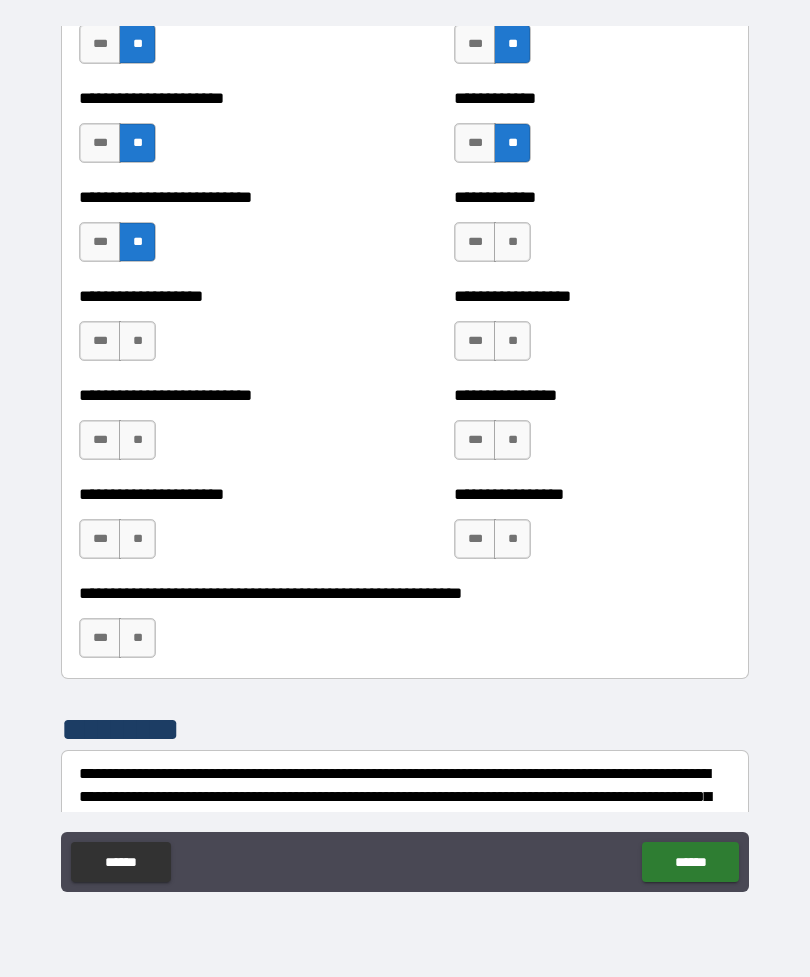 click on "**" at bounding box center (512, 242) 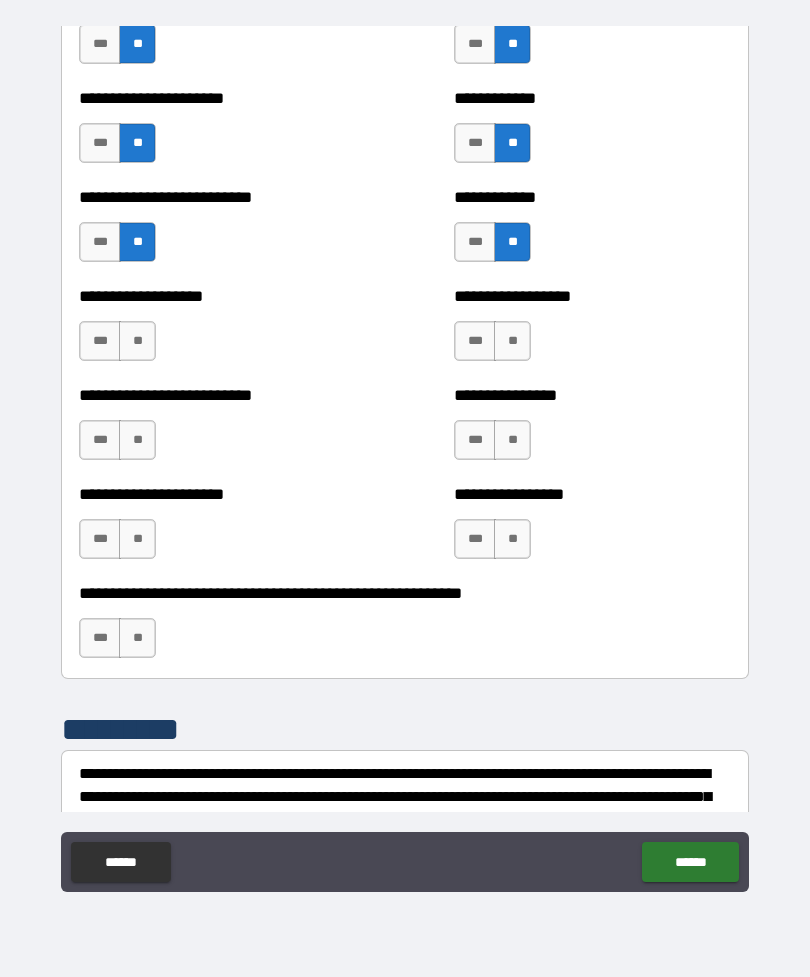 click on "**" at bounding box center (512, 341) 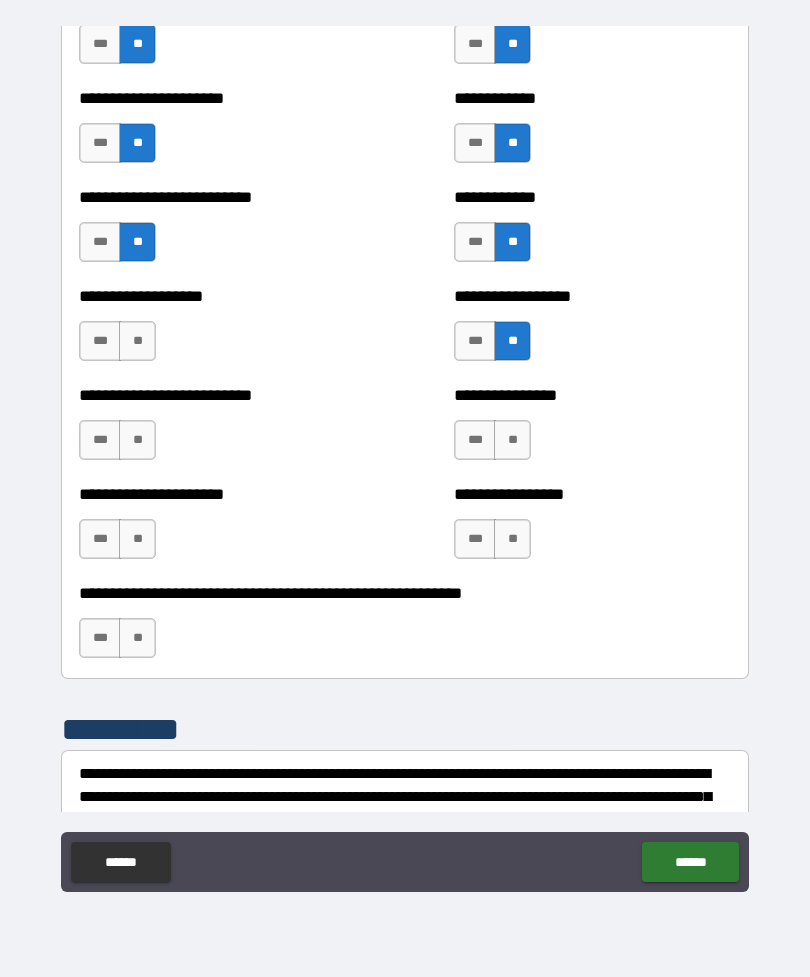 click on "**" at bounding box center [137, 341] 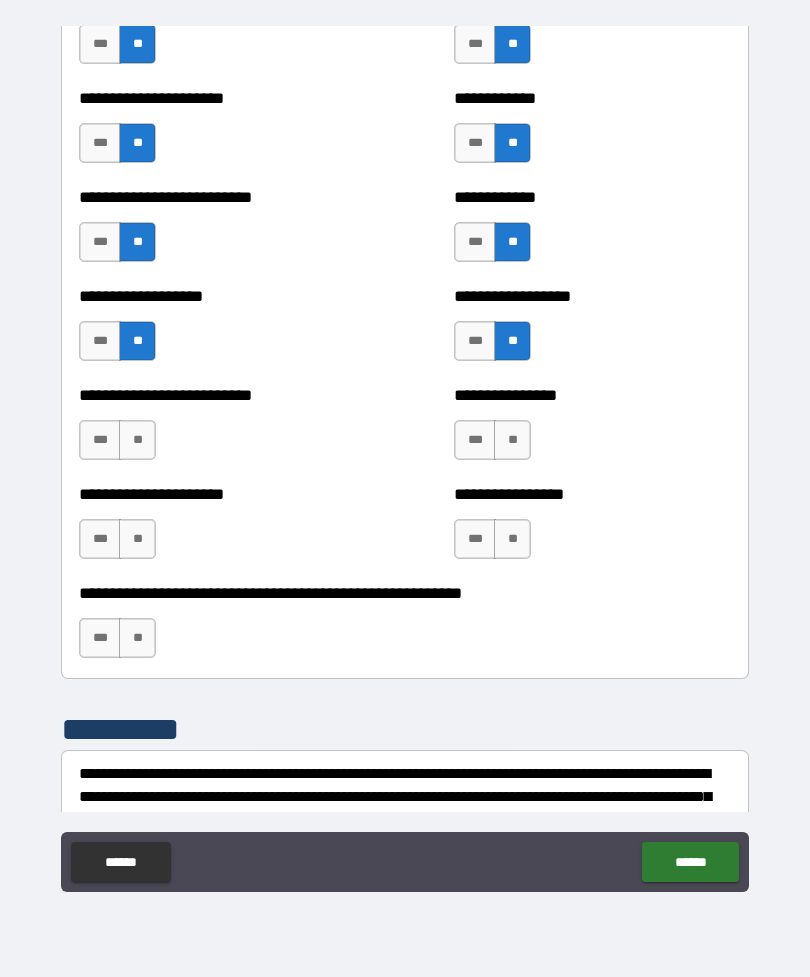 click on "**" at bounding box center (137, 440) 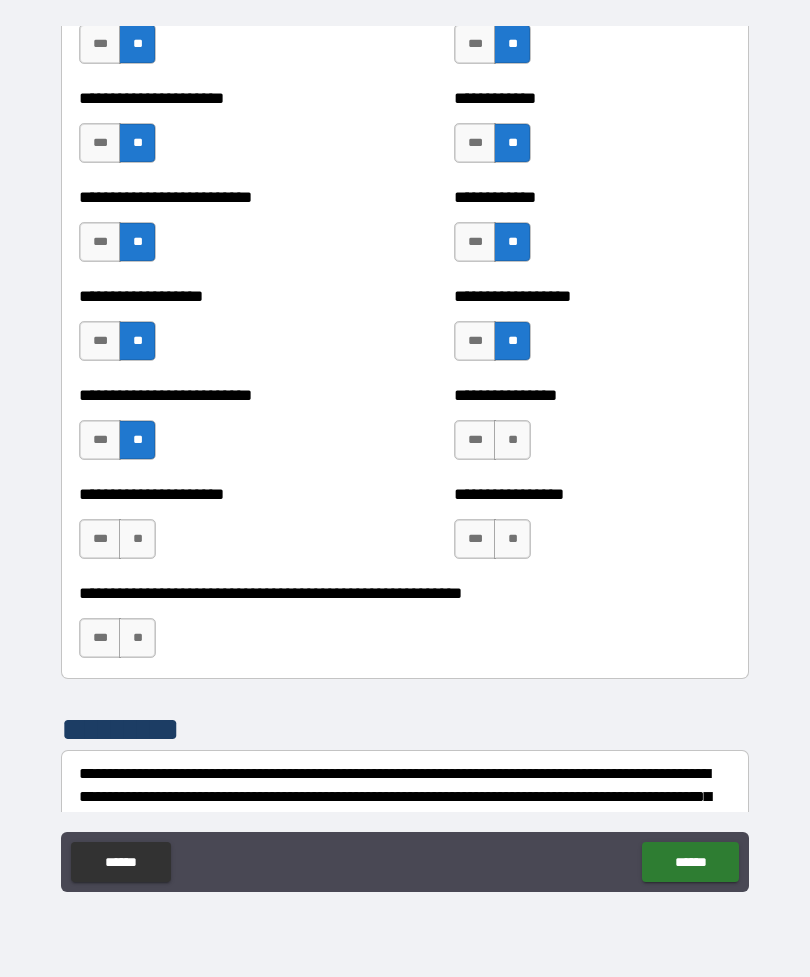 click on "**" at bounding box center (512, 440) 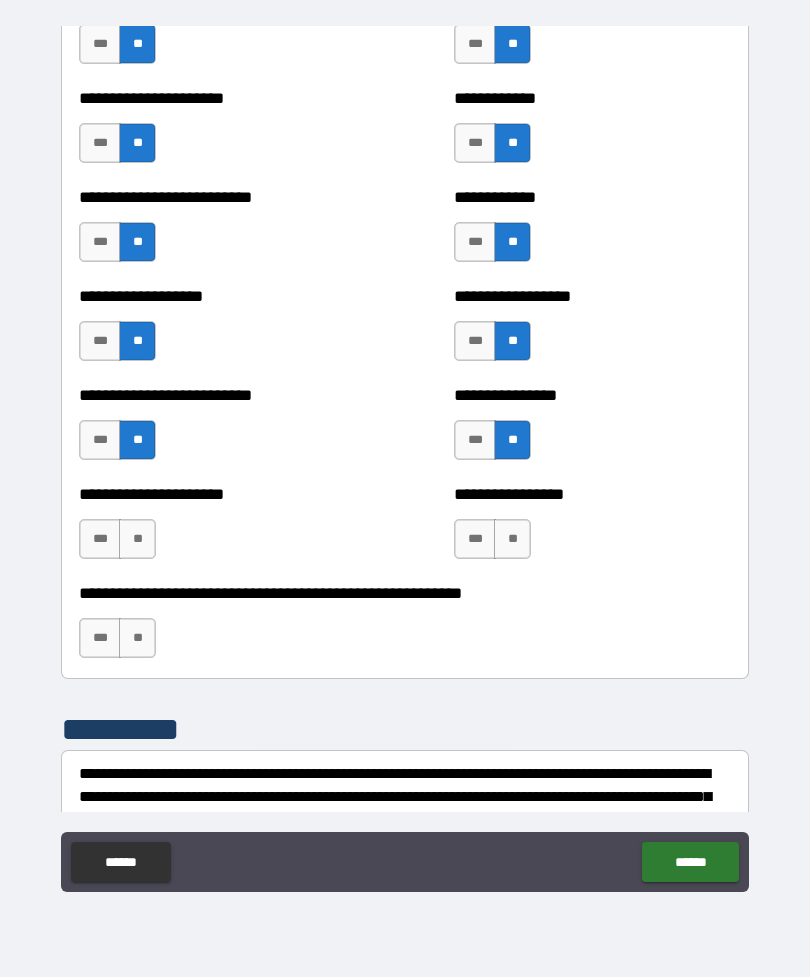 click on "**" at bounding box center (512, 539) 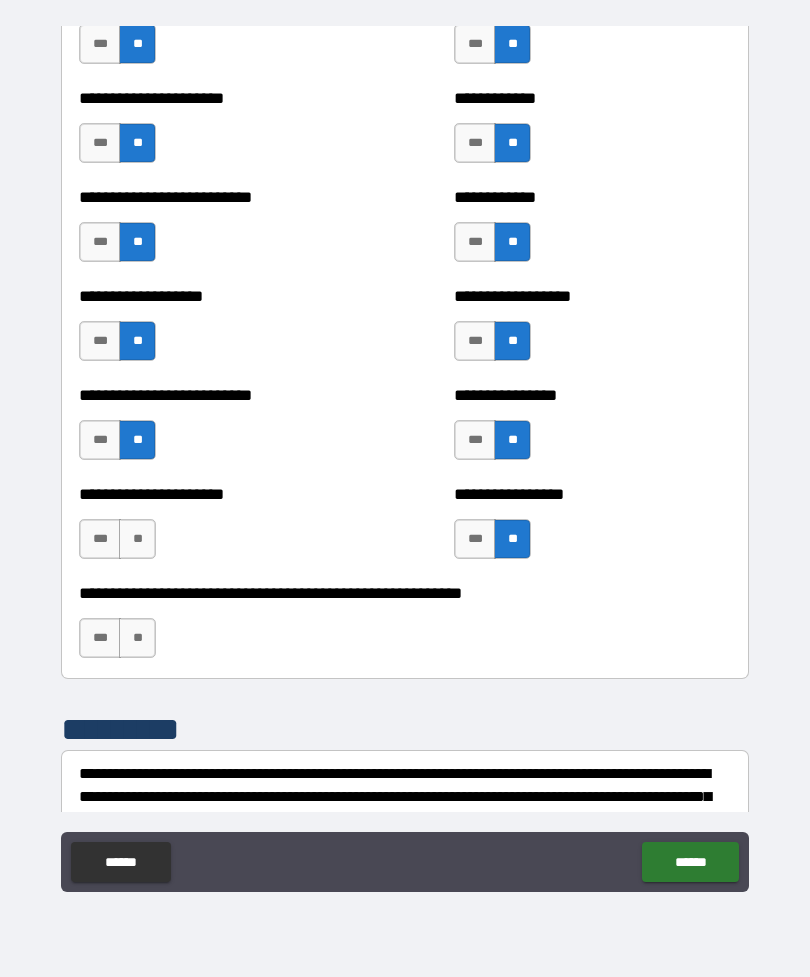 click on "**" at bounding box center [137, 539] 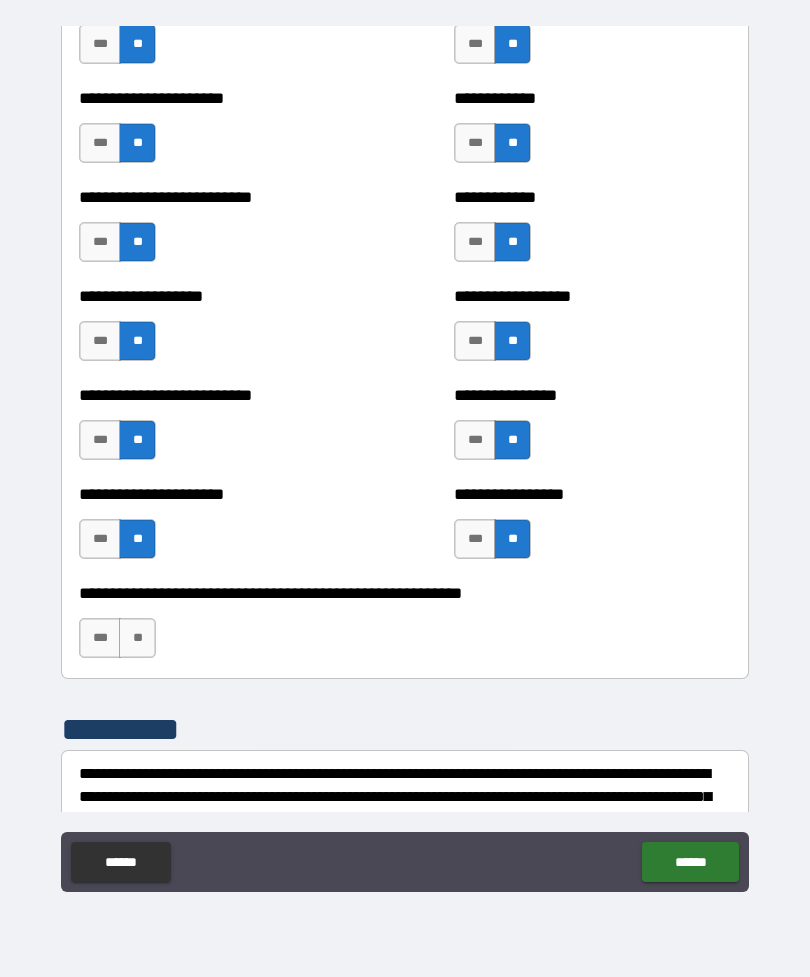 click on "**" at bounding box center [137, 638] 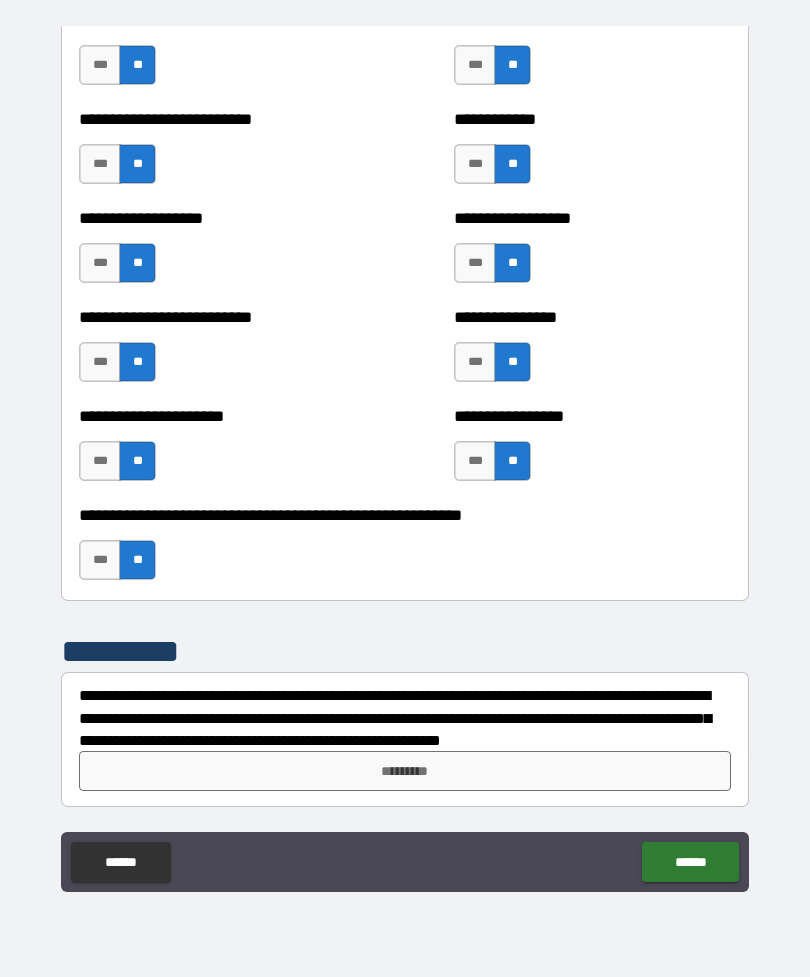 scroll, scrollTop: 4309, scrollLeft: 0, axis: vertical 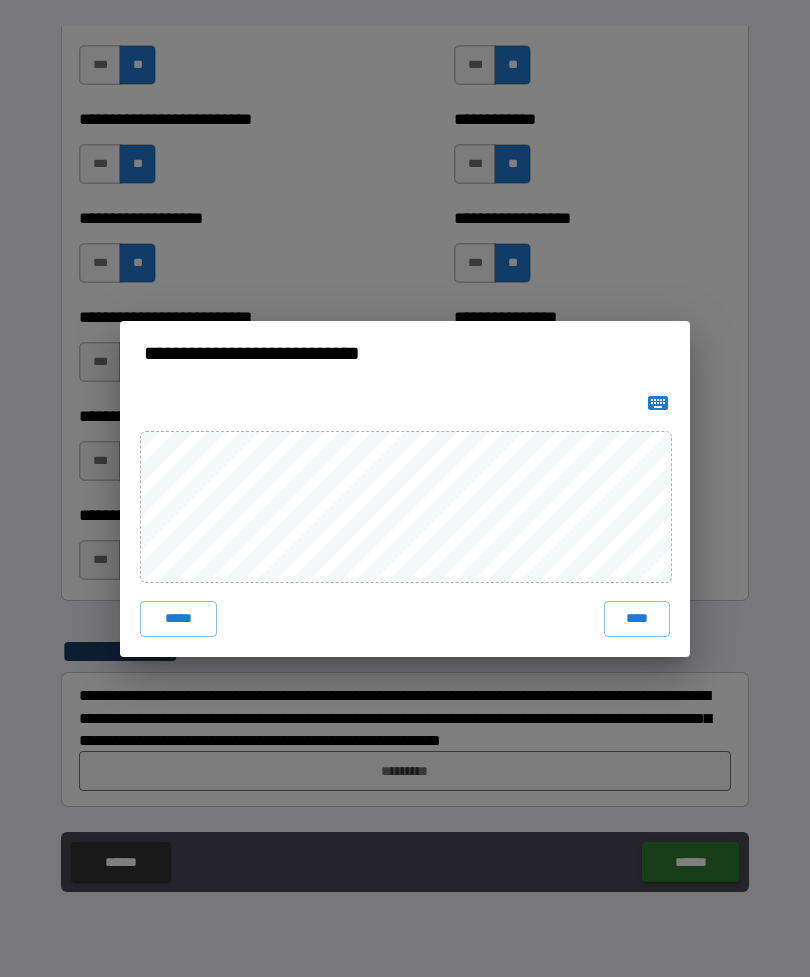 click on "****" at bounding box center (637, 619) 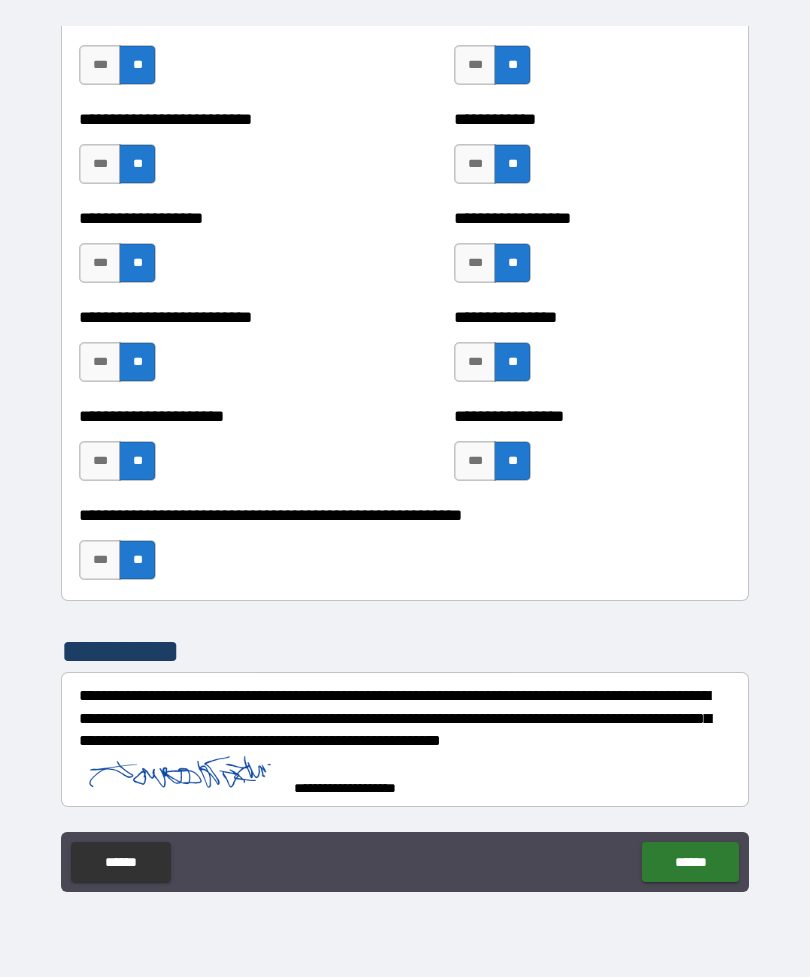 scroll, scrollTop: 4299, scrollLeft: 0, axis: vertical 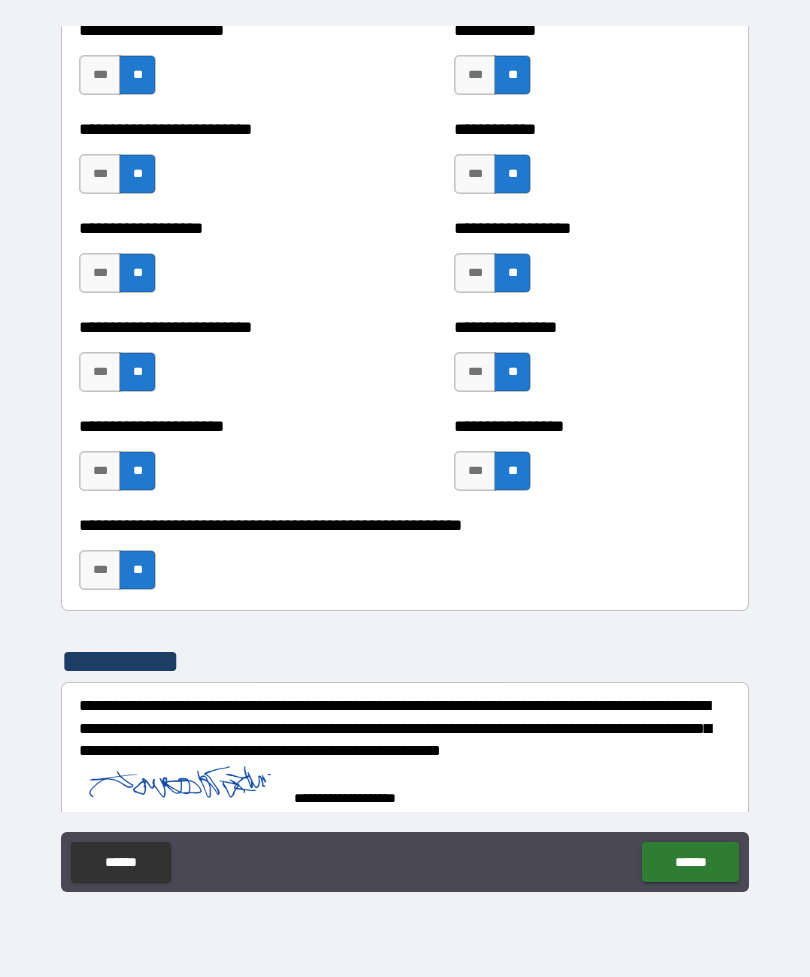 click on "******" at bounding box center (690, 862) 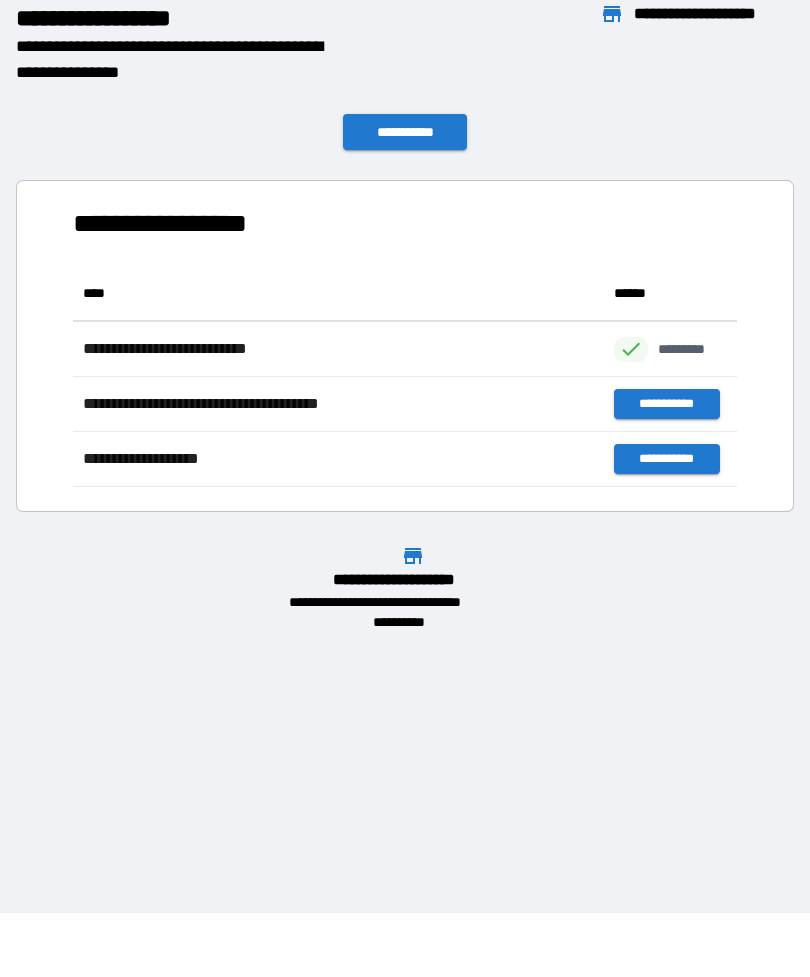 scroll, scrollTop: 1, scrollLeft: 1, axis: both 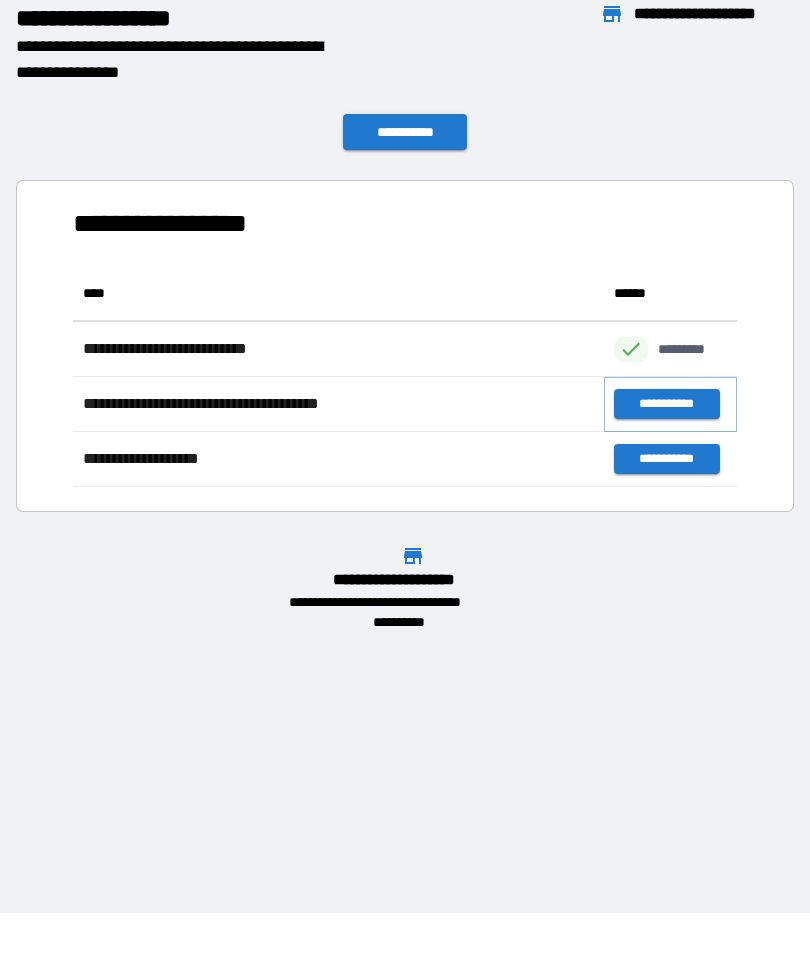click on "**********" at bounding box center [666, 404] 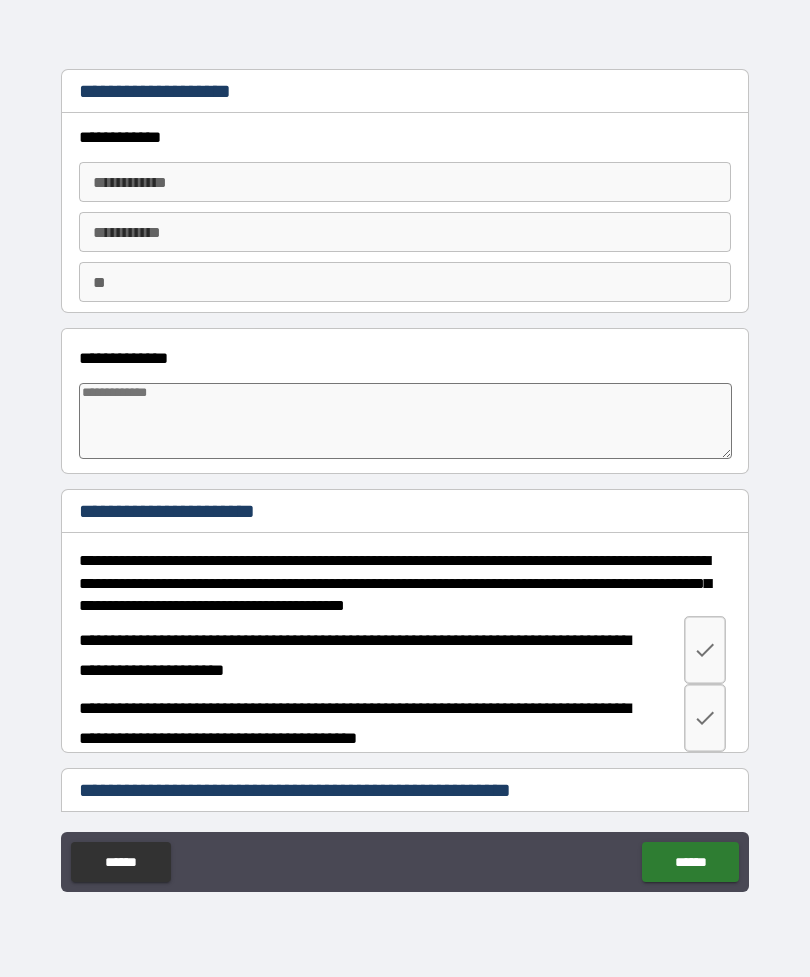 type on "*" 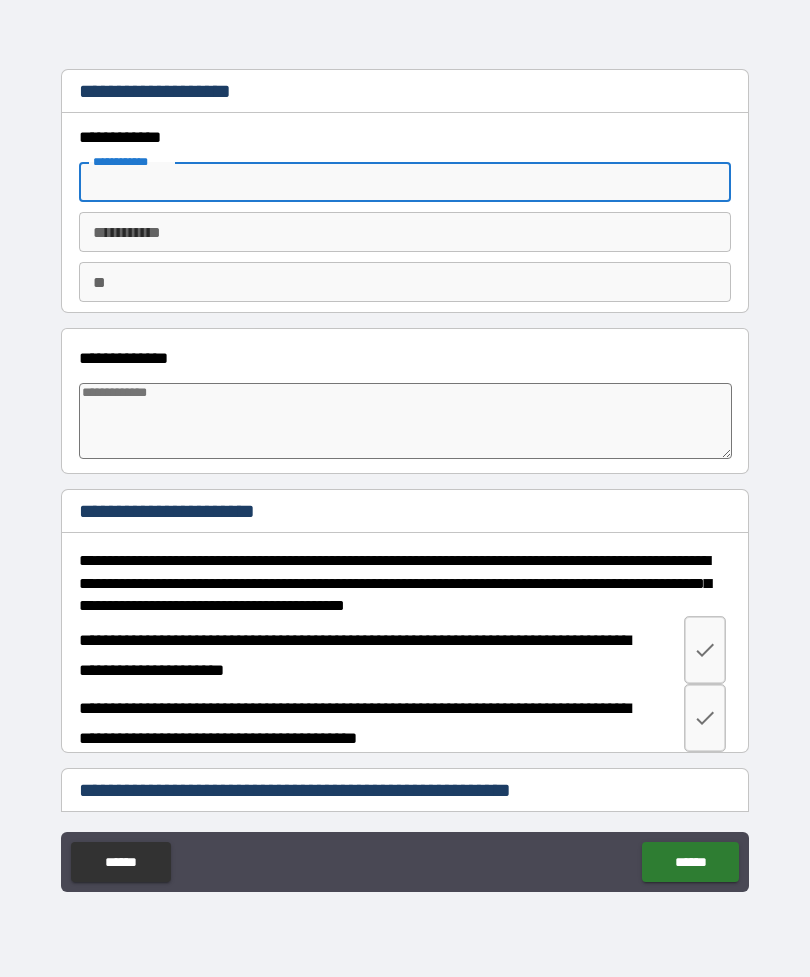 type on "*" 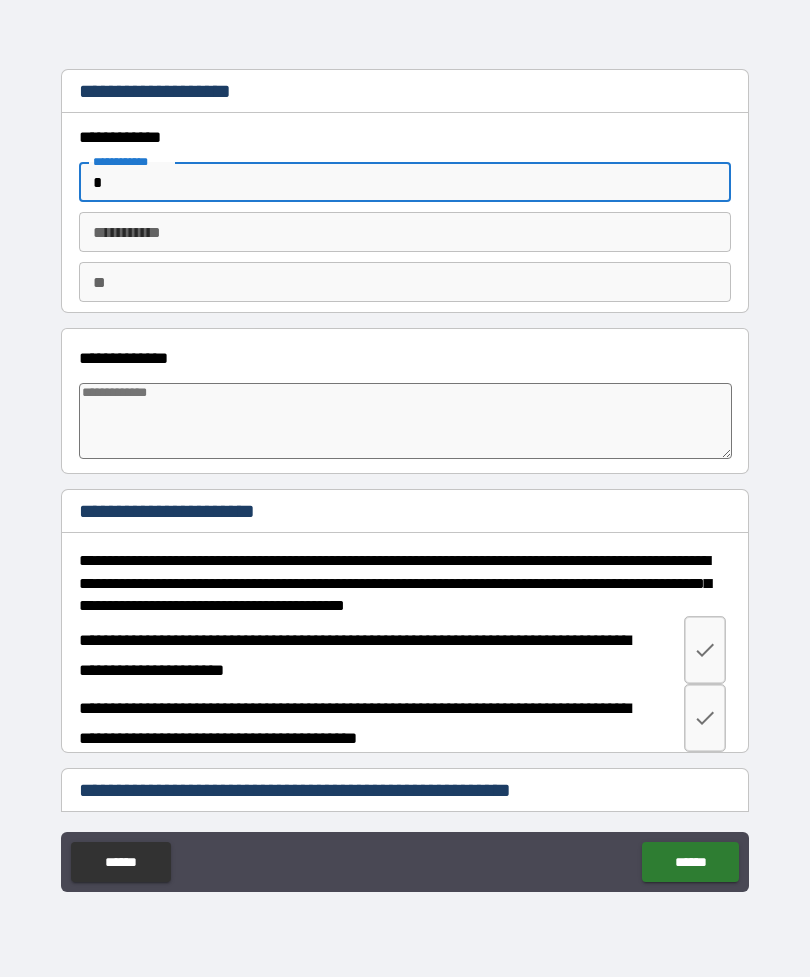 type on "*" 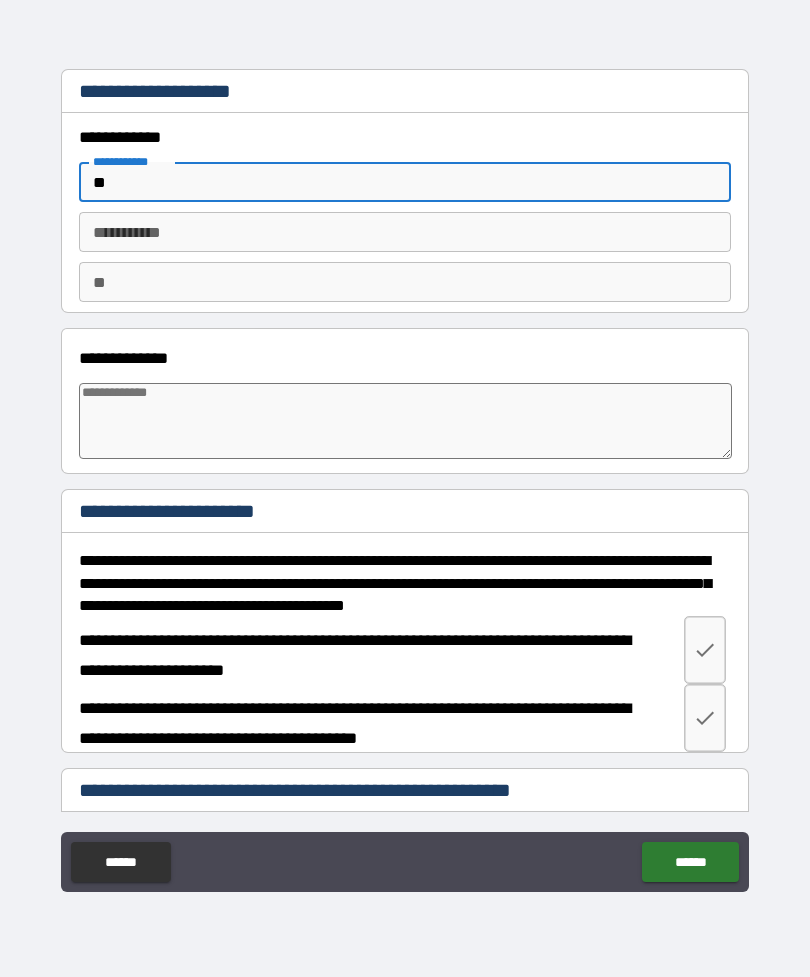 type on "*" 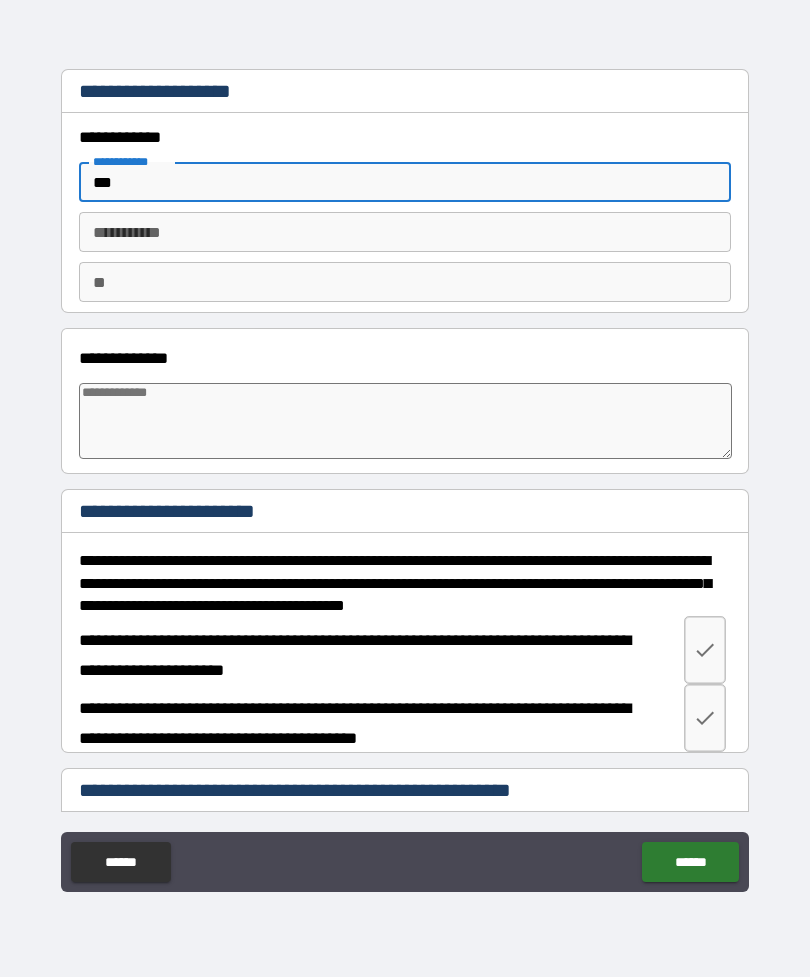 type on "*" 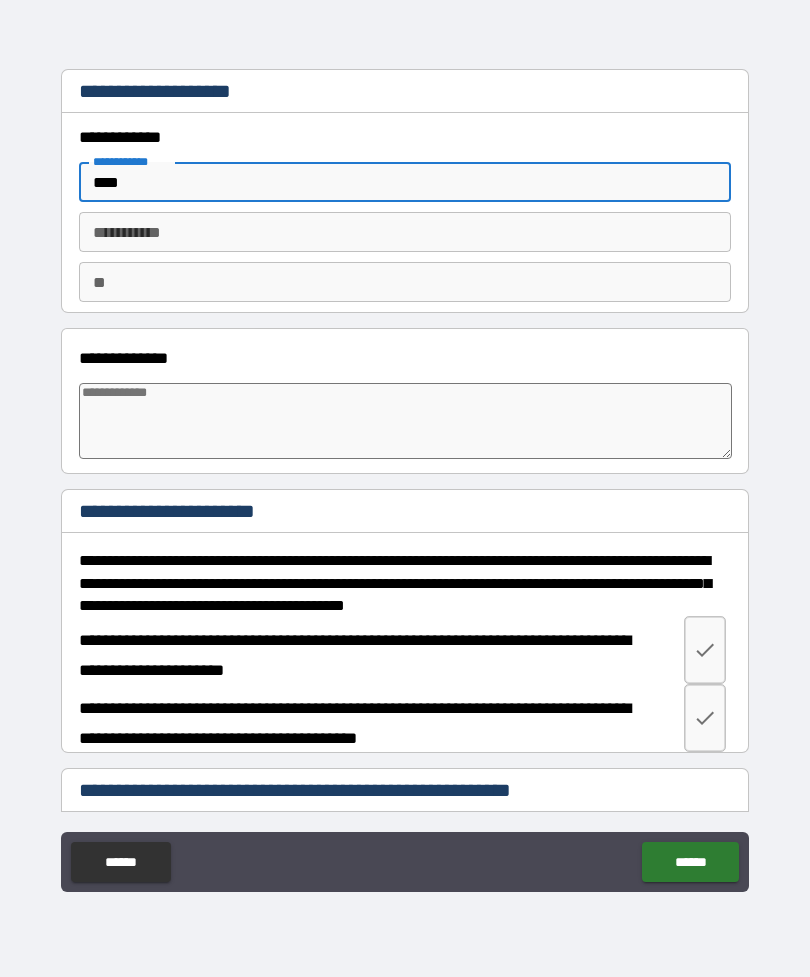 type on "*" 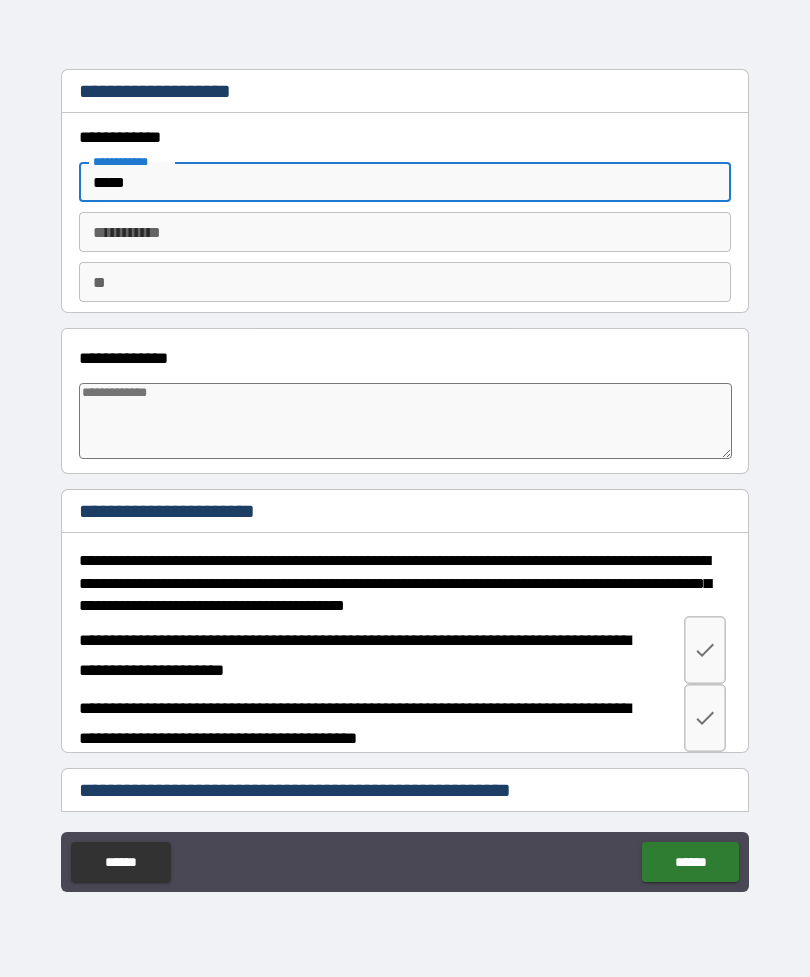 type on "*" 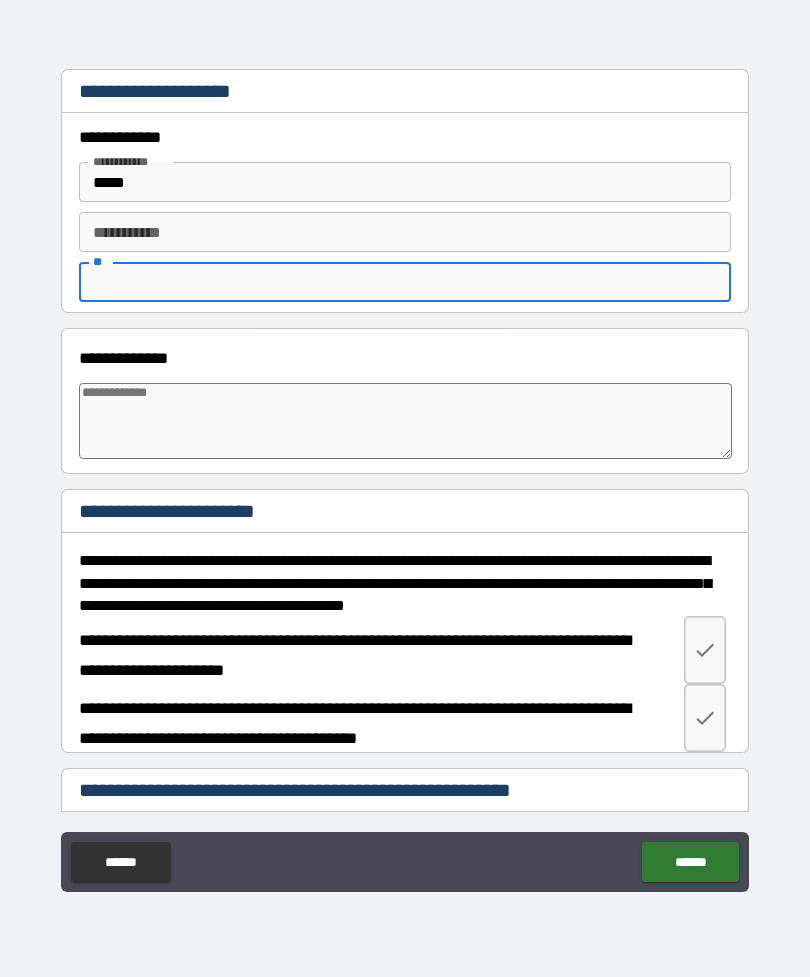 click on "*********   *" at bounding box center (405, 232) 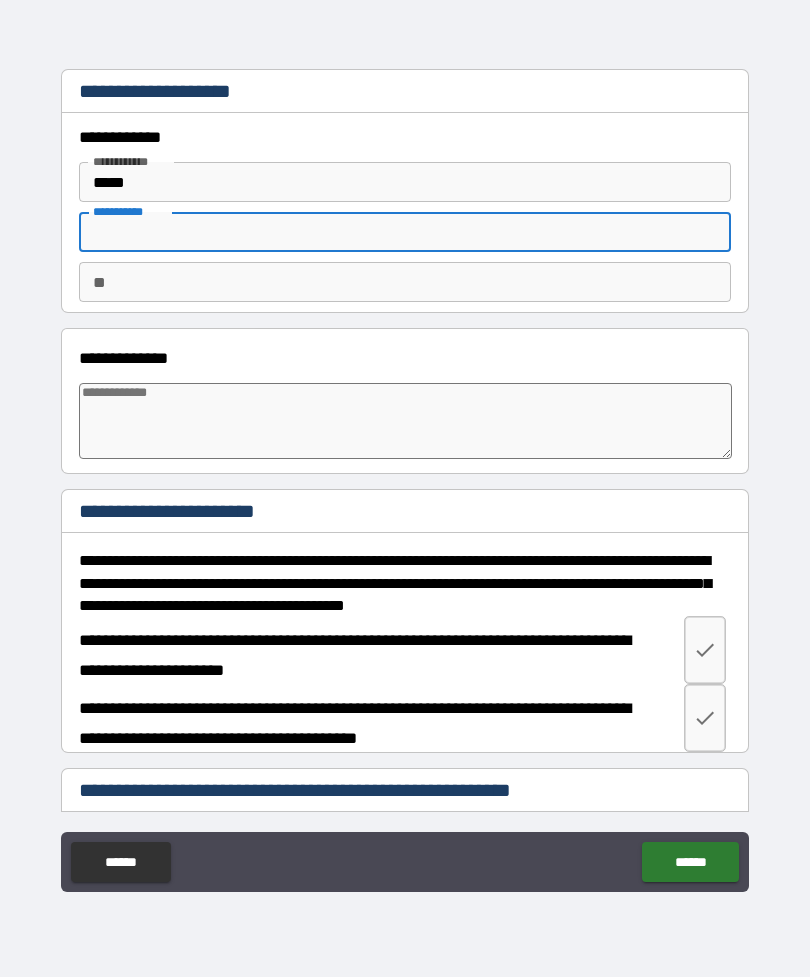type on "*" 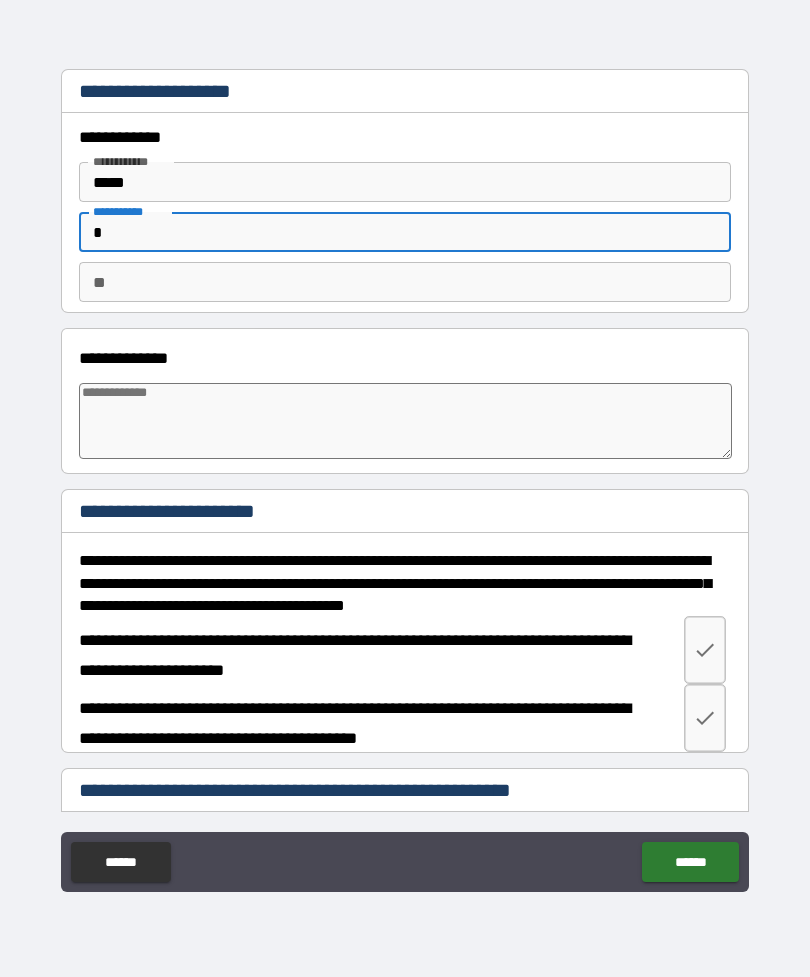 type on "*" 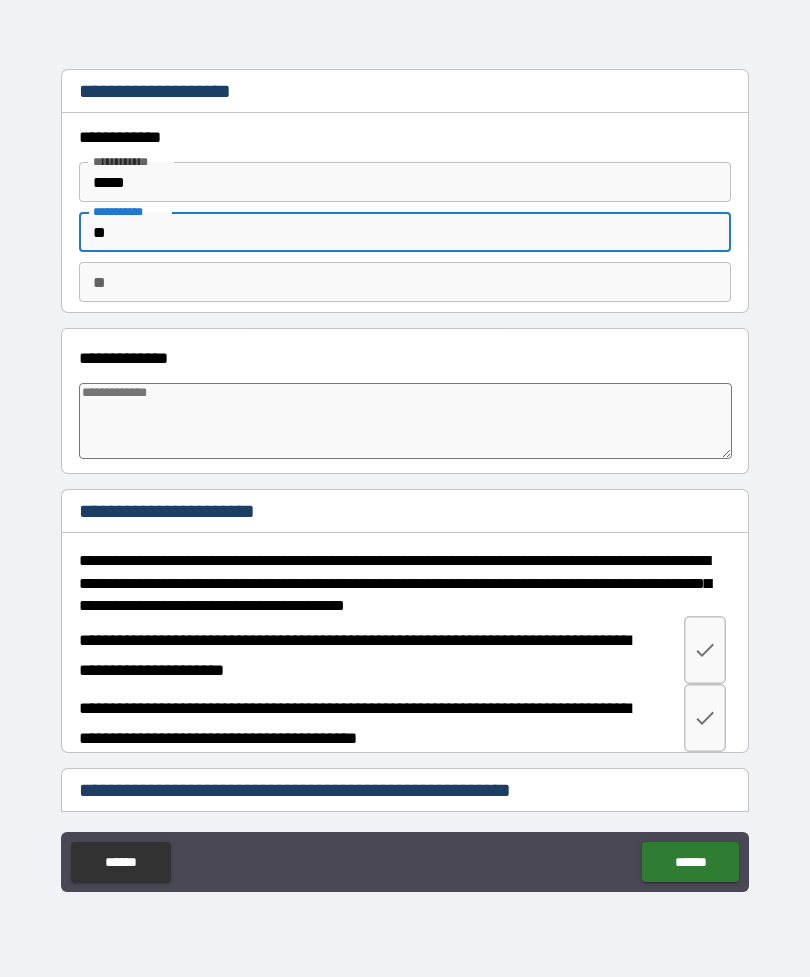 type on "*" 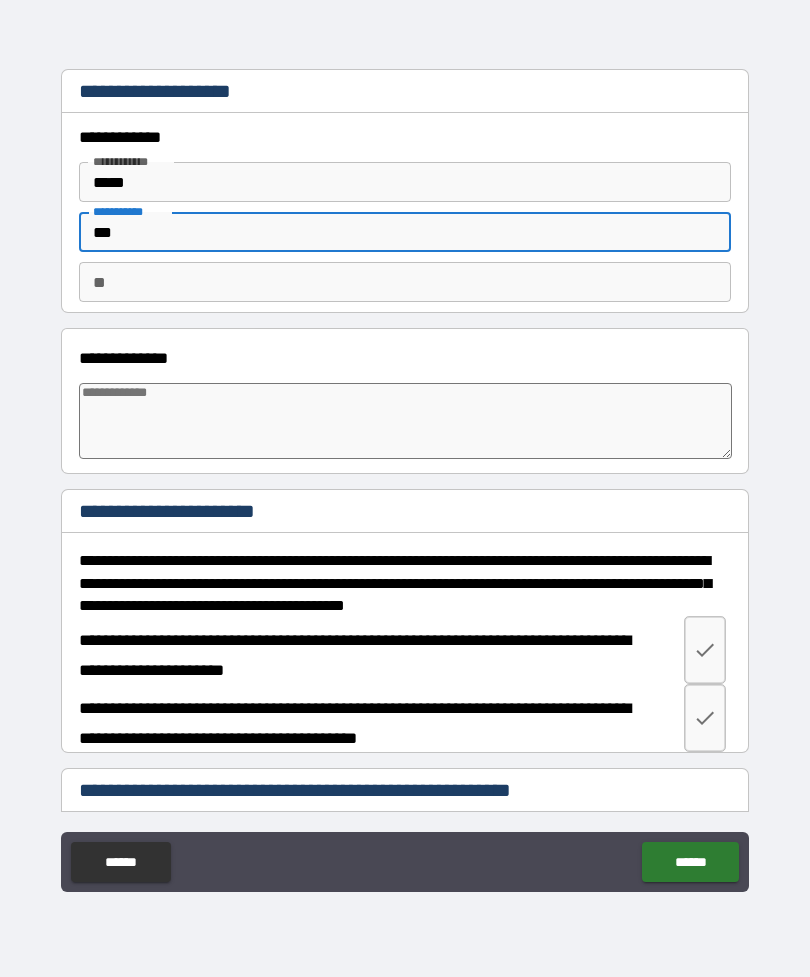 type on "*" 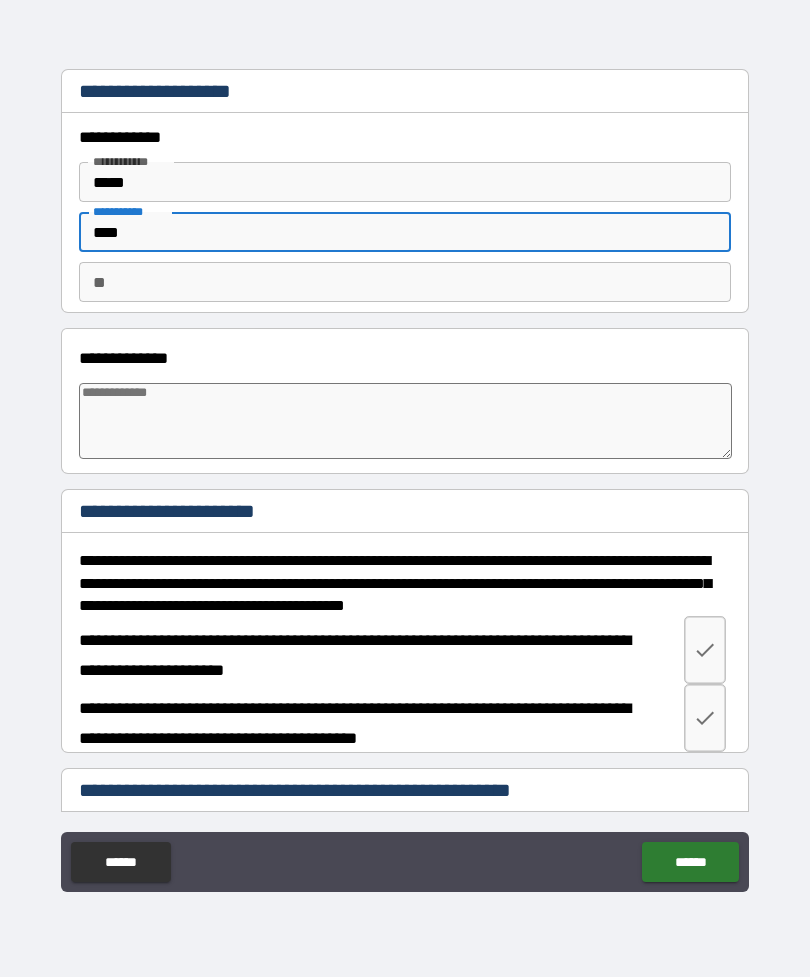 type on "*" 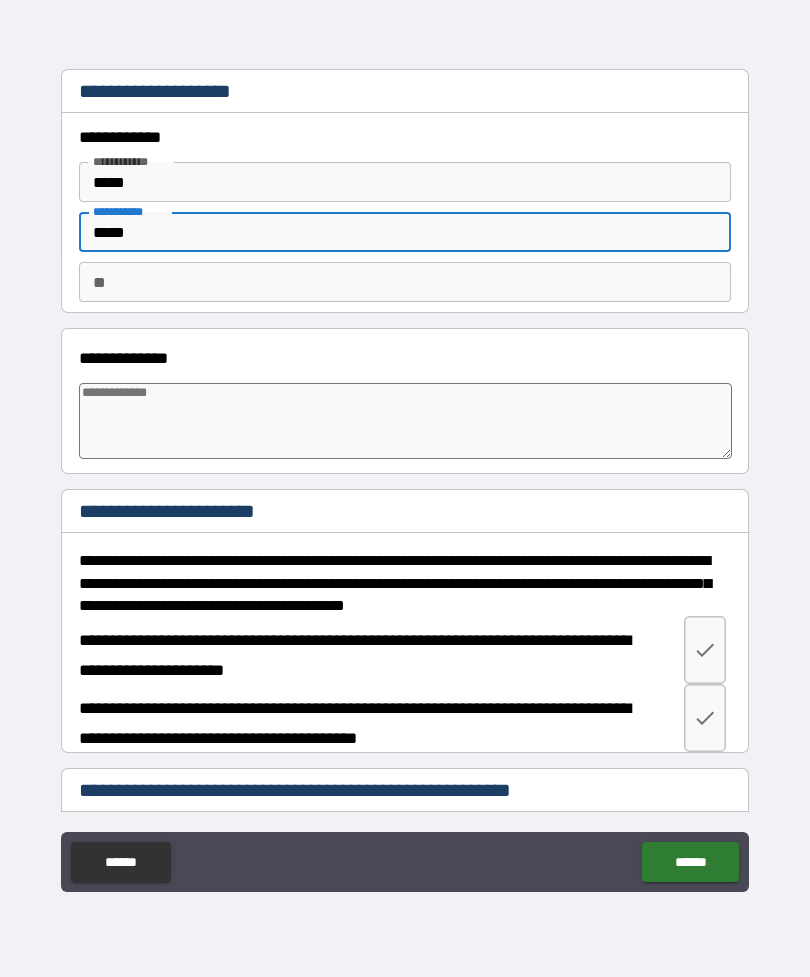 type on "*" 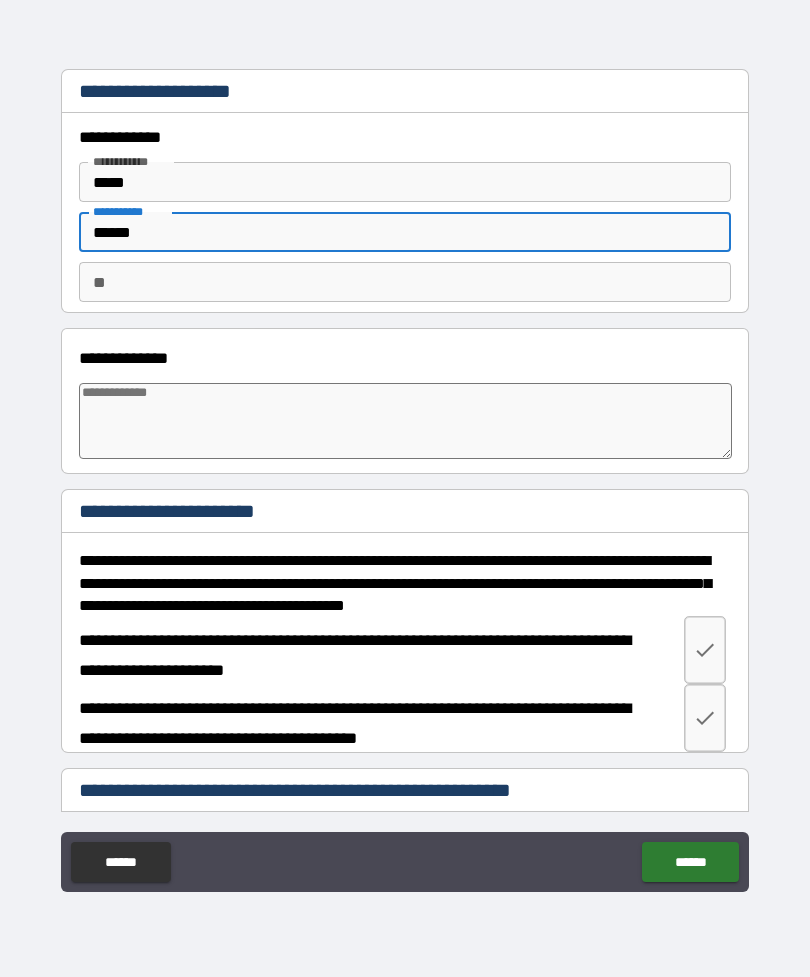 type on "*" 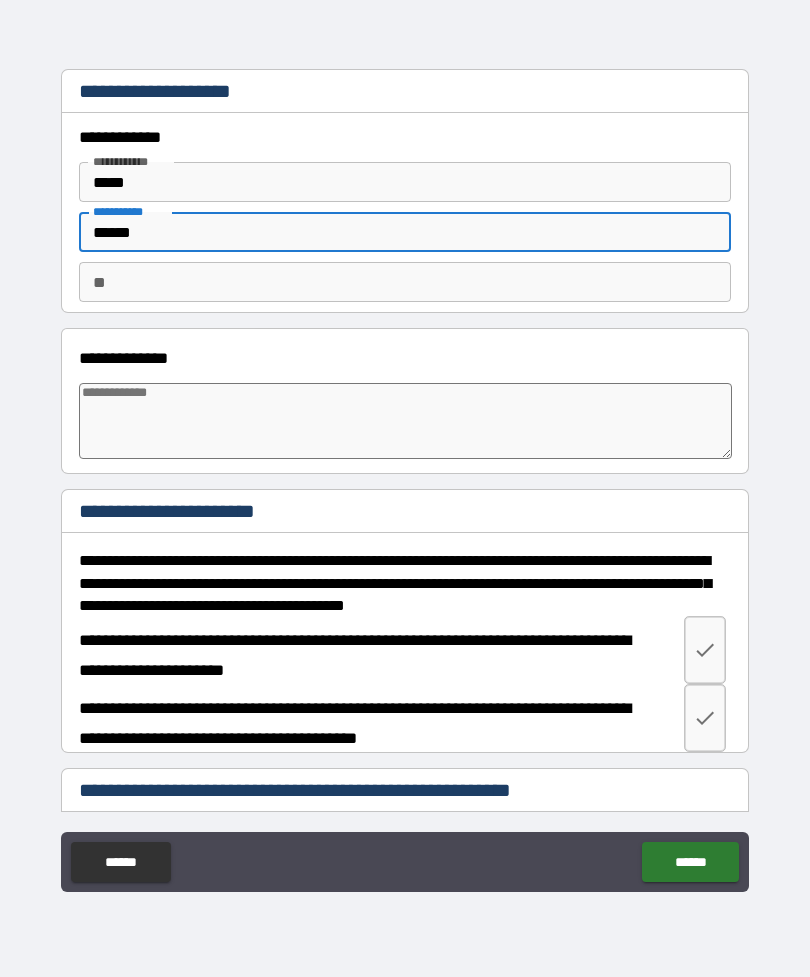 type on "******" 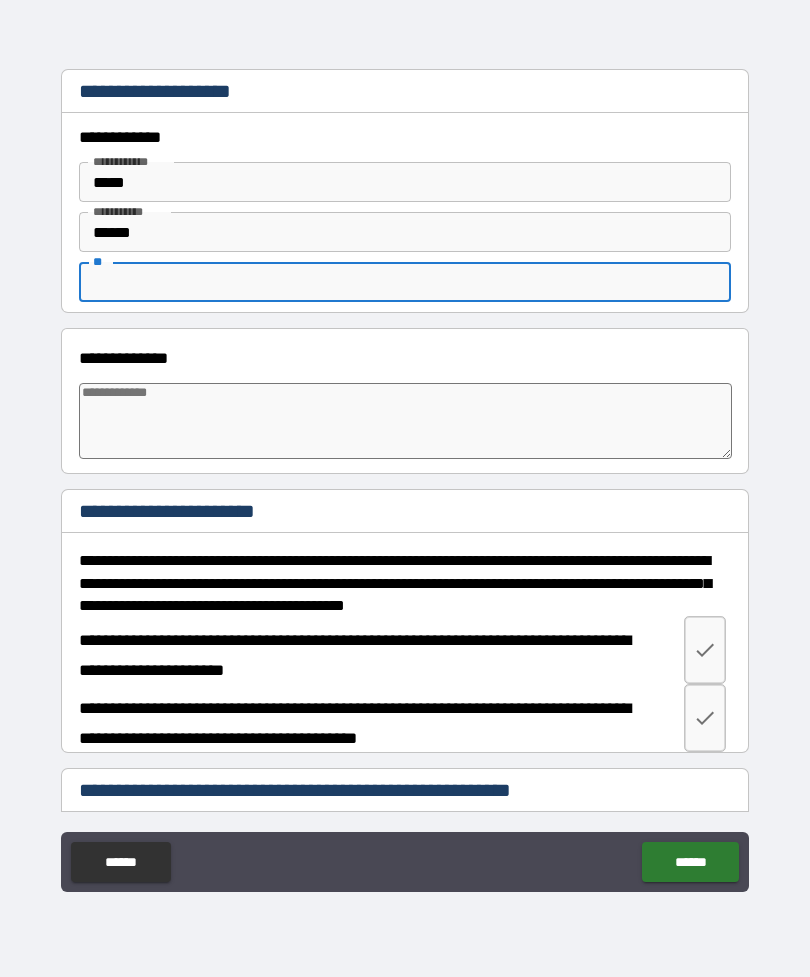 type on "*" 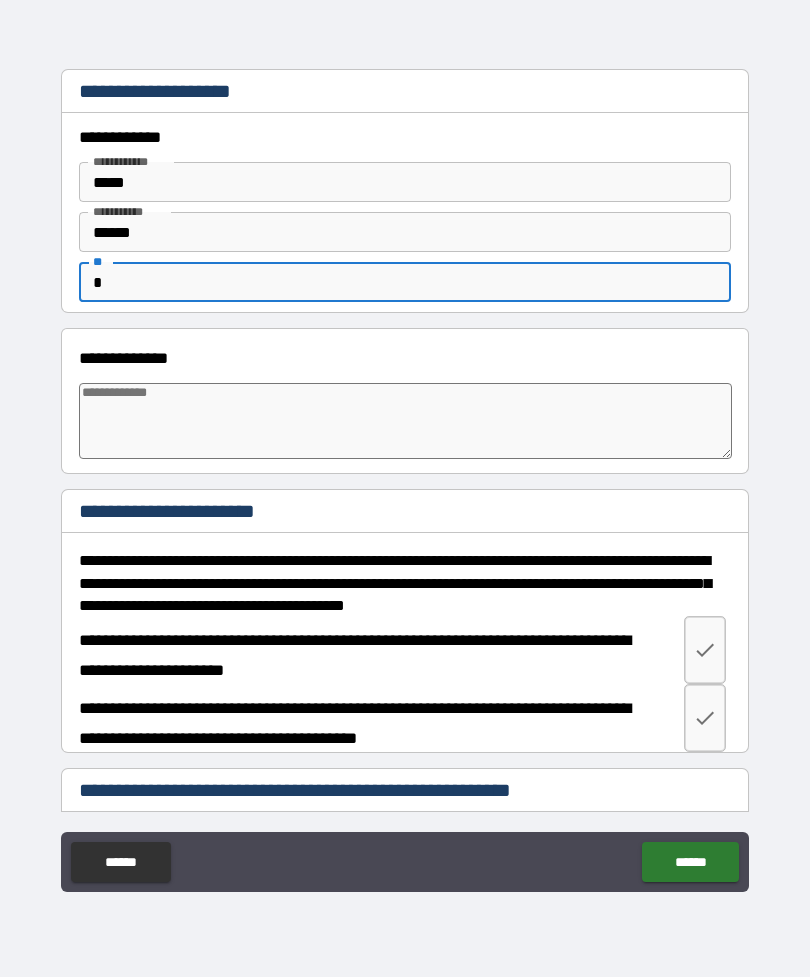 type on "*" 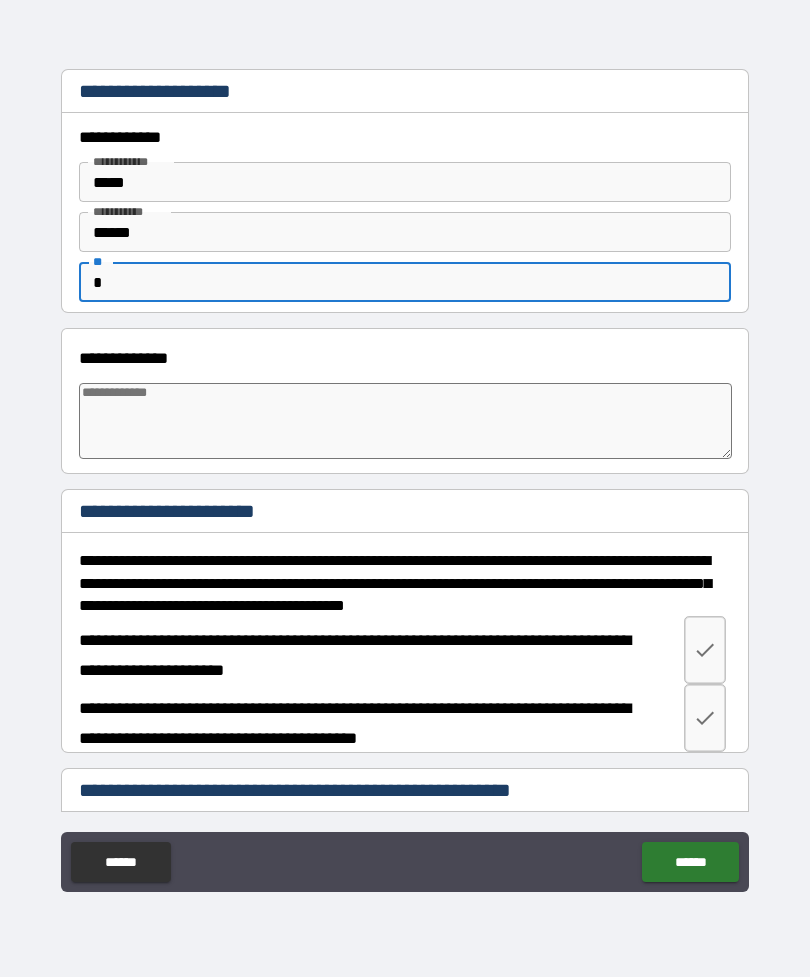 type on "*" 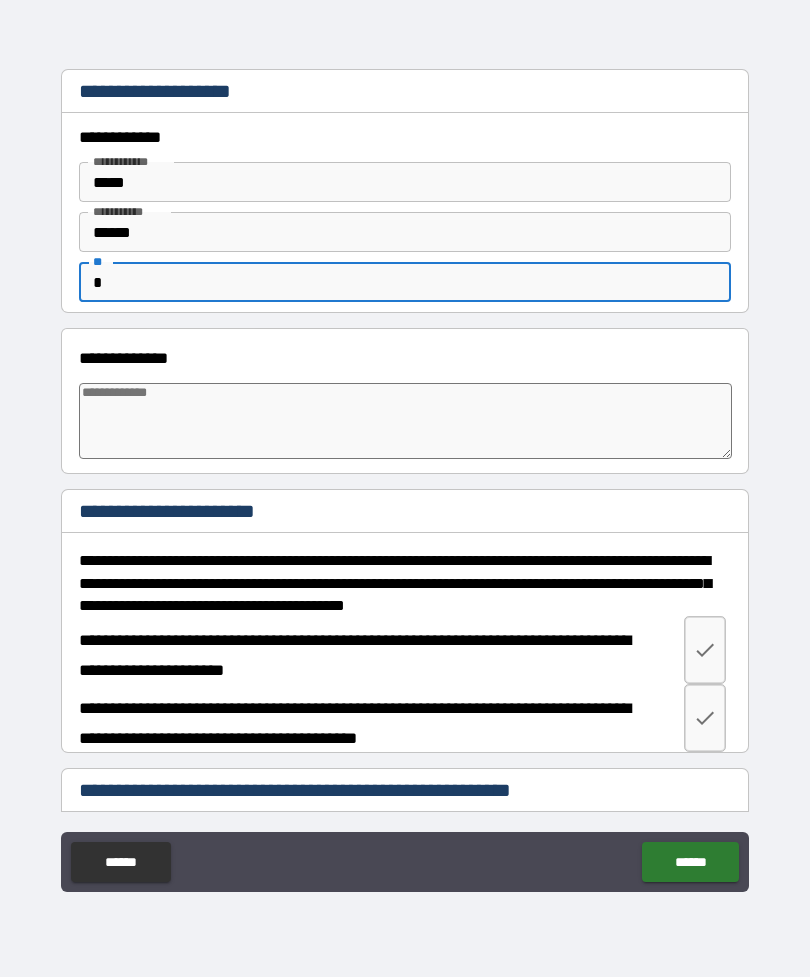 click at bounding box center [405, 421] 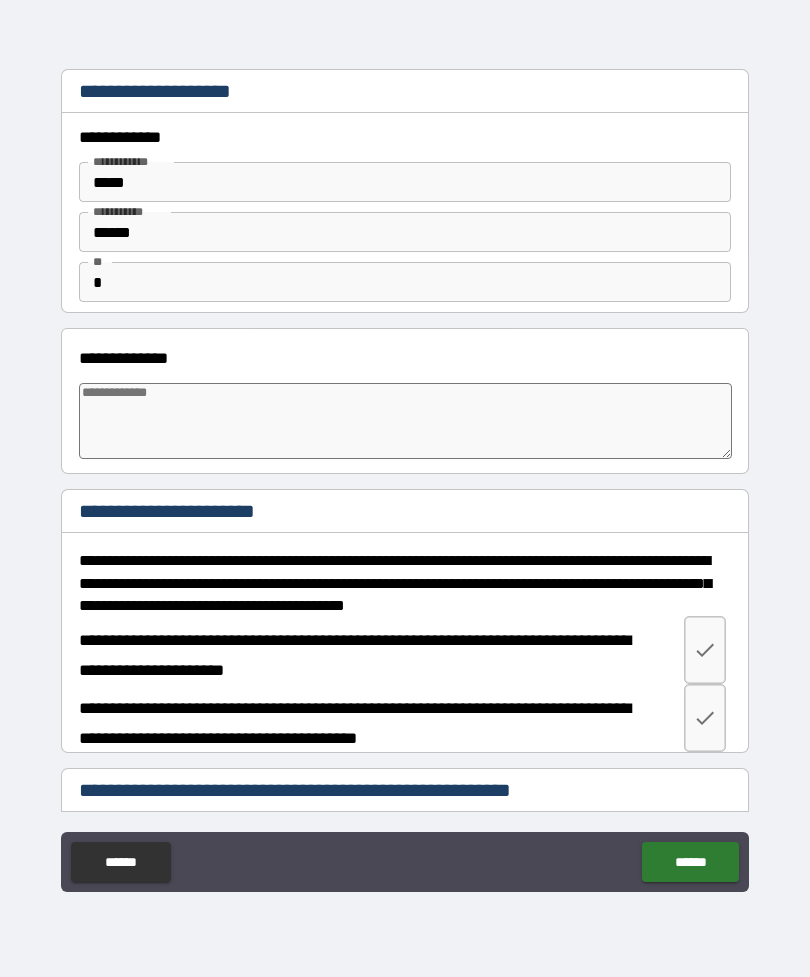type on "*" 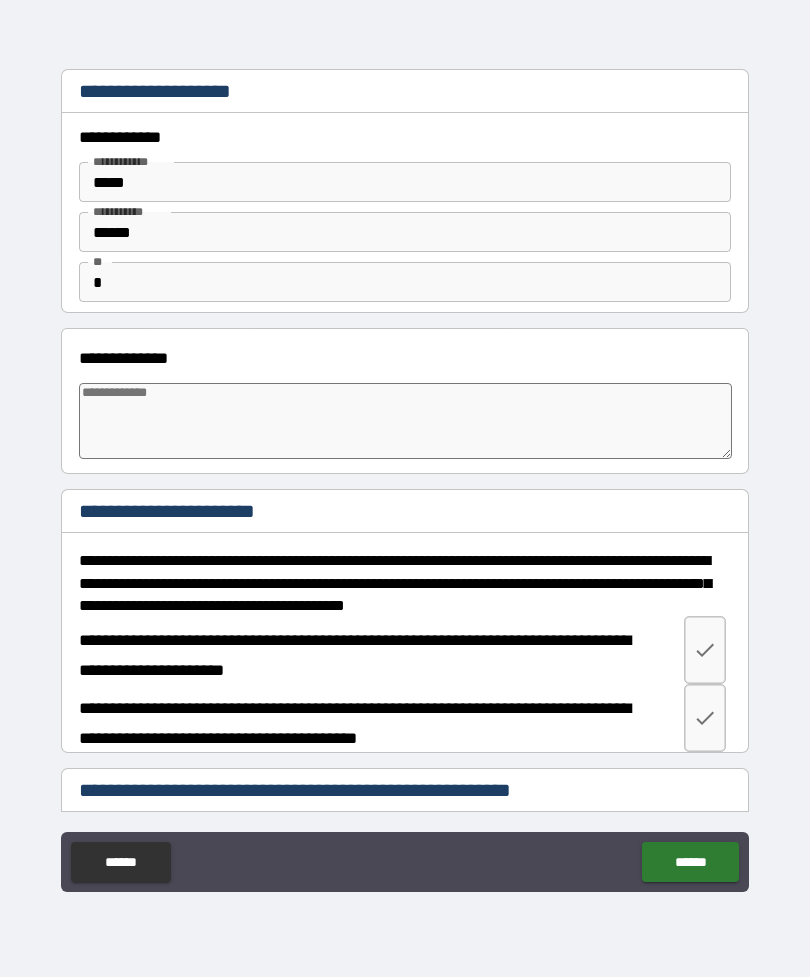 type on "*" 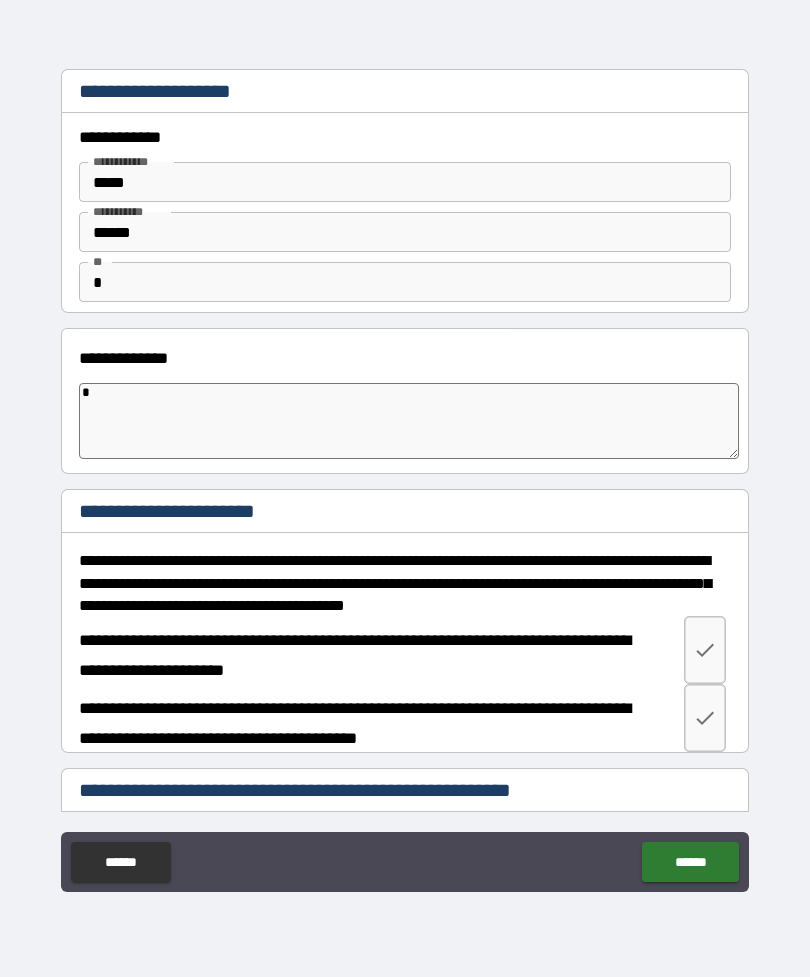 type on "*" 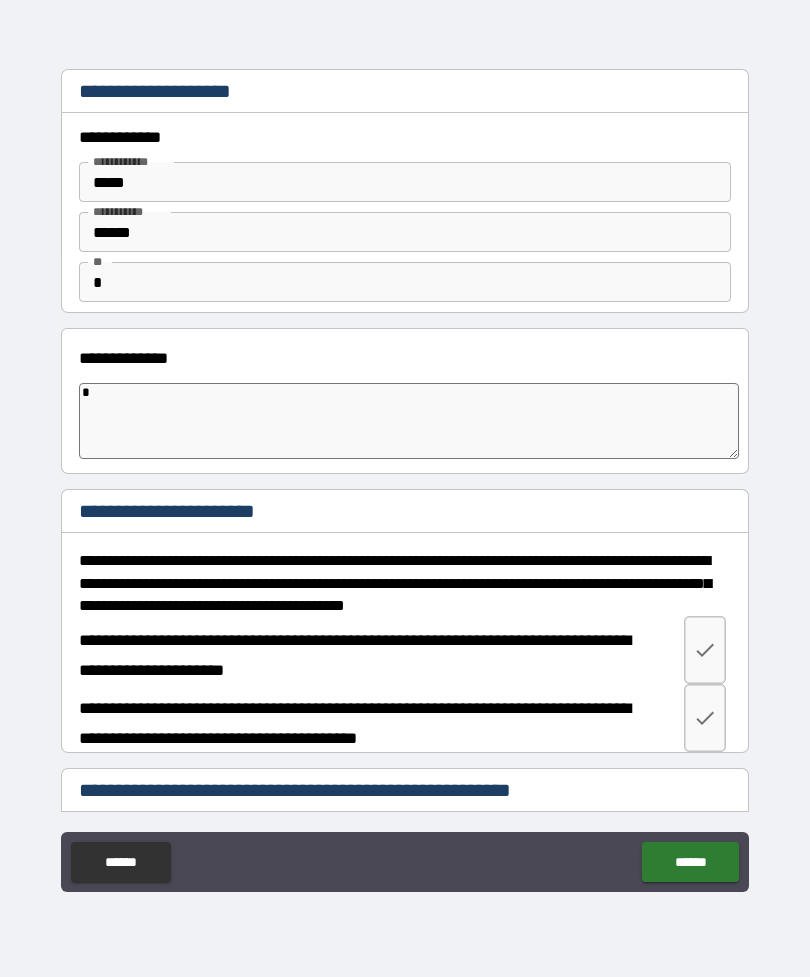 type on "*" 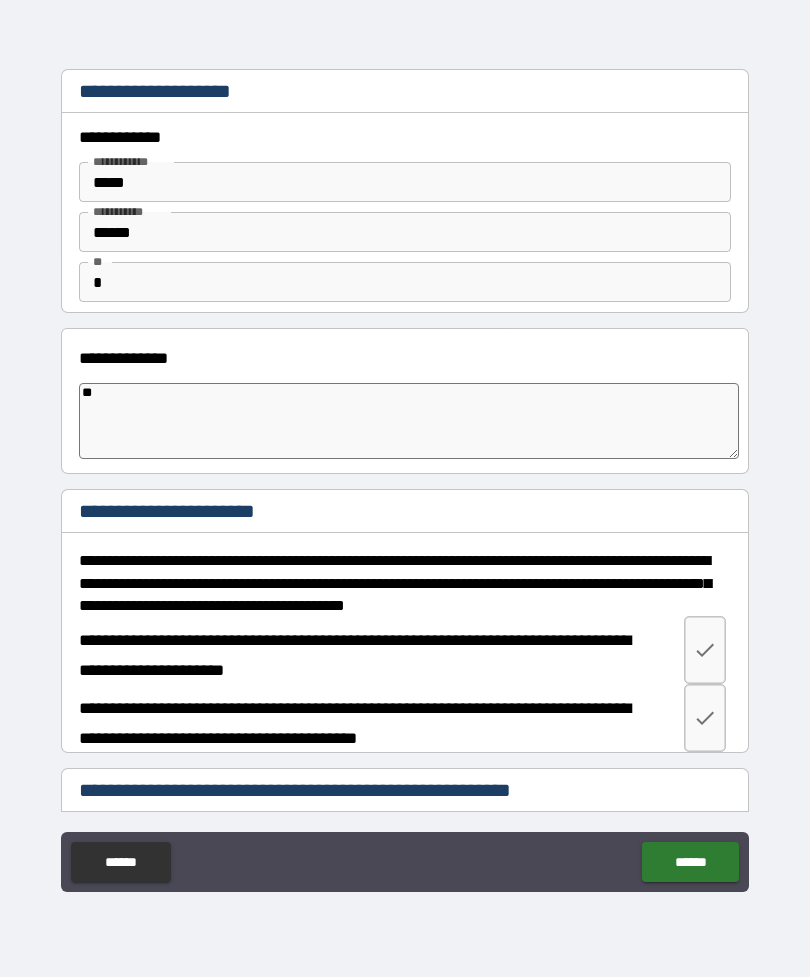 type on "*" 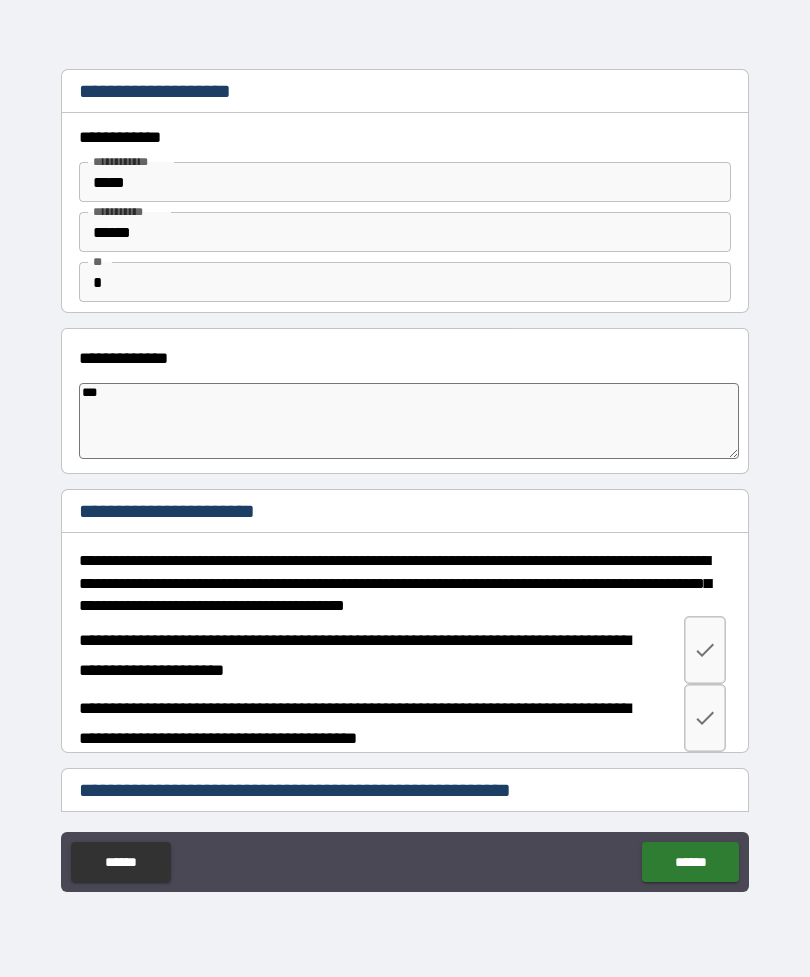 type on "*" 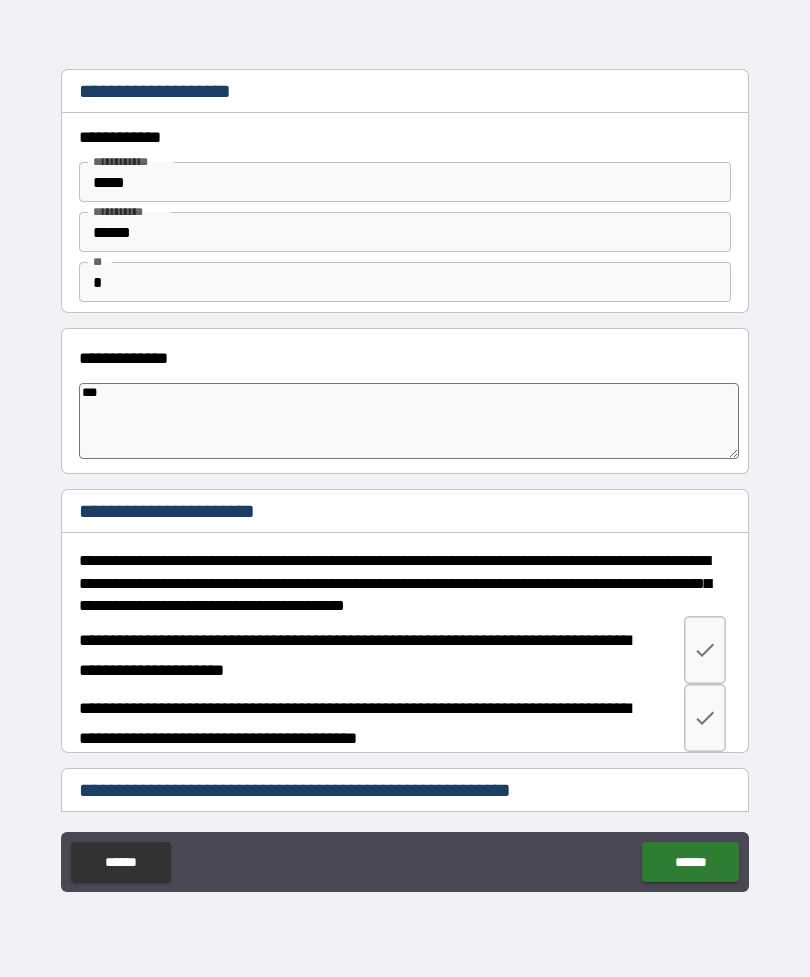 type on "****" 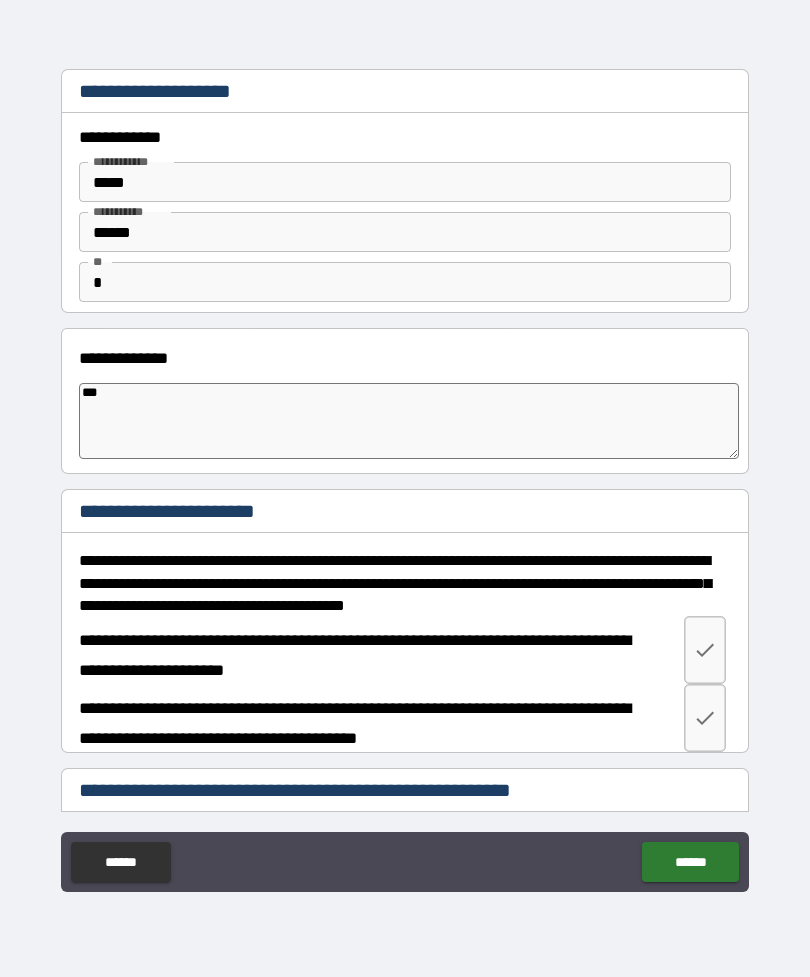type on "*" 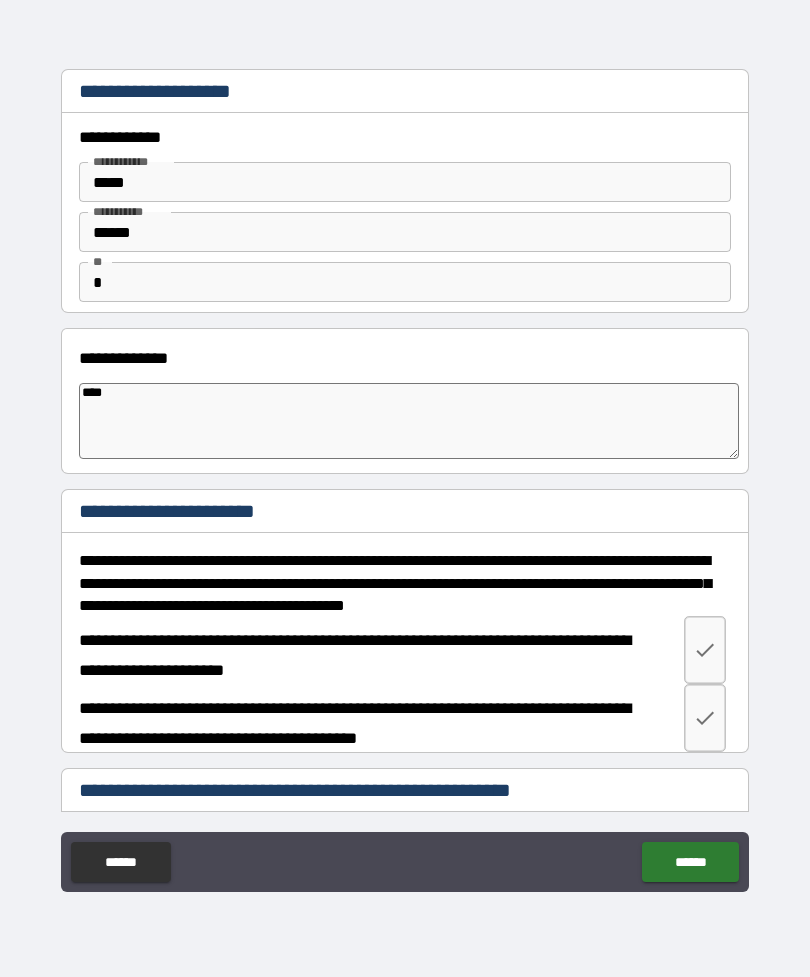 type on "*" 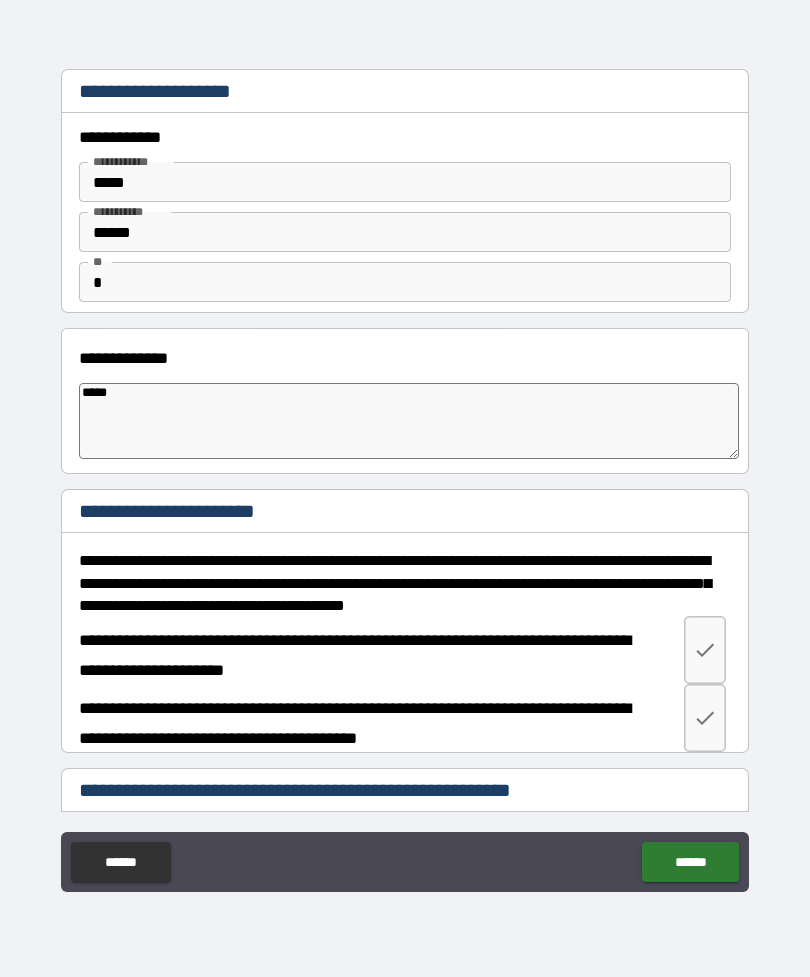 type on "*" 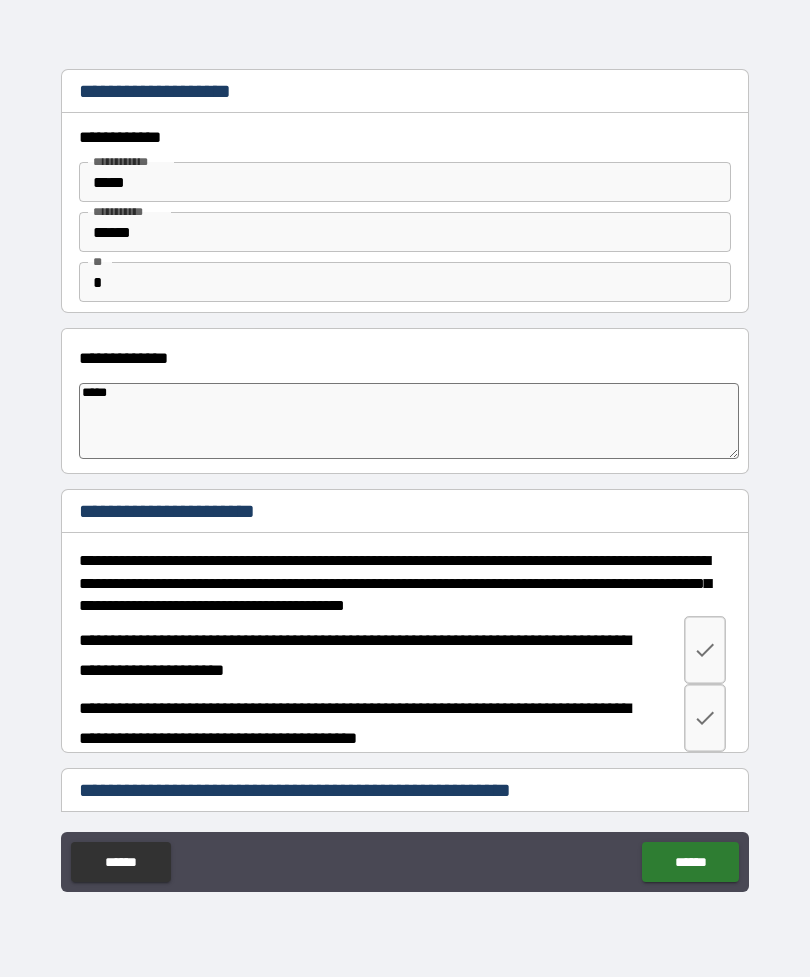 type on "******" 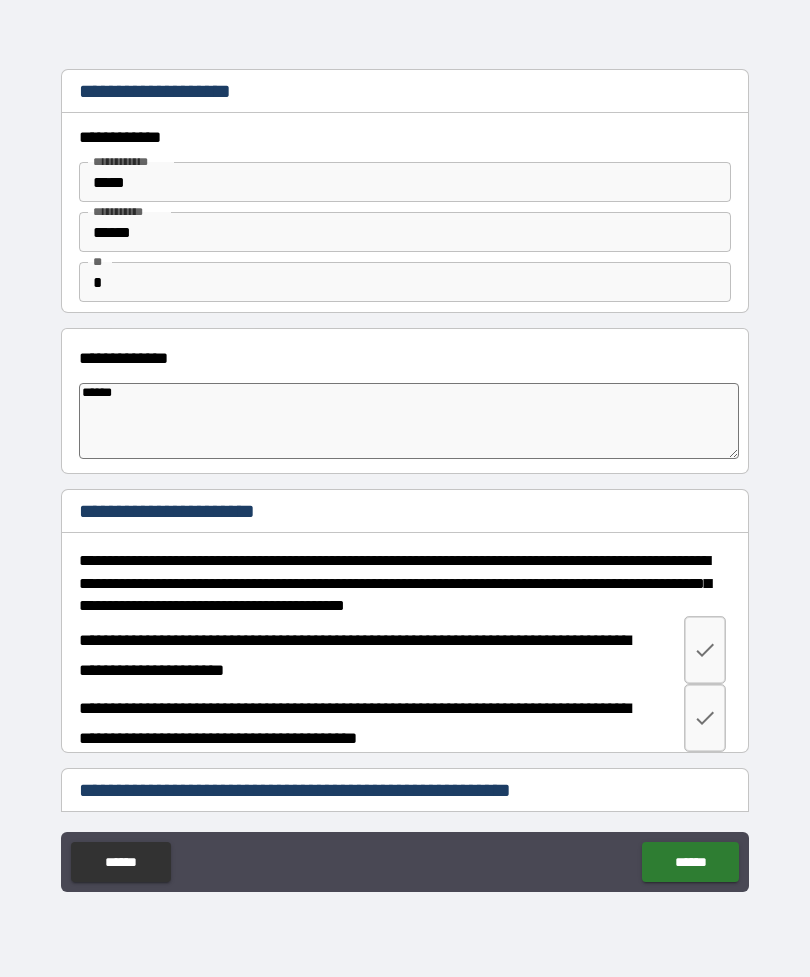 type on "*" 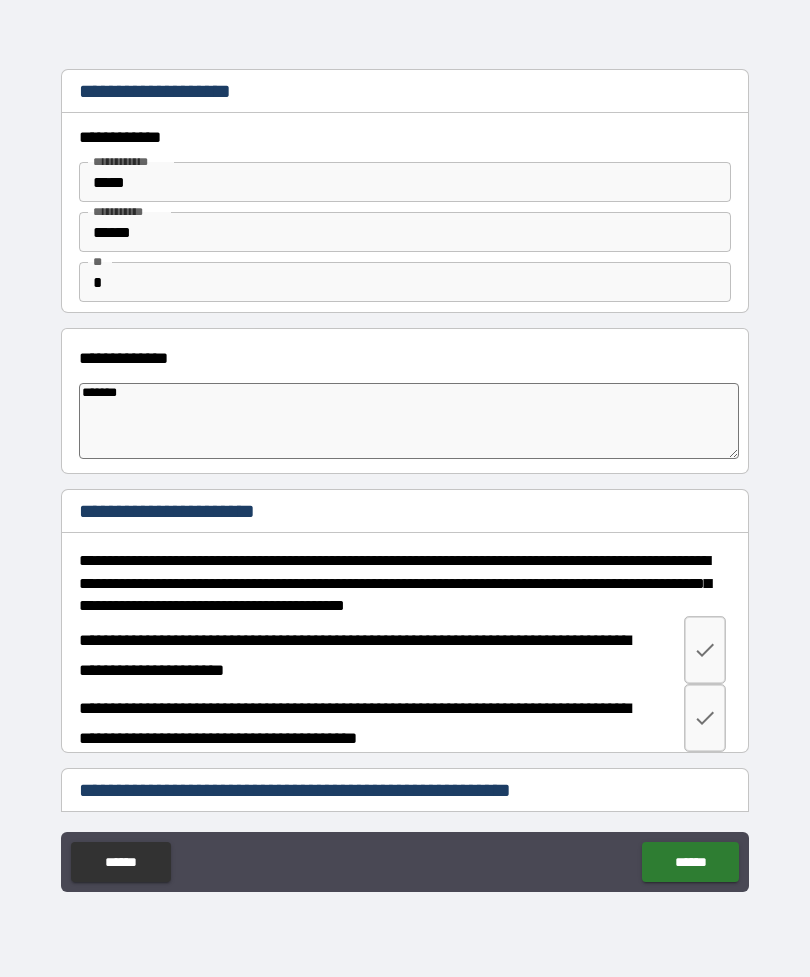 type on "*" 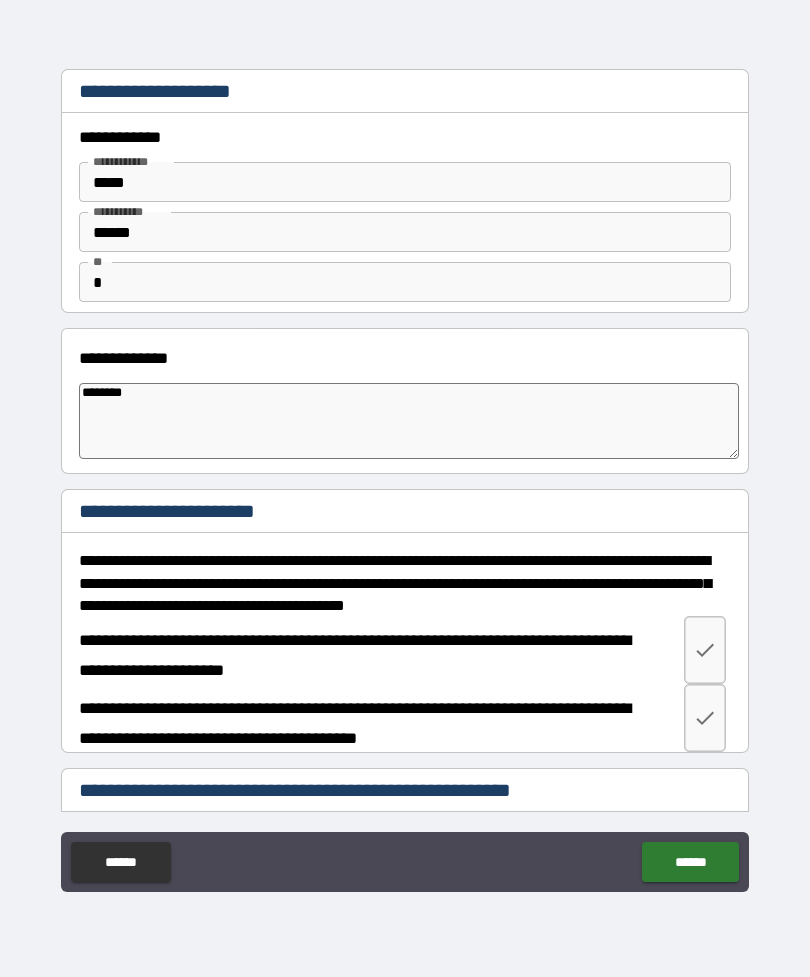 type on "*" 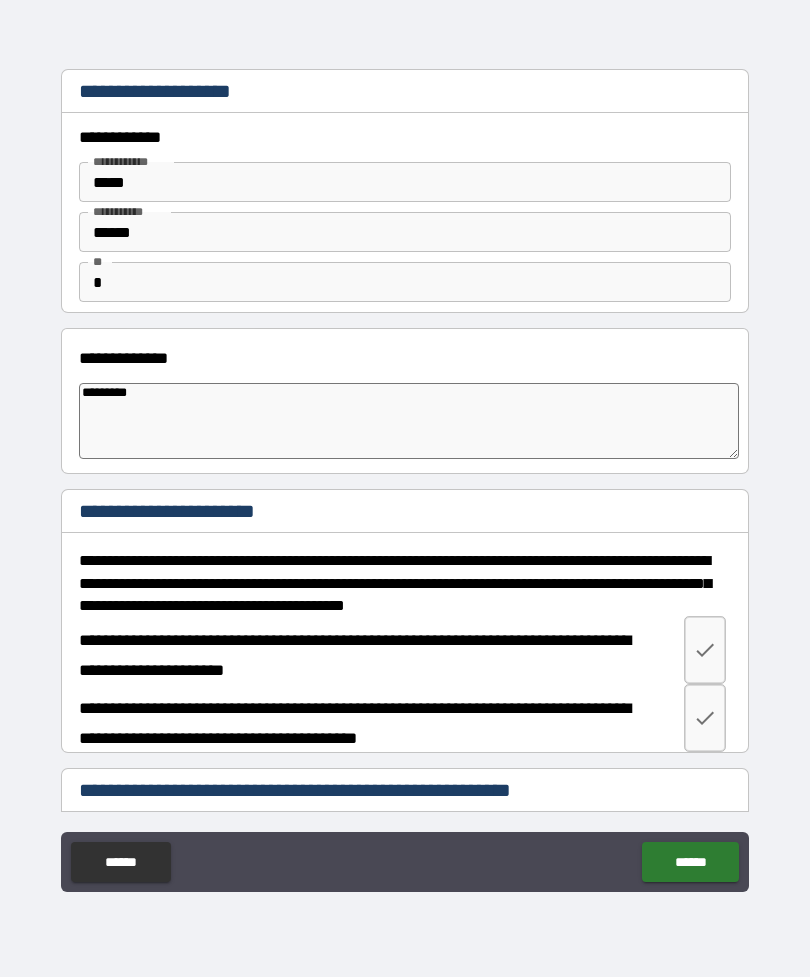 type on "*" 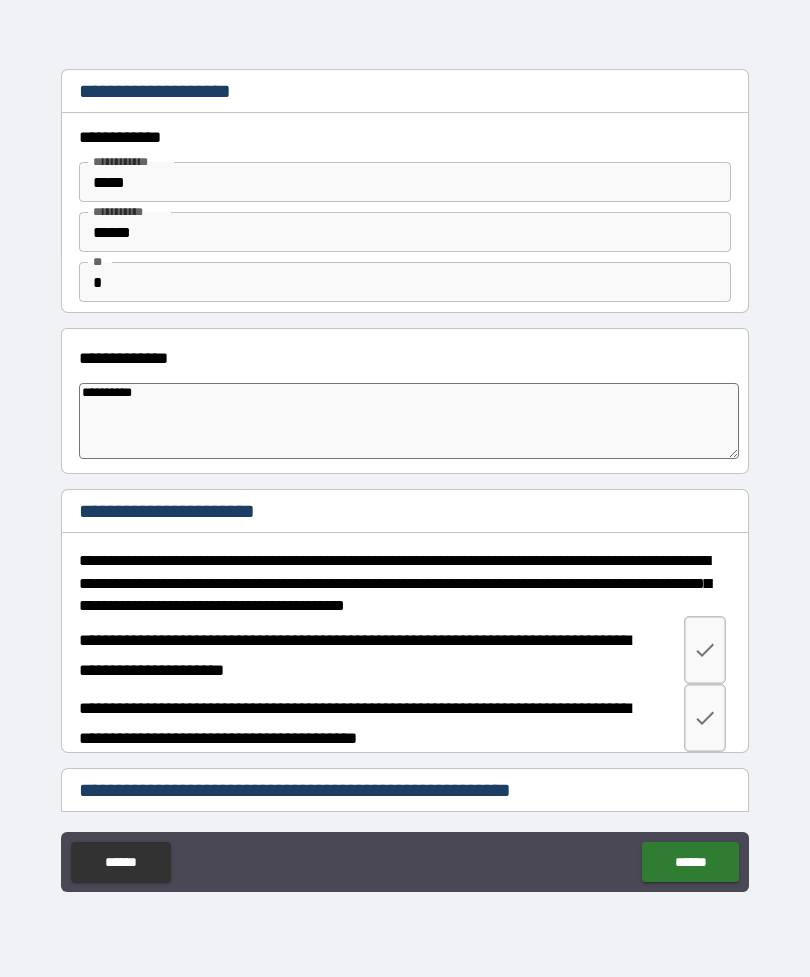 type on "*" 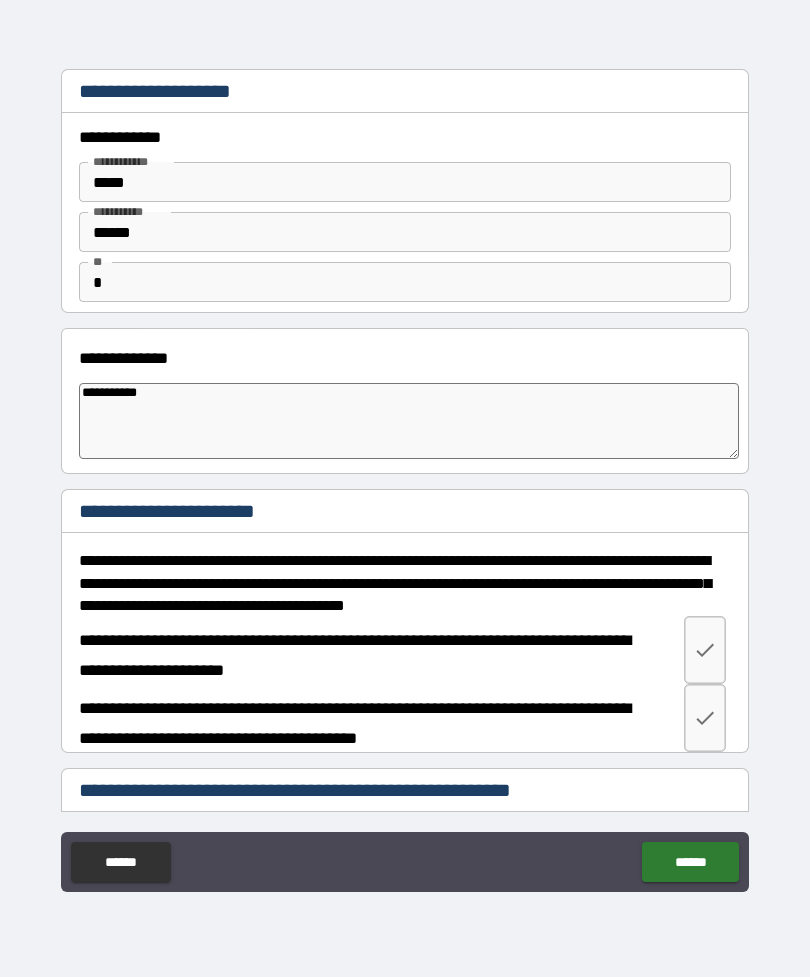 type on "*" 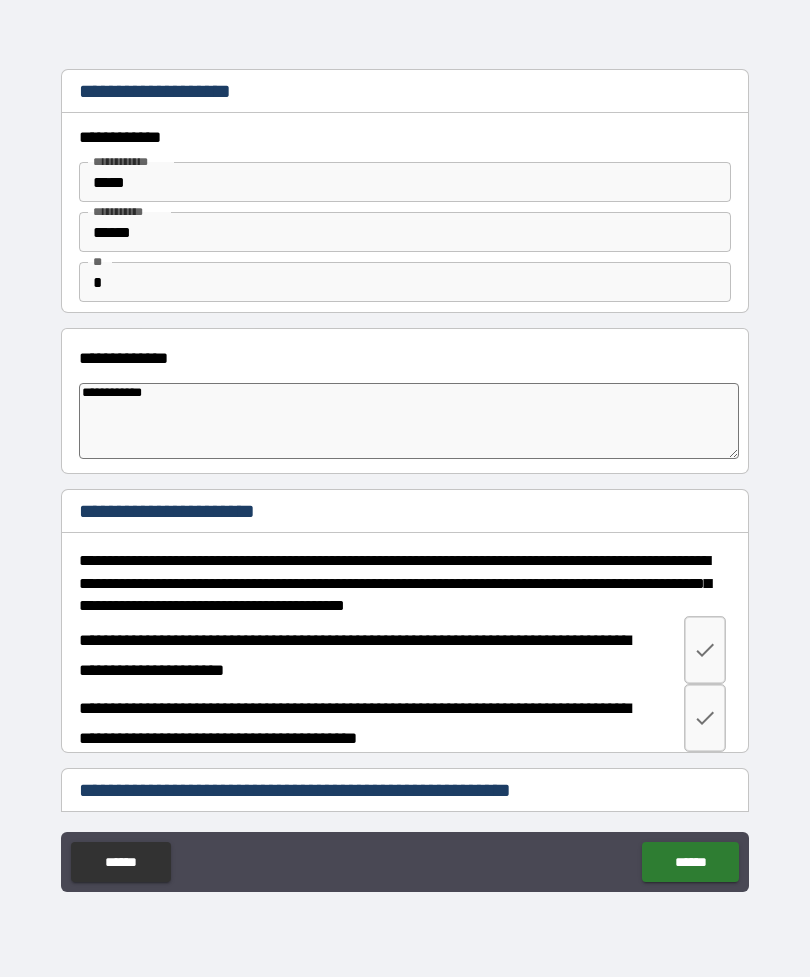 type on "*" 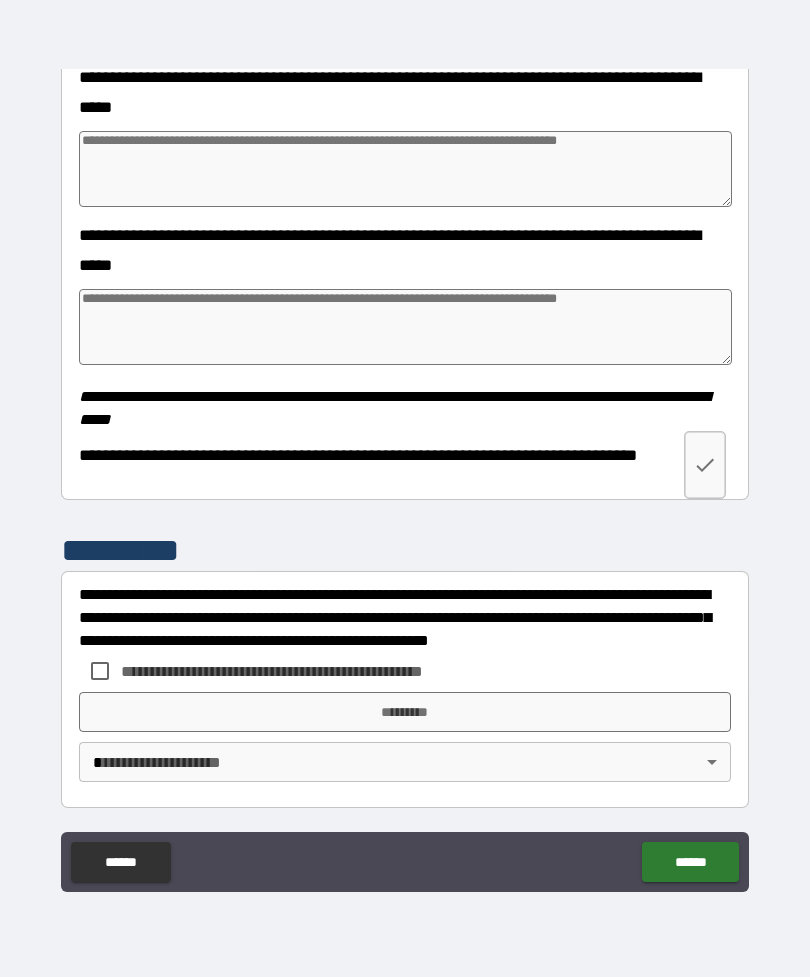 scroll, scrollTop: 810, scrollLeft: 0, axis: vertical 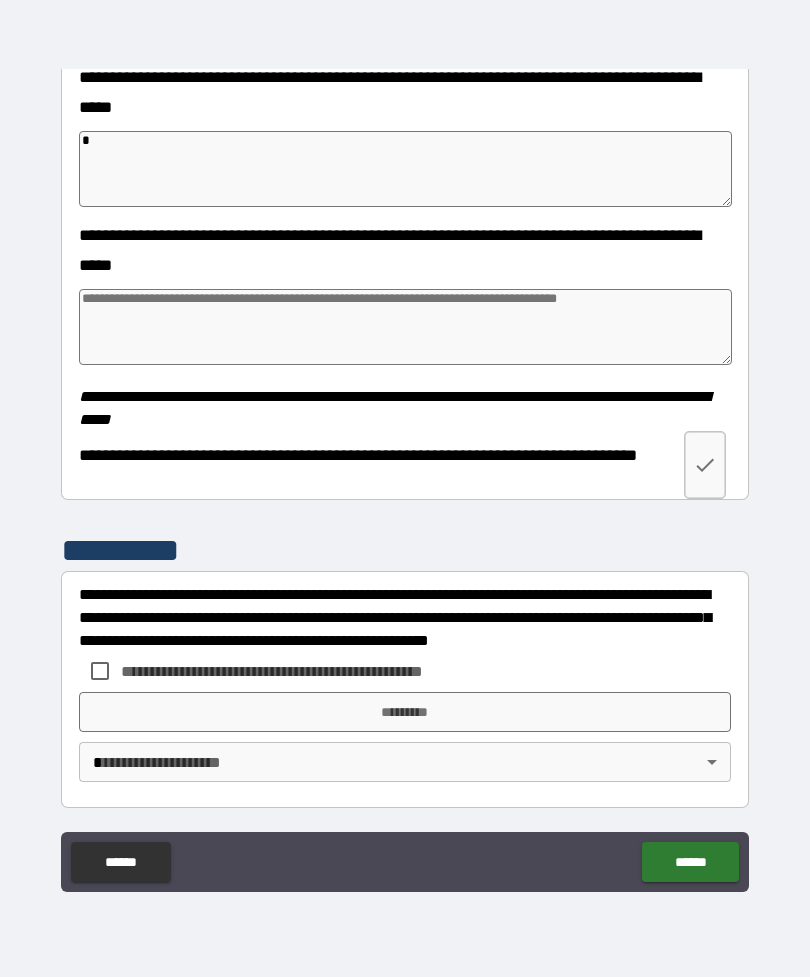 type on "*" 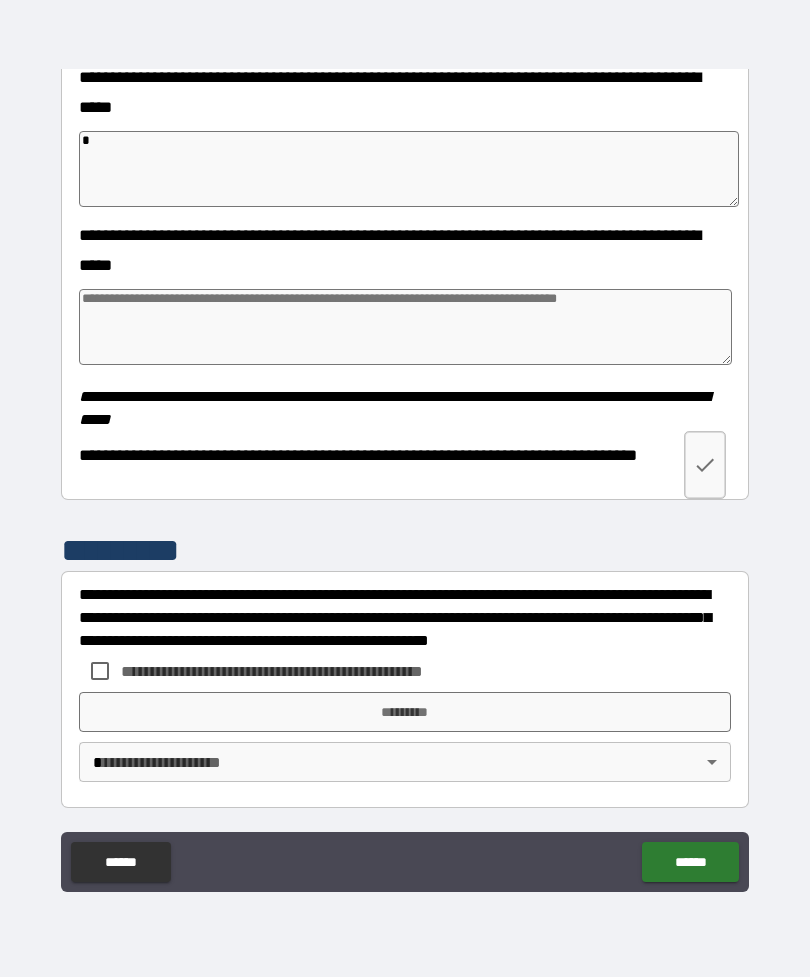 type on "*" 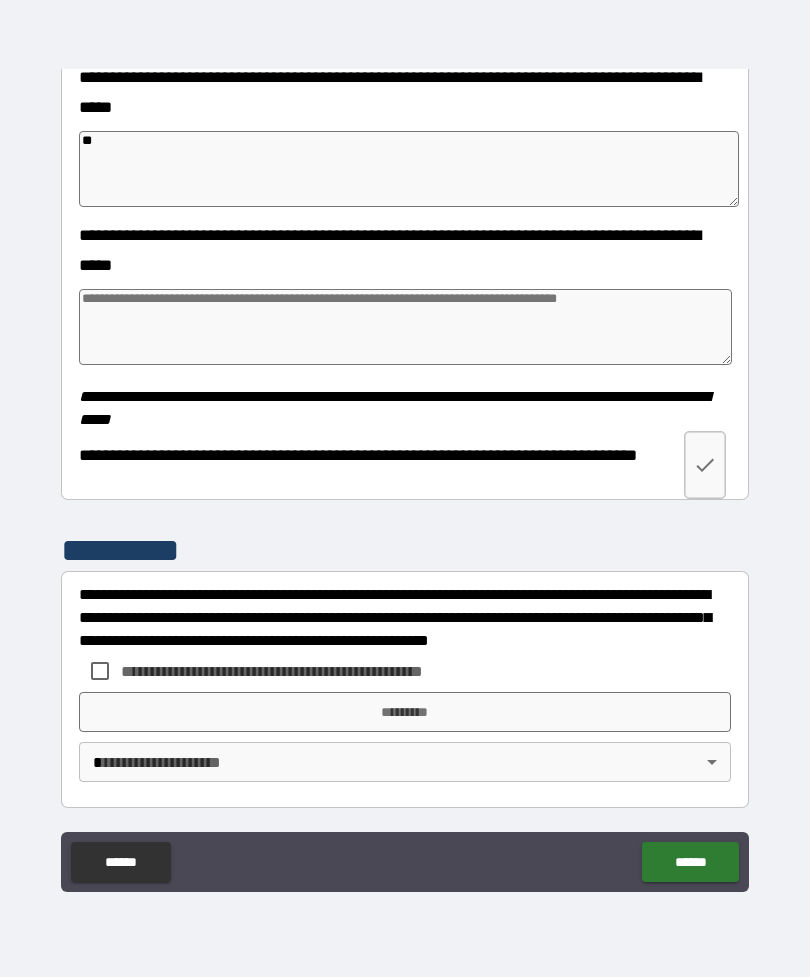 type on "*" 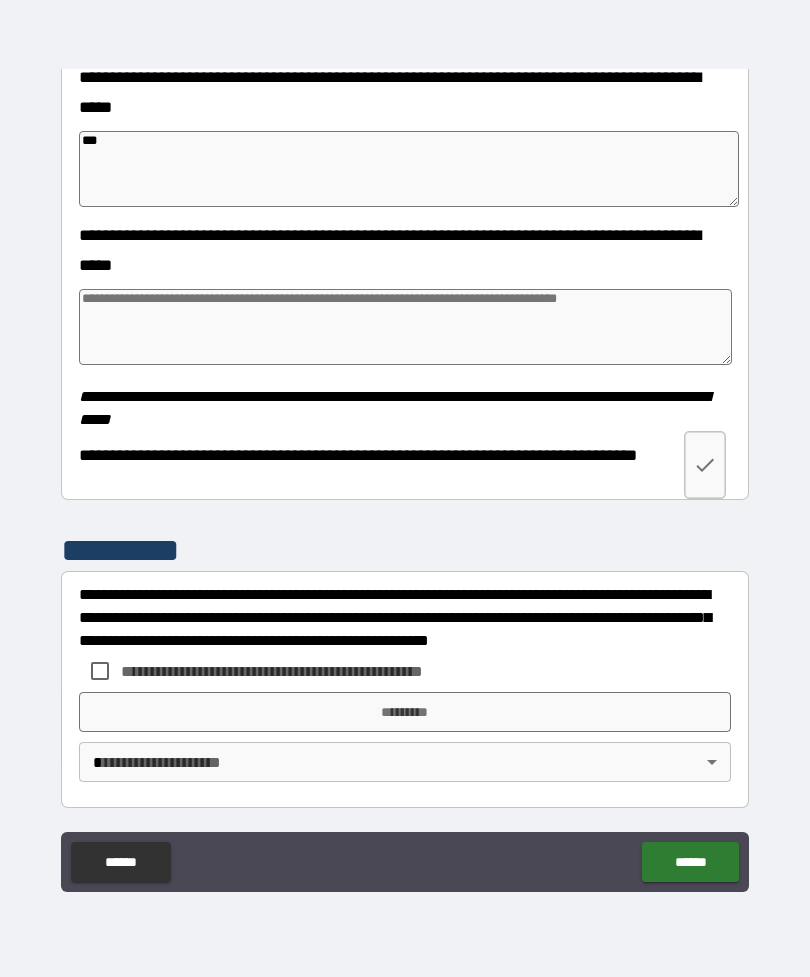 type on "*" 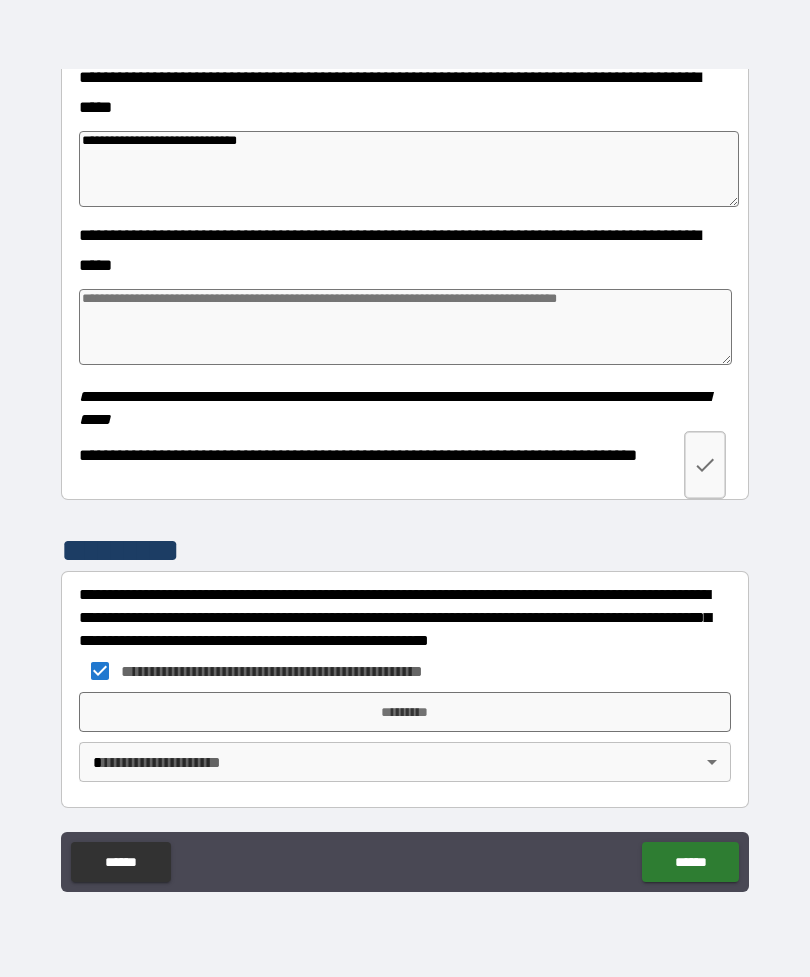 click on "*********" at bounding box center [405, 712] 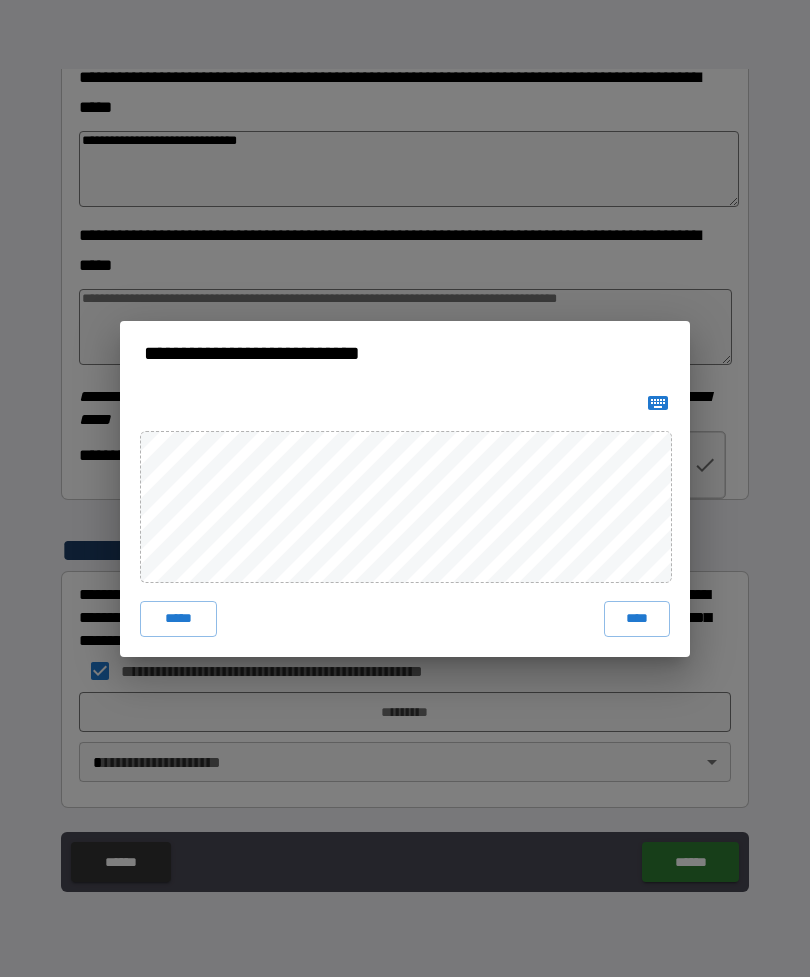 click on "***** ****" at bounding box center (405, 521) 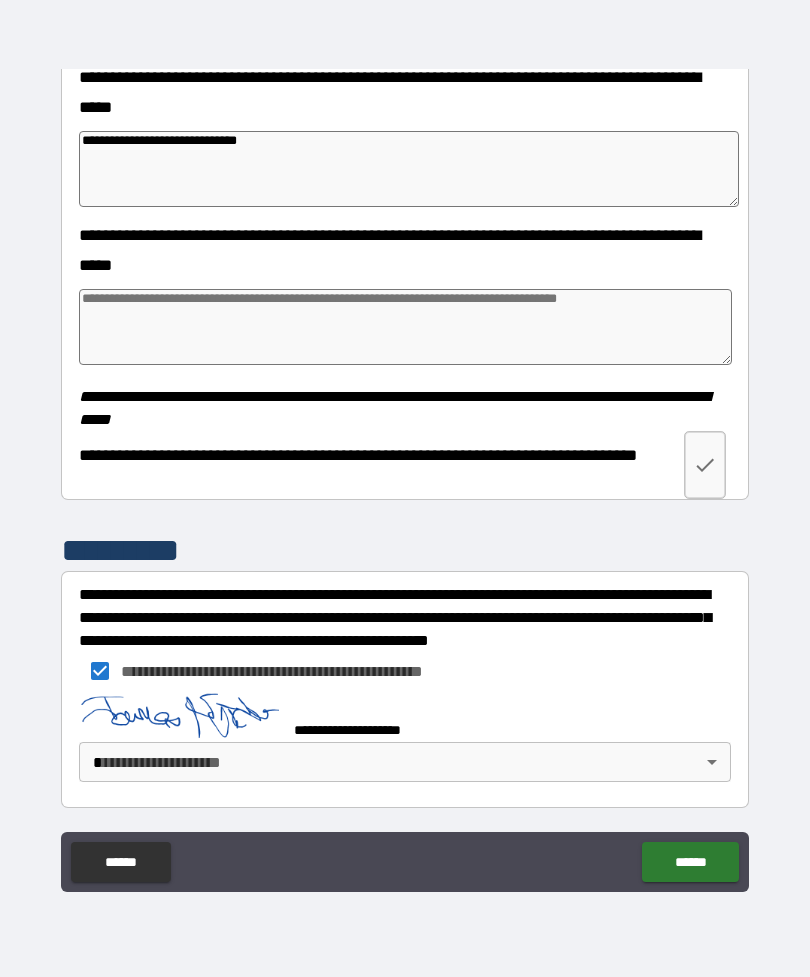 scroll, scrollTop: 800, scrollLeft: 0, axis: vertical 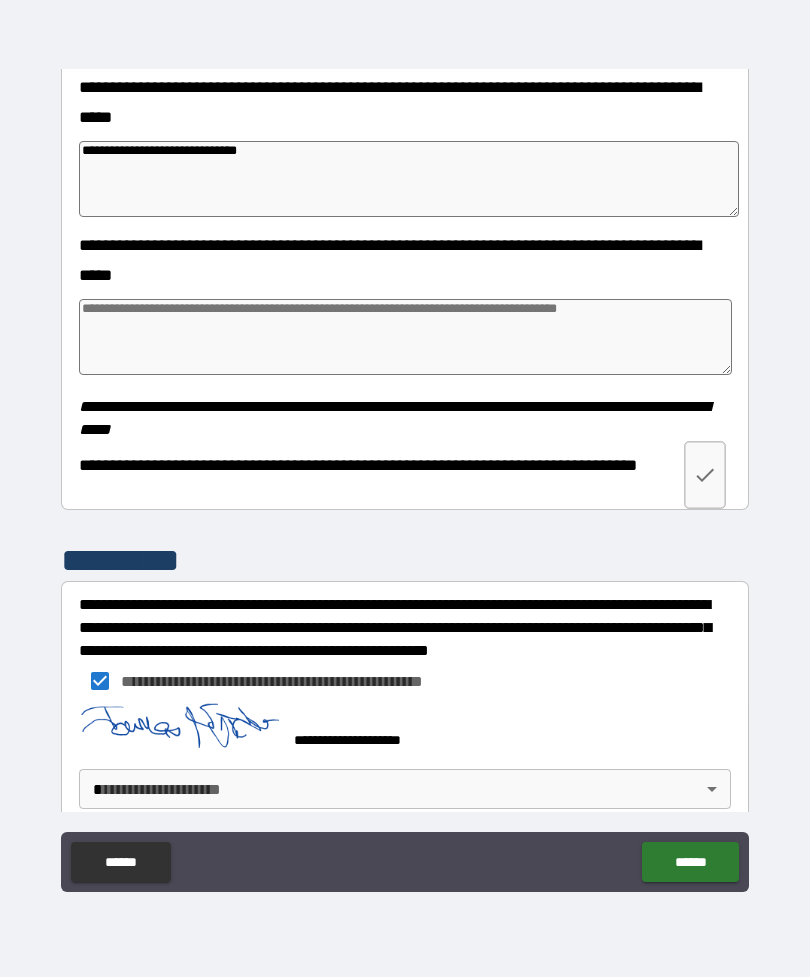 click on "[FIRST] [LAST] [STREET] [CITY], [STATE] [ZIP] [COUNTRY] [PHONE] [EMAIL] [SSN] [DLN] [CC] [DOB] [AGE]" at bounding box center (405, 456) 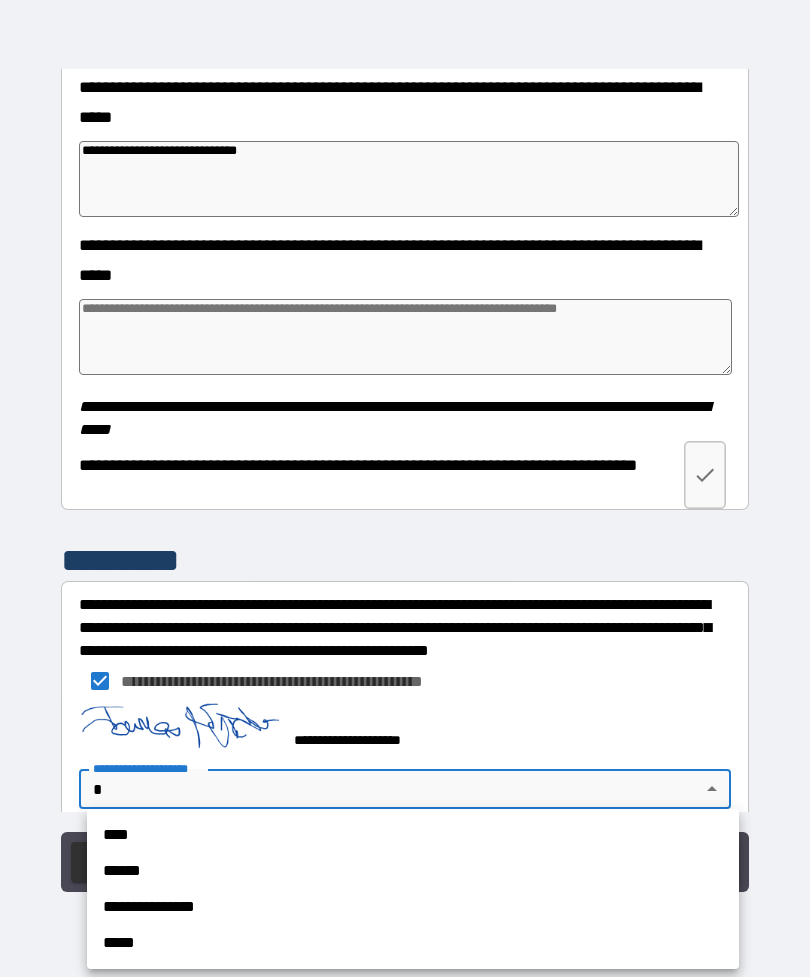 click on "**********" at bounding box center [413, 907] 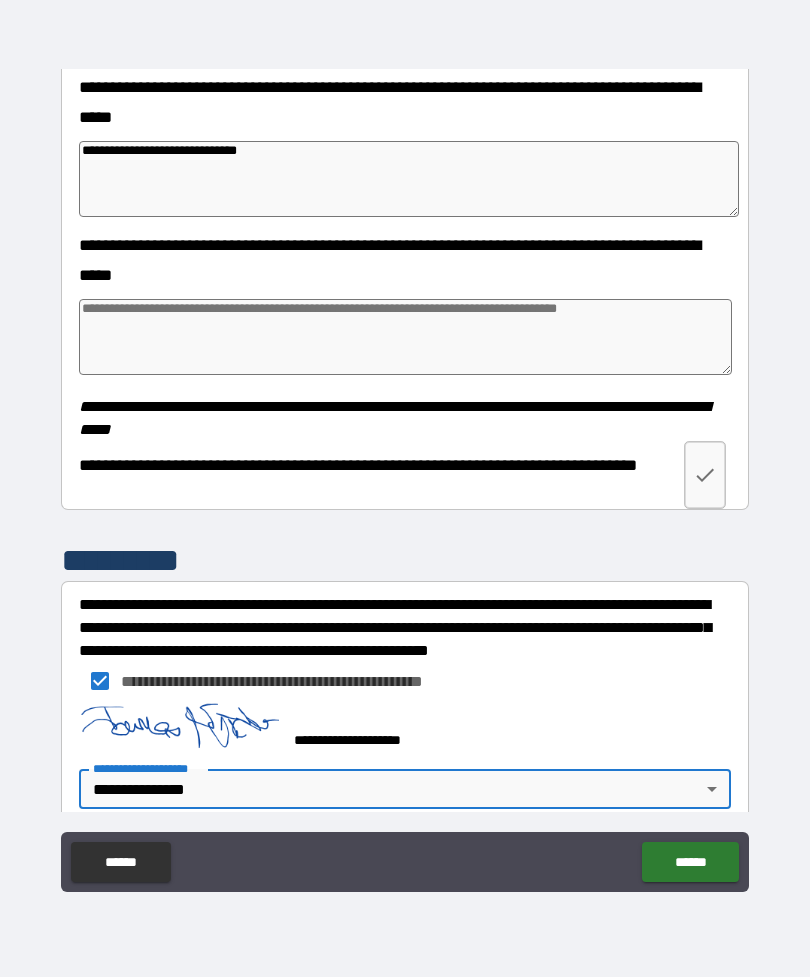 click on "******" at bounding box center [690, 862] 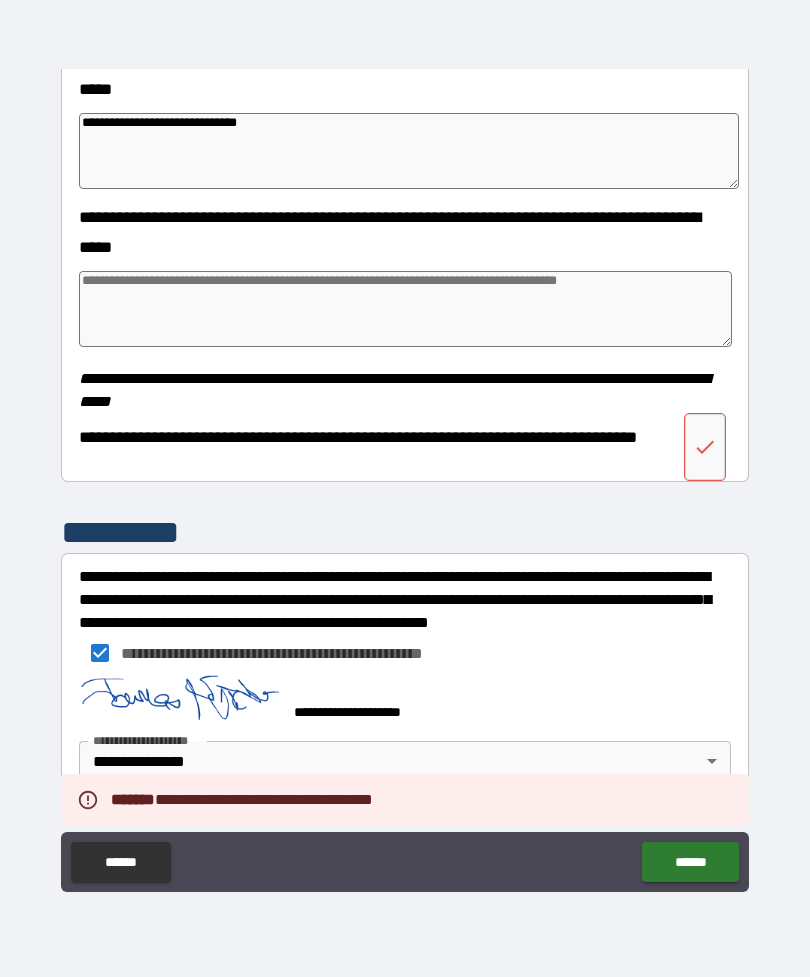 scroll, scrollTop: 827, scrollLeft: 0, axis: vertical 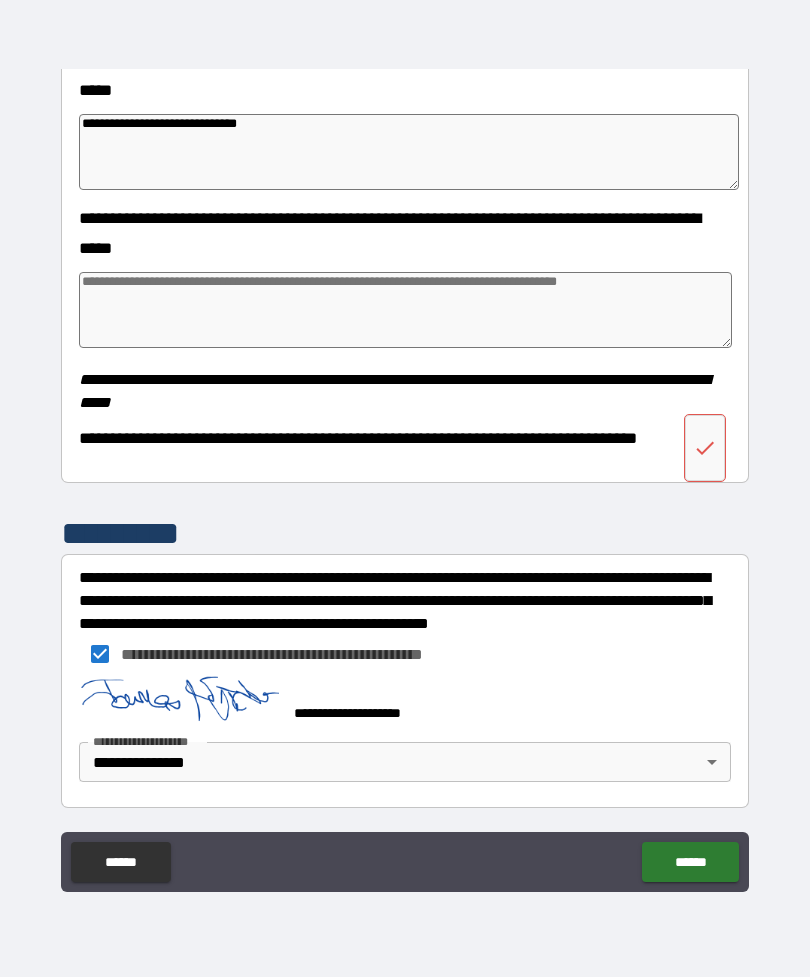 click at bounding box center [405, 310] 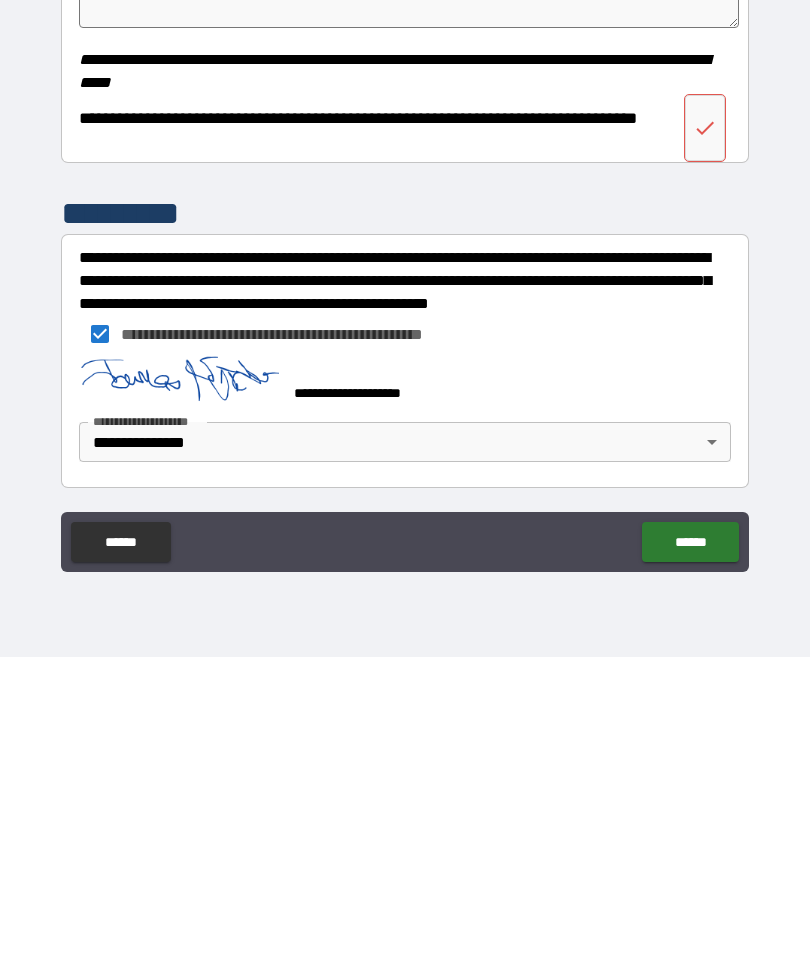 click on "******" at bounding box center (690, 862) 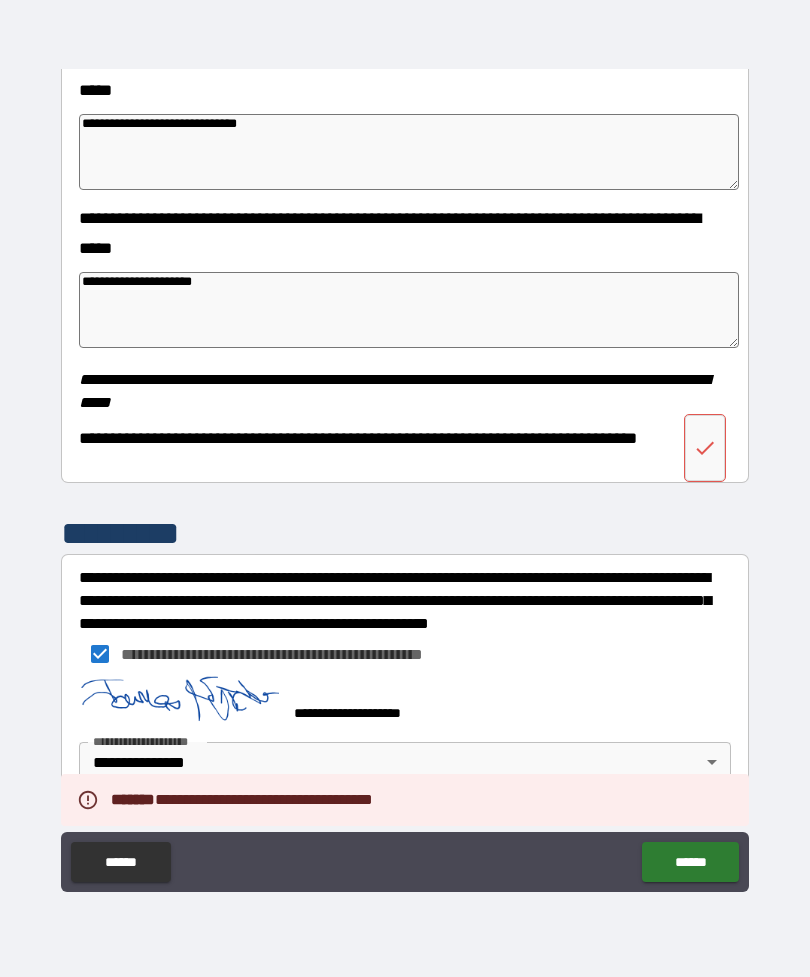 click on "******" at bounding box center (690, 862) 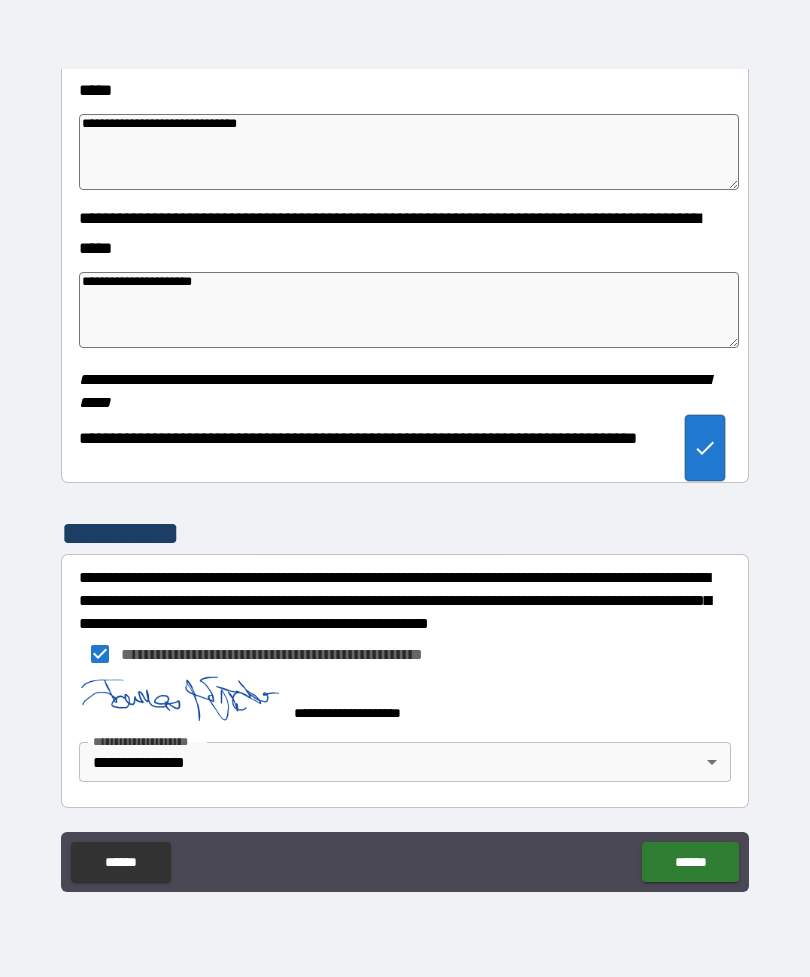 click on "******" at bounding box center (690, 862) 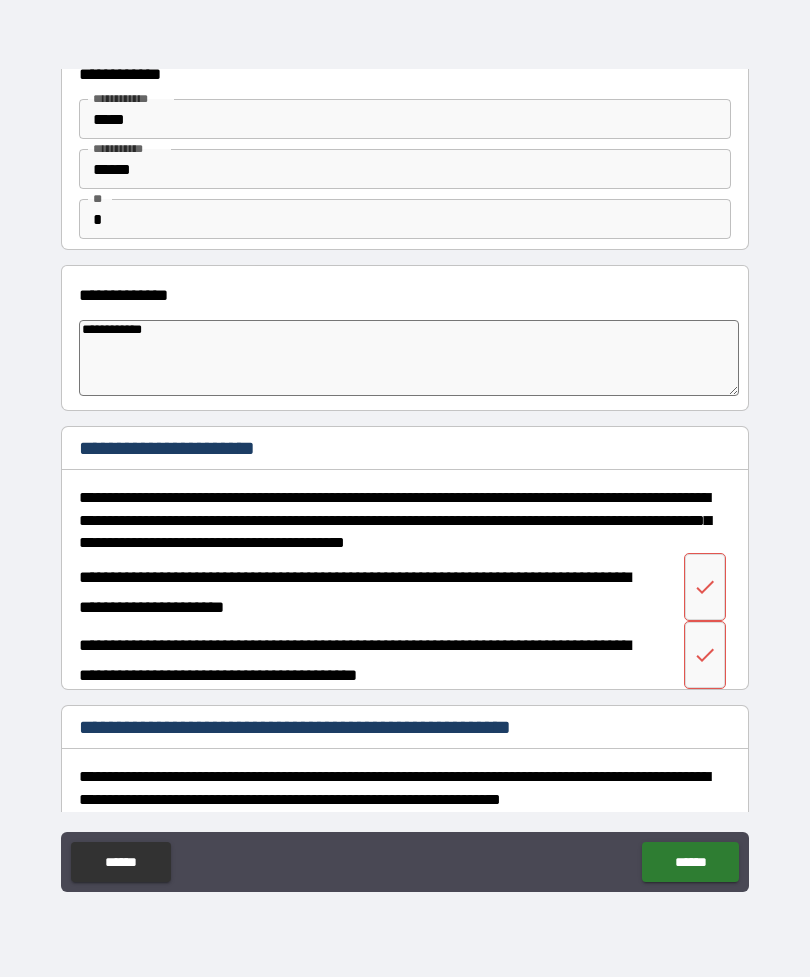scroll, scrollTop: 62, scrollLeft: 0, axis: vertical 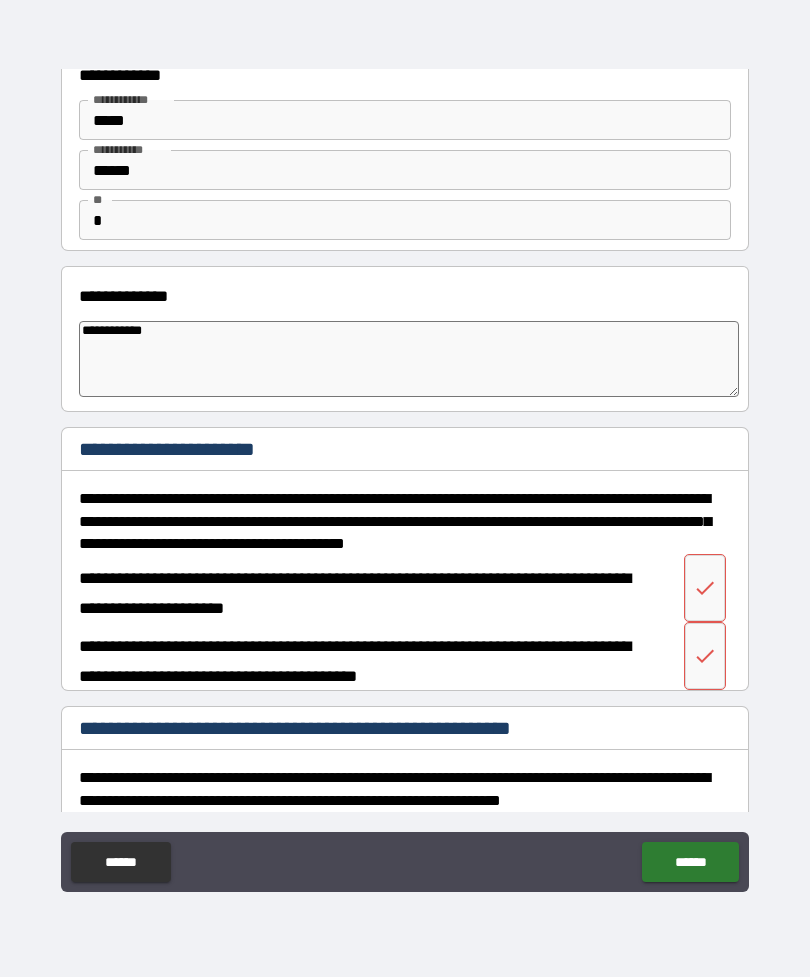 click 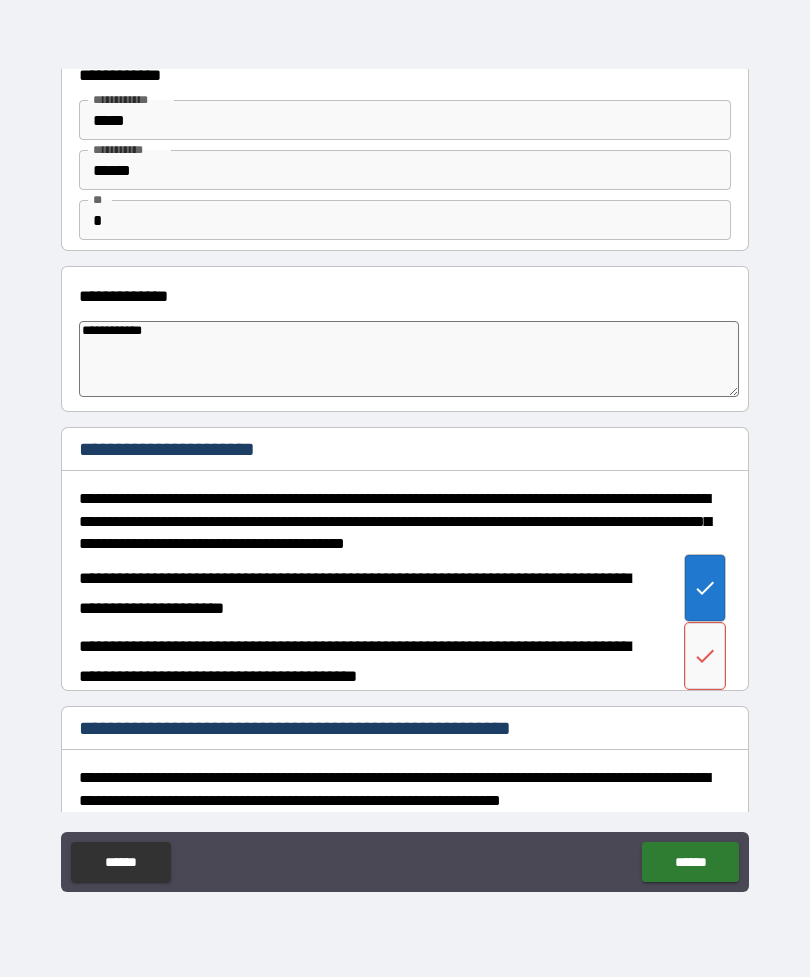 click 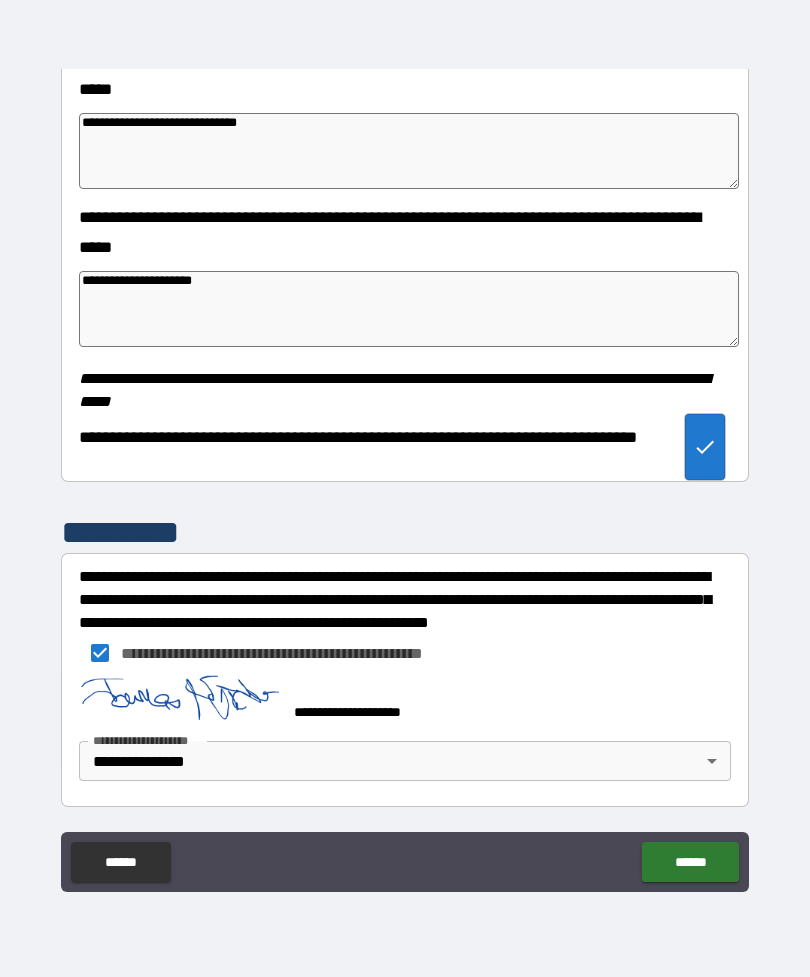 scroll, scrollTop: 827, scrollLeft: 0, axis: vertical 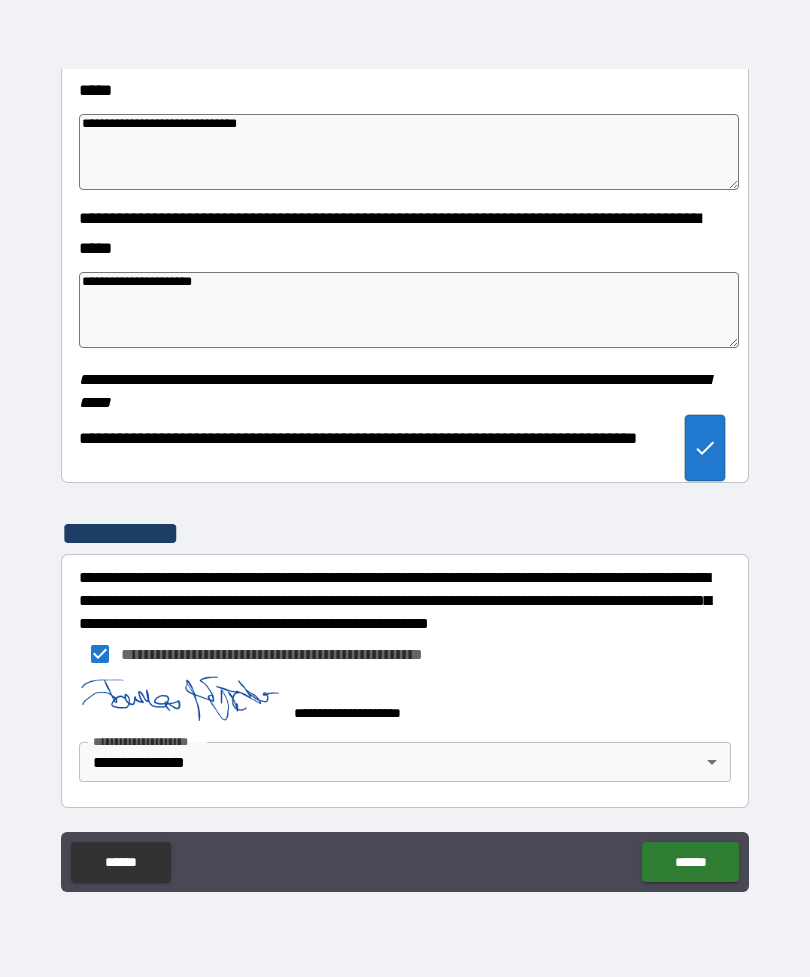 click on "******" at bounding box center [690, 862] 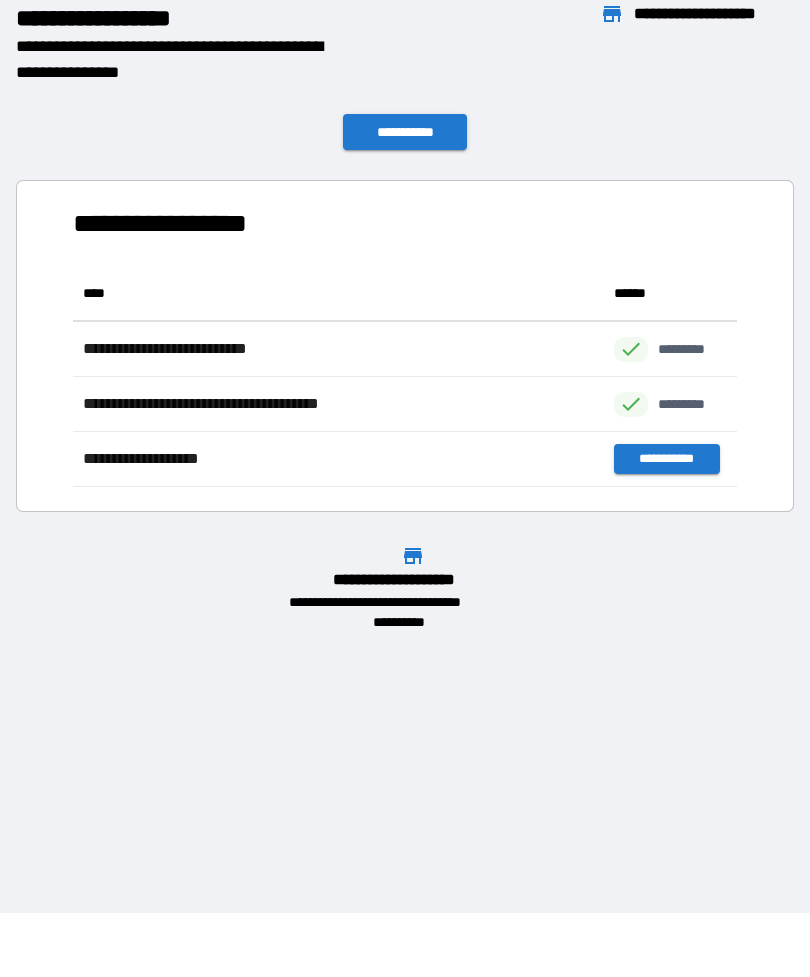 scroll, scrollTop: 221, scrollLeft: 664, axis: both 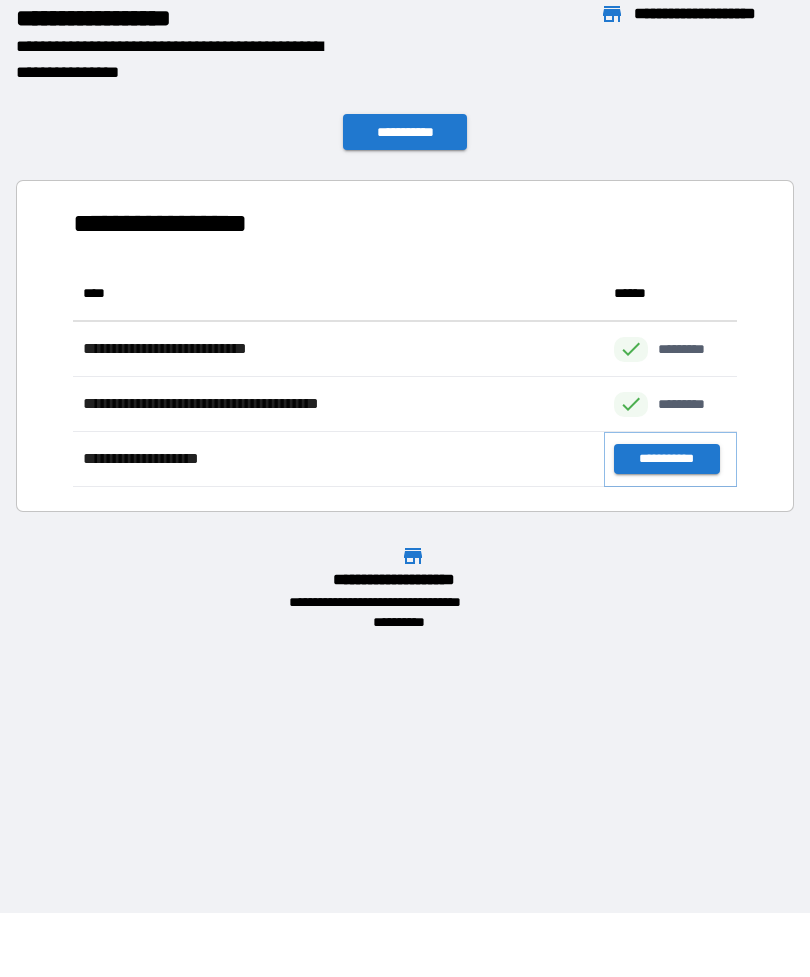 click on "**********" at bounding box center [666, 459] 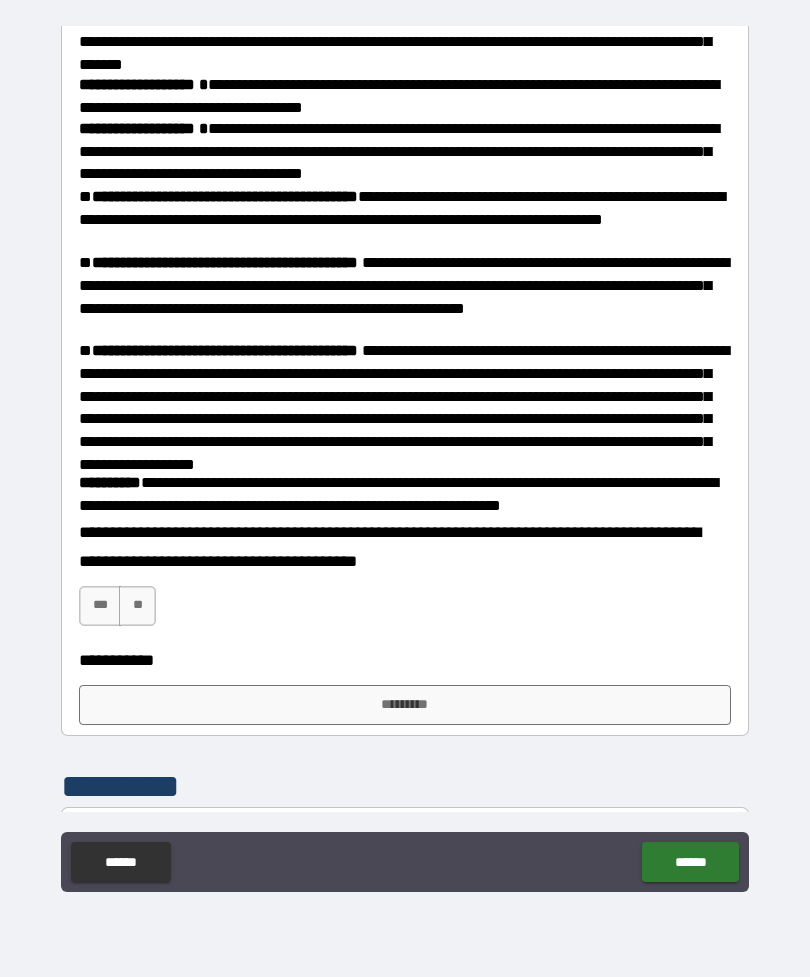 scroll, scrollTop: 537, scrollLeft: 0, axis: vertical 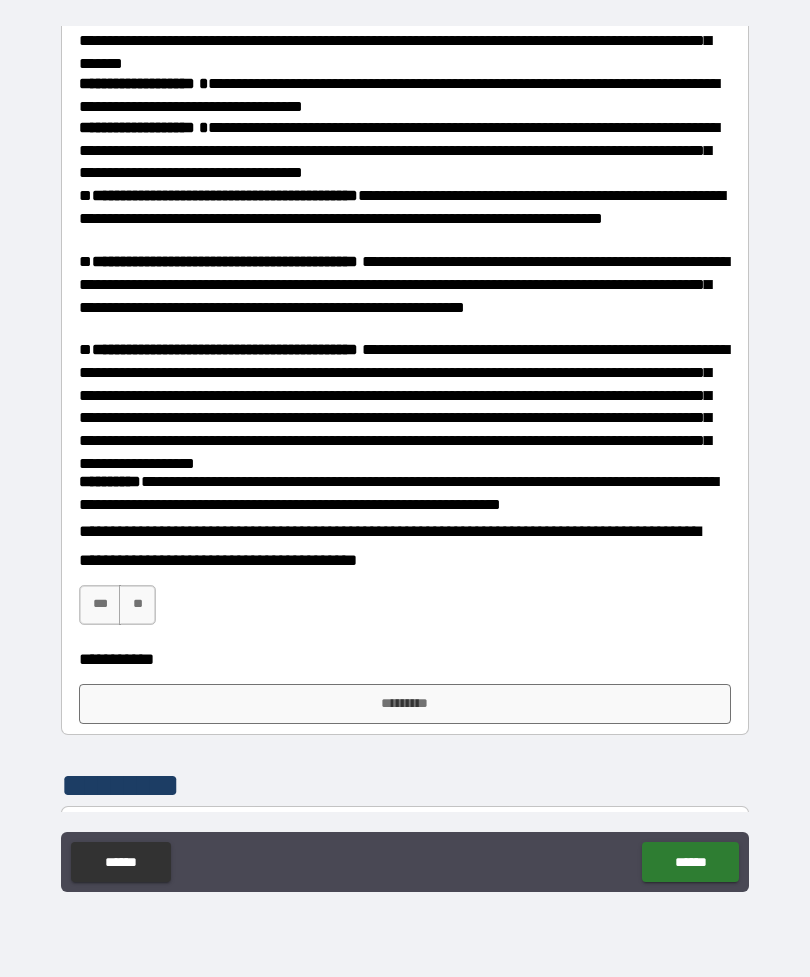 click on "***" at bounding box center (100, 605) 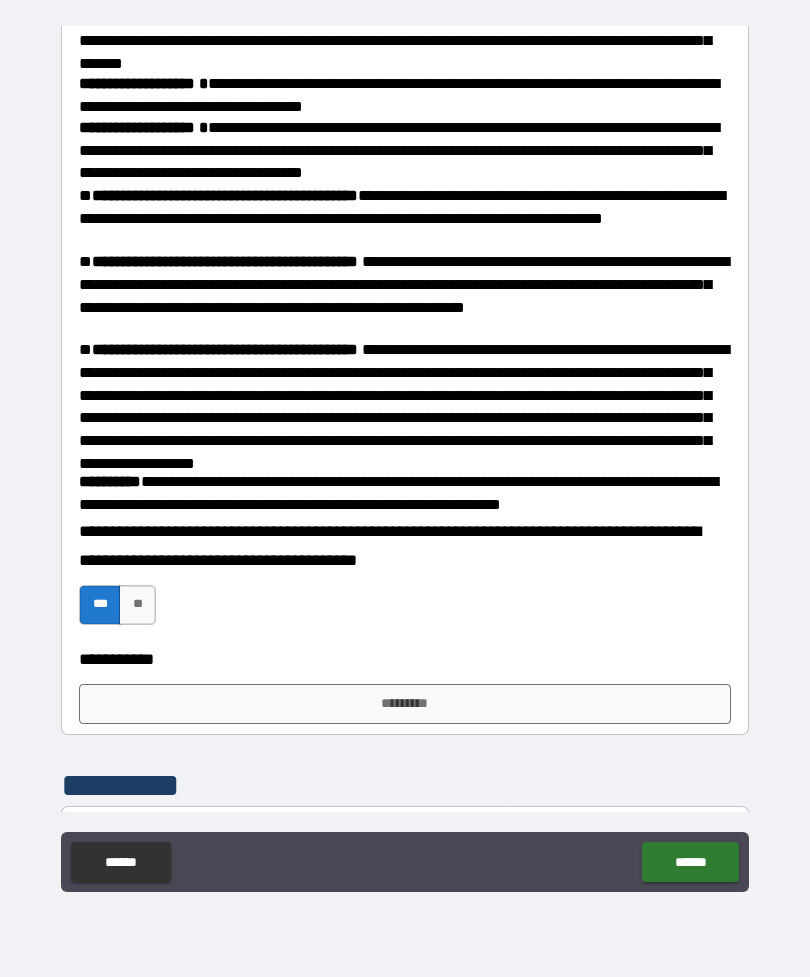 click on "*********" at bounding box center [405, 704] 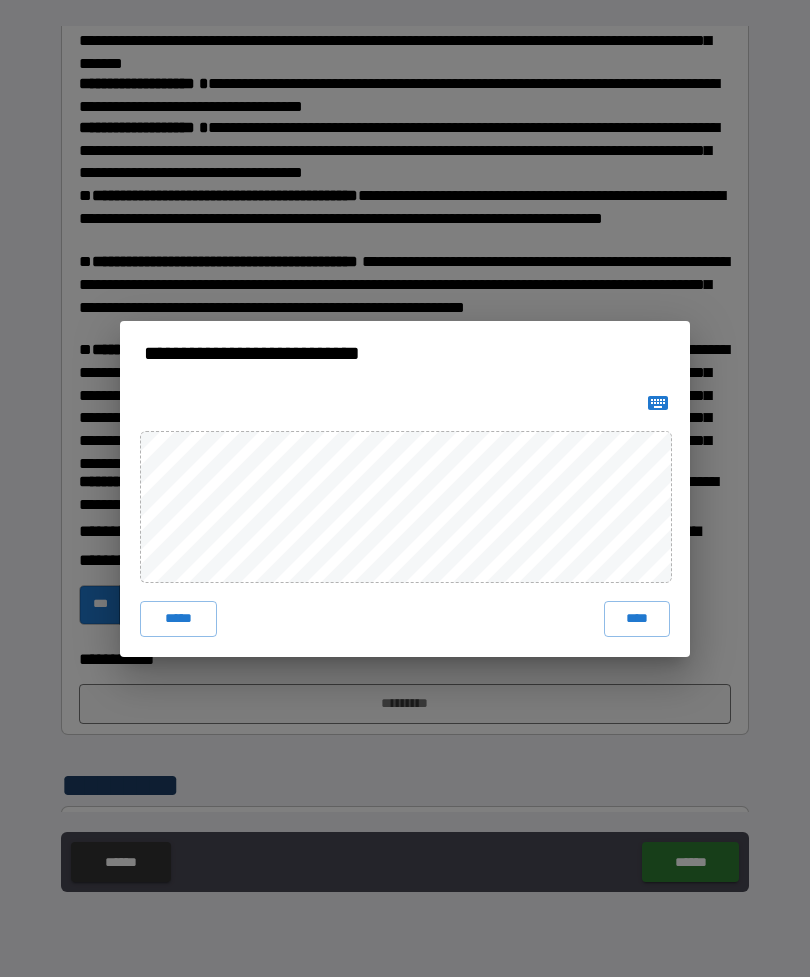 click on "****" at bounding box center [637, 619] 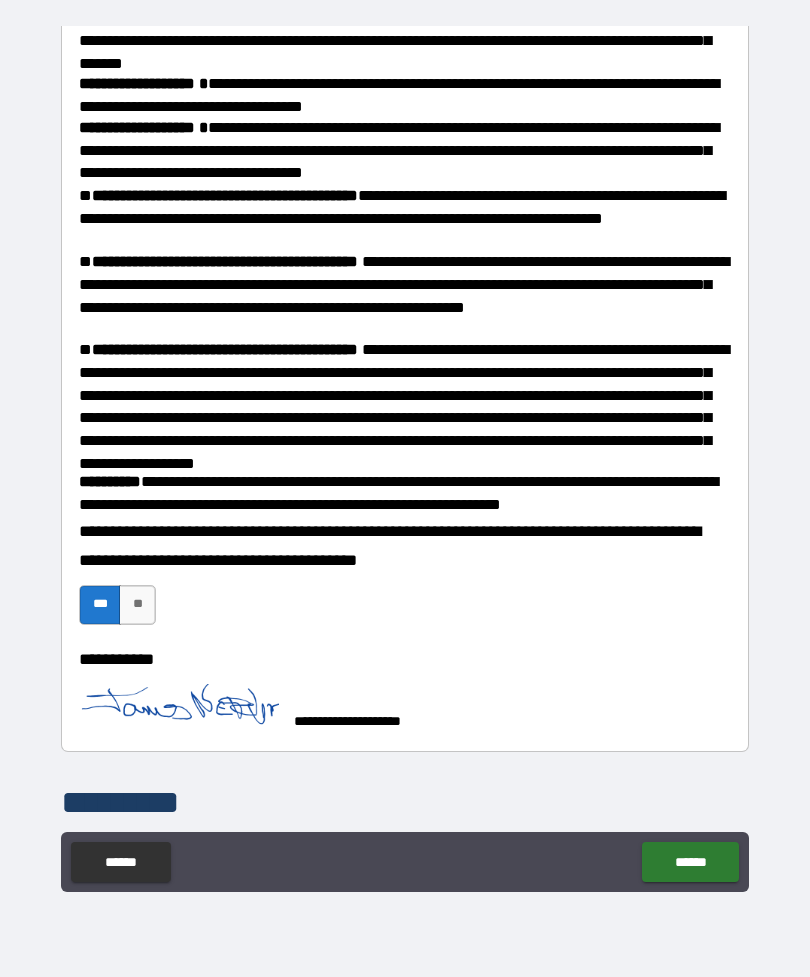 click on "******" at bounding box center [690, 862] 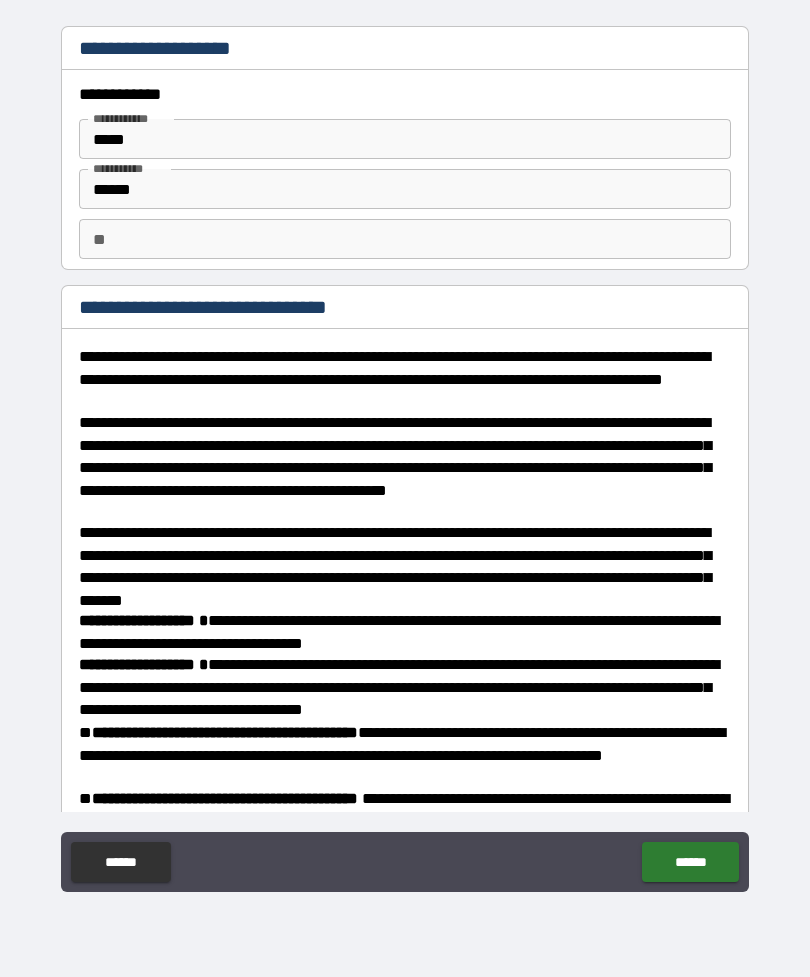 scroll, scrollTop: 0, scrollLeft: 0, axis: both 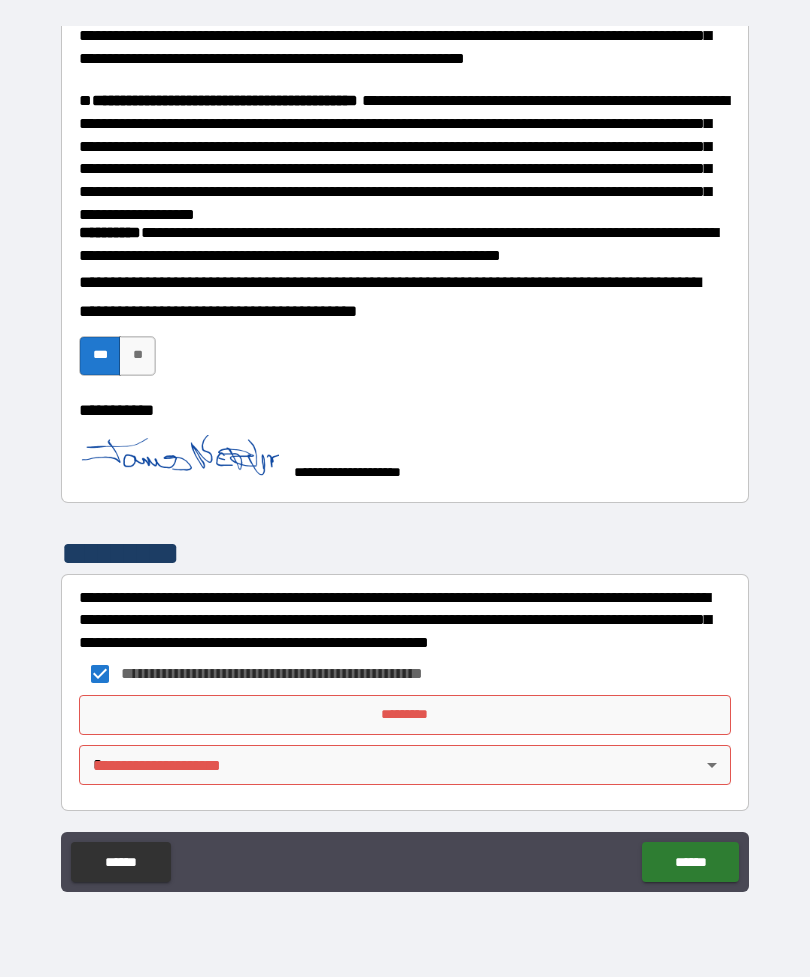 click on "*********" at bounding box center [405, 715] 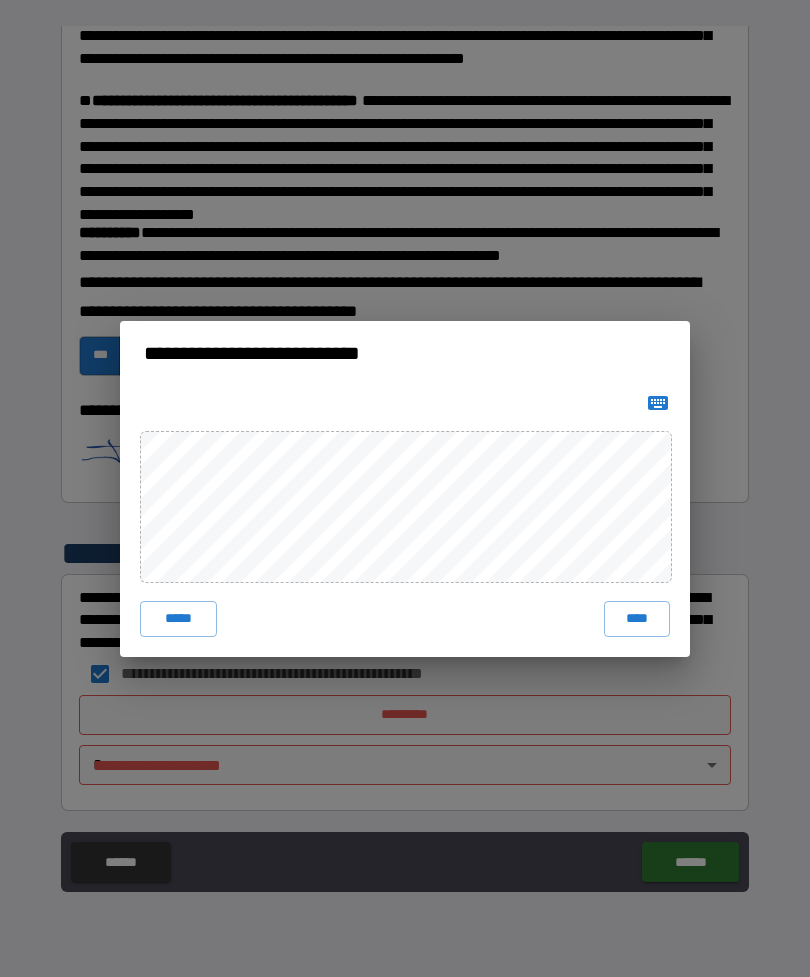 click on "****" at bounding box center (637, 619) 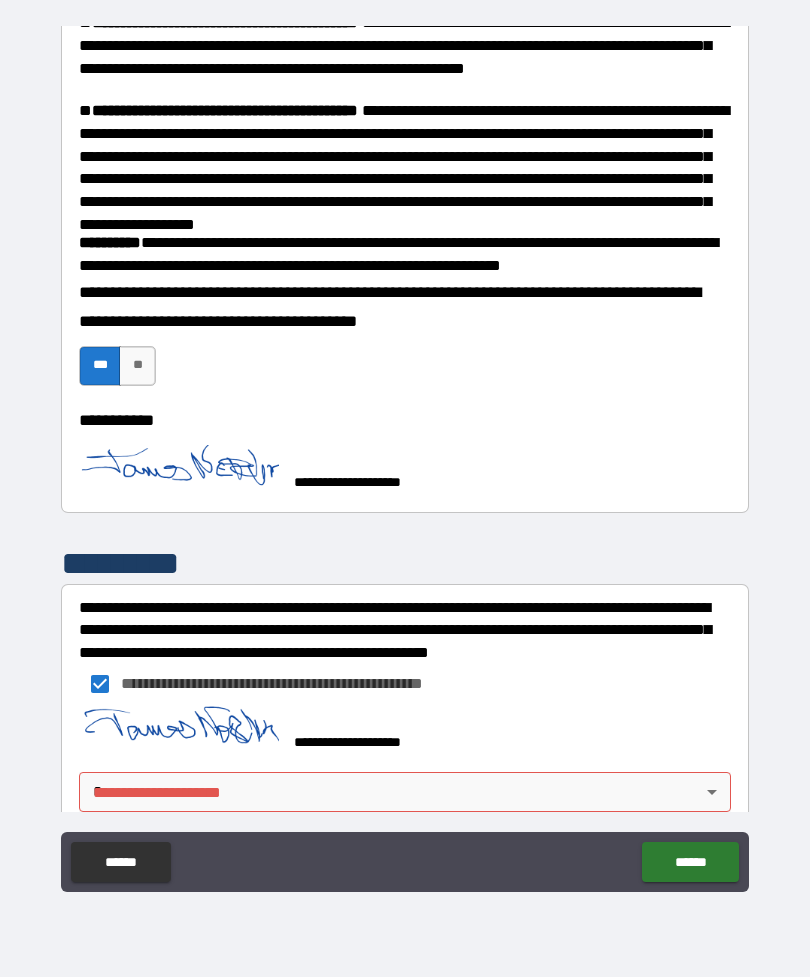 click on "[FIRST] [LAST] [STREET] [CITY], [STATE] [ZIP] [COUNTRY] [PHONE] [EMAIL] [SSN] [DLN] [CC] [DOB] [AGE]" at bounding box center (405, 456) 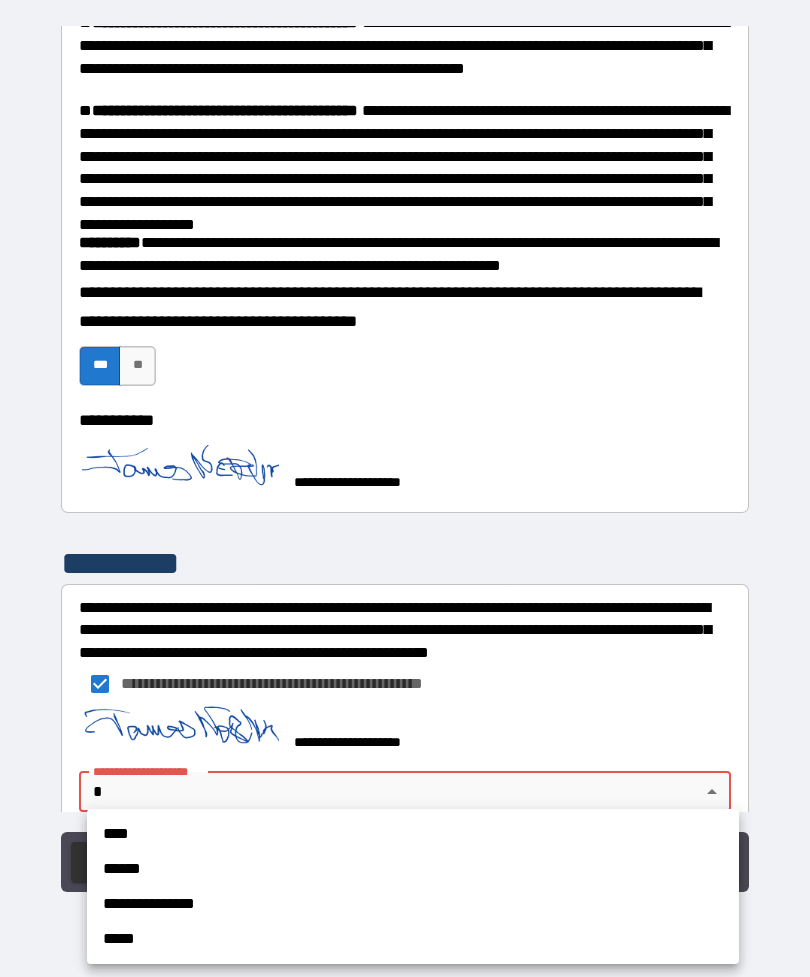 click on "**********" at bounding box center [406, 904] 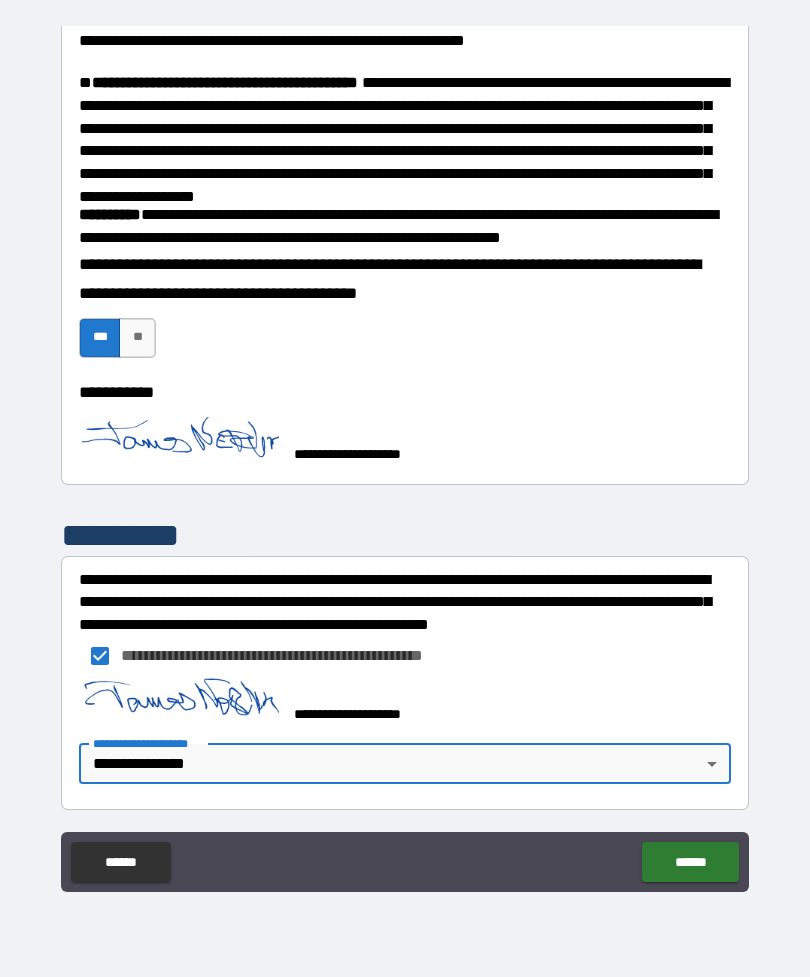 scroll, scrollTop: 803, scrollLeft: 0, axis: vertical 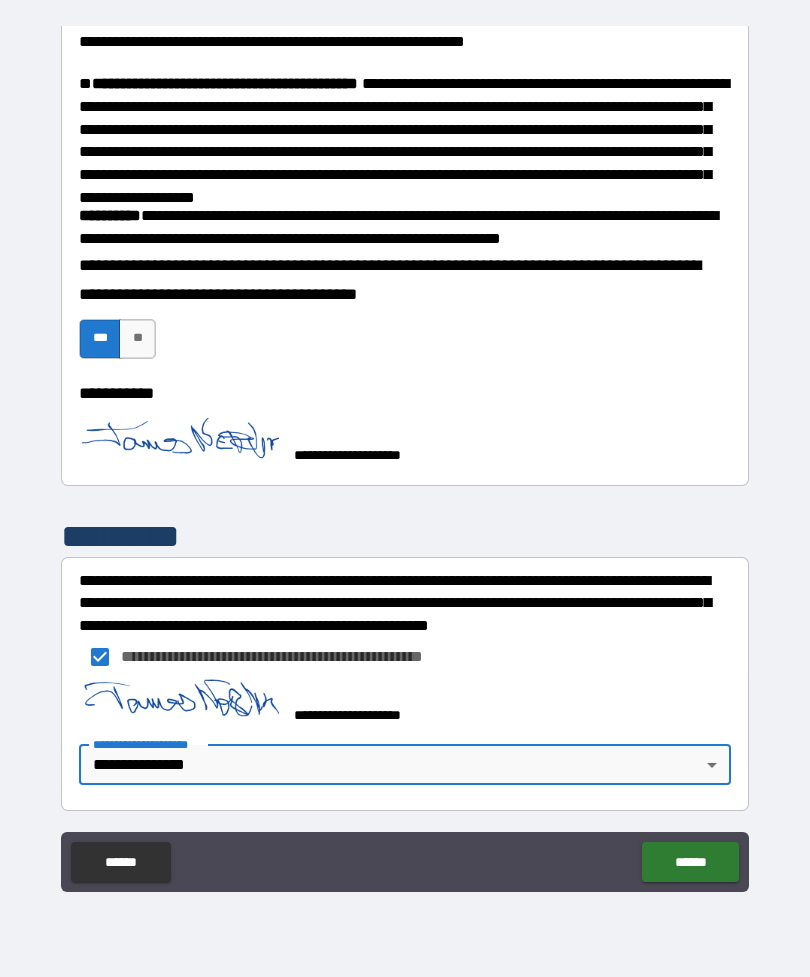click on "******" at bounding box center [690, 862] 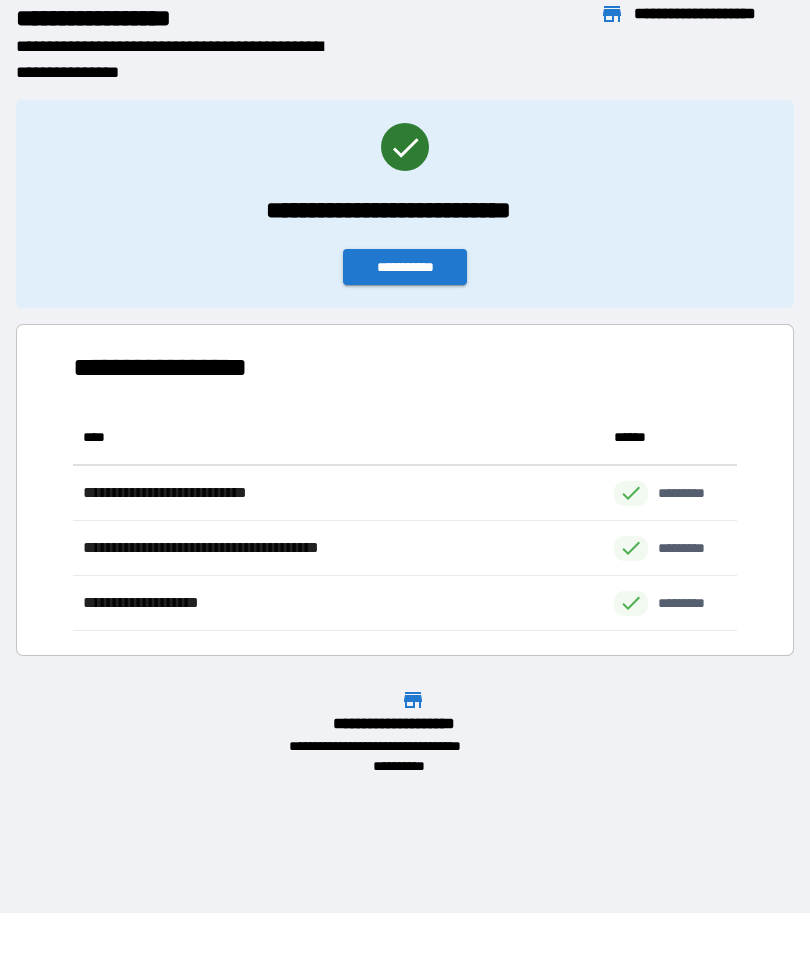 scroll, scrollTop: 1, scrollLeft: 1, axis: both 